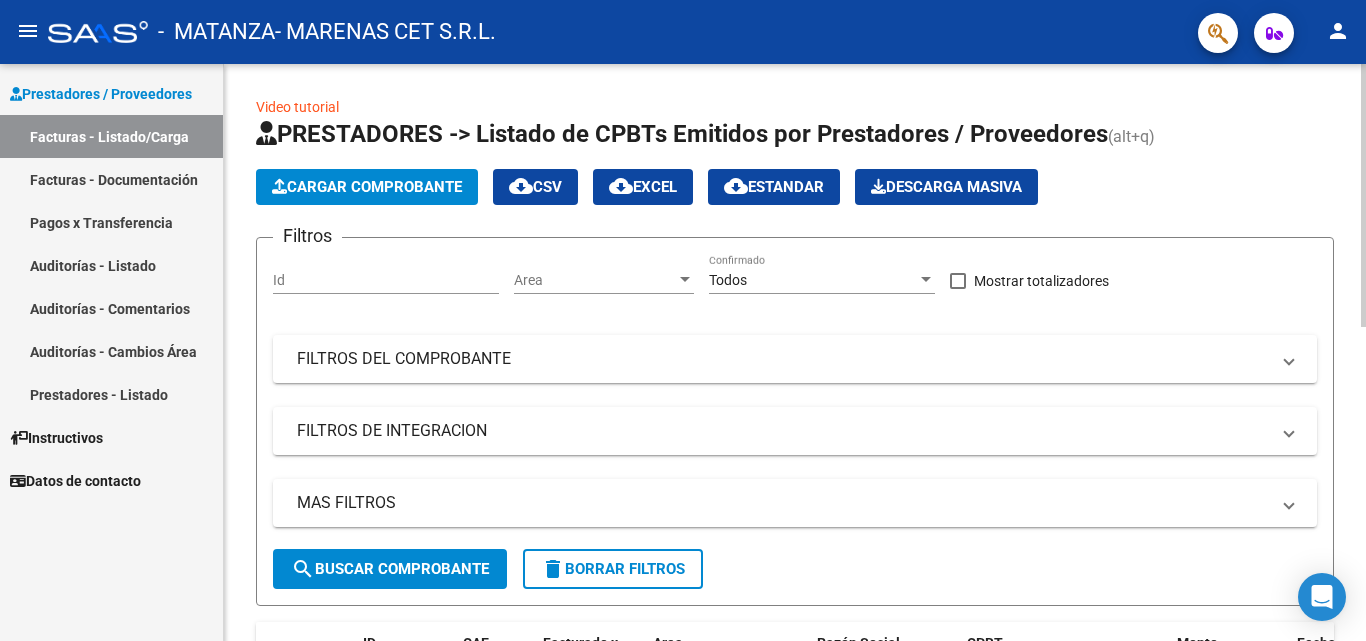 scroll, scrollTop: 0, scrollLeft: 0, axis: both 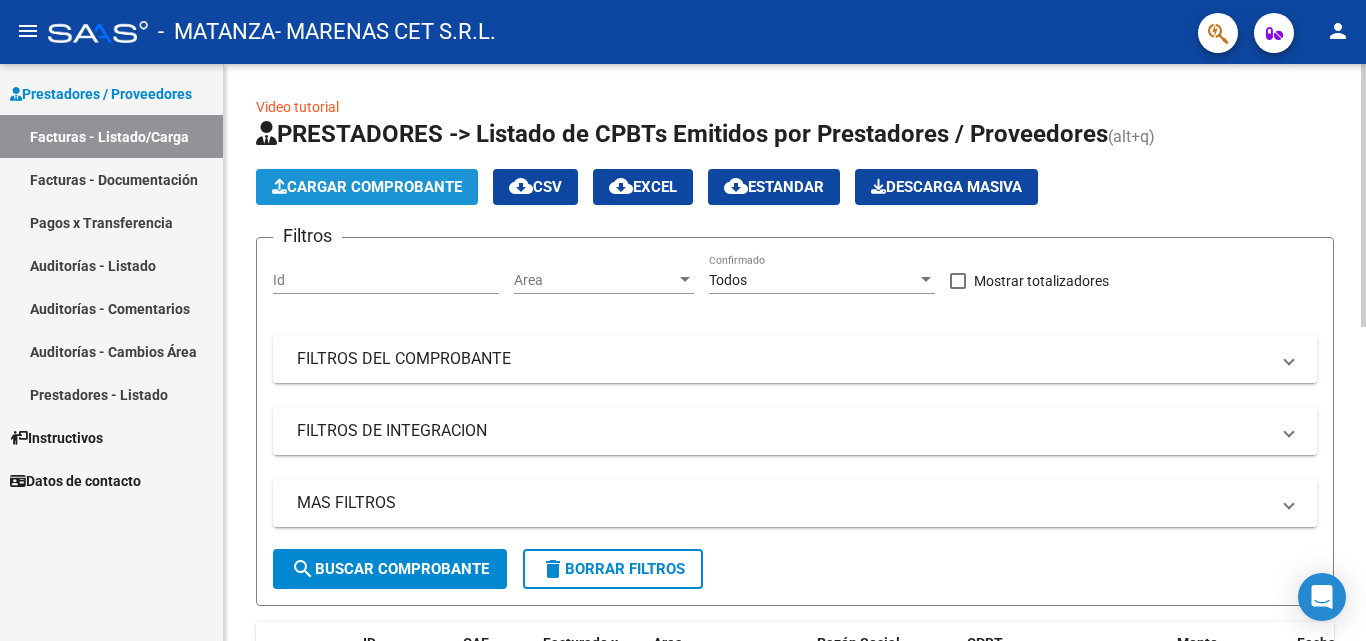 click on "Cargar Comprobante" 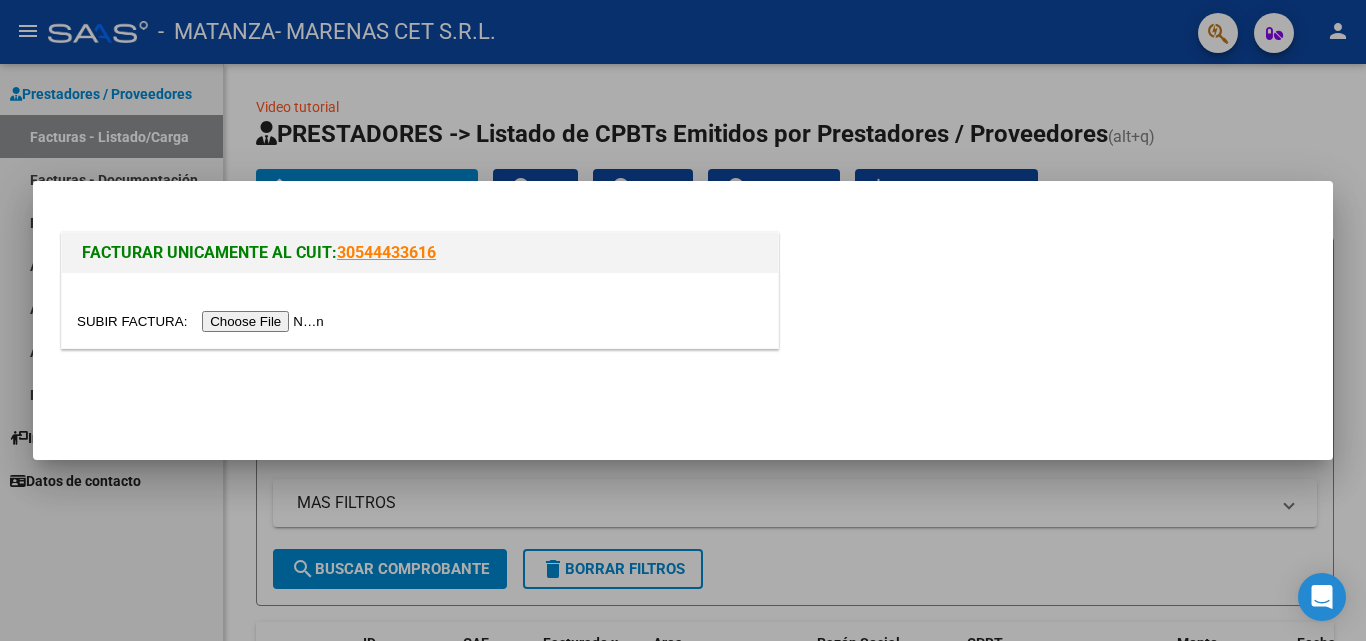 click at bounding box center (203, 321) 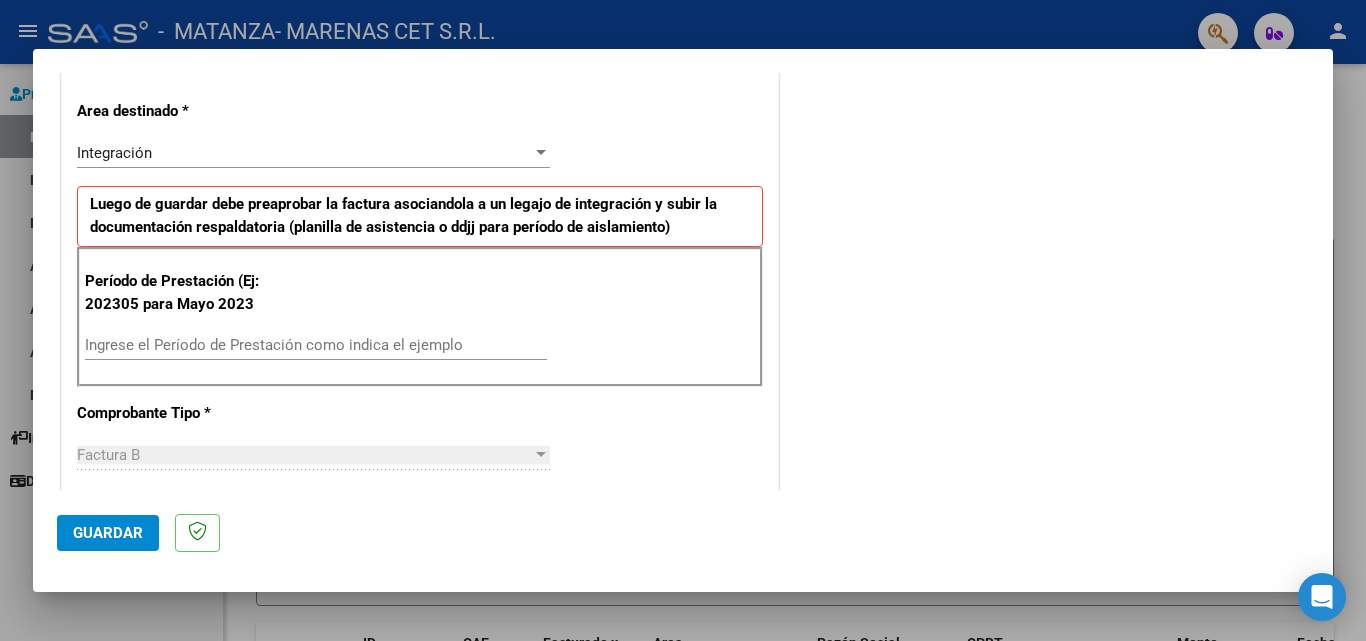 scroll, scrollTop: 500, scrollLeft: 0, axis: vertical 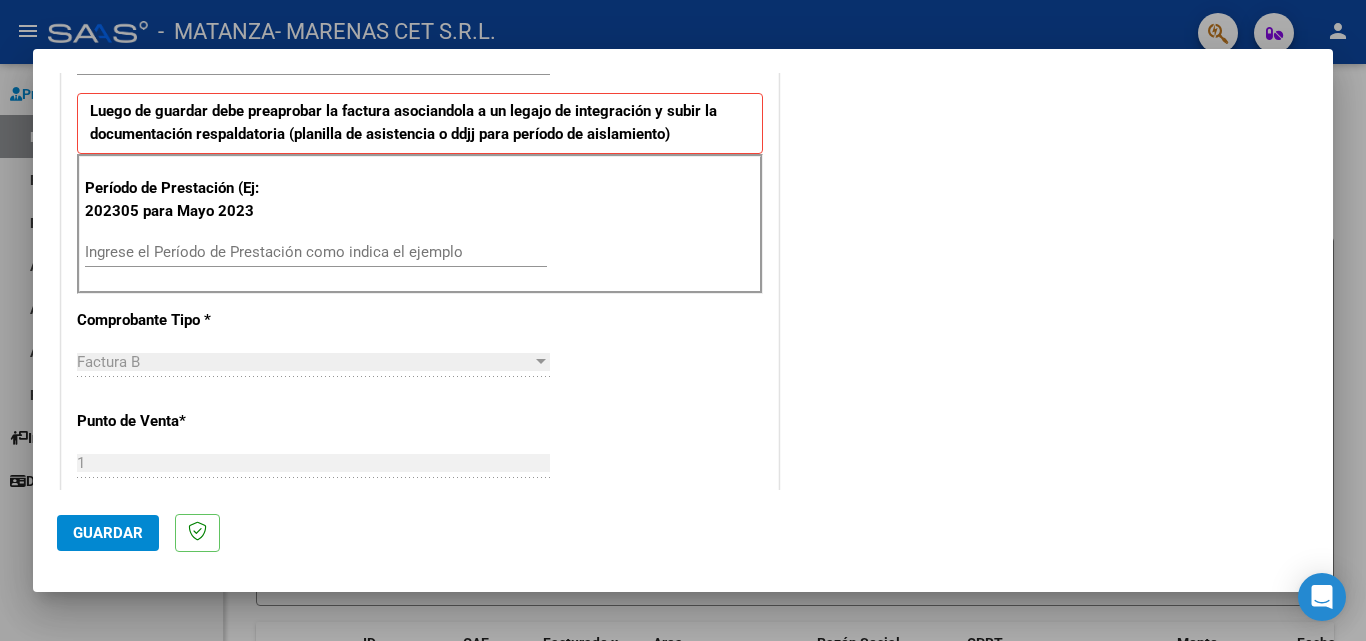 click on "Ingrese el Período de Prestación como indica el ejemplo" at bounding box center (316, 252) 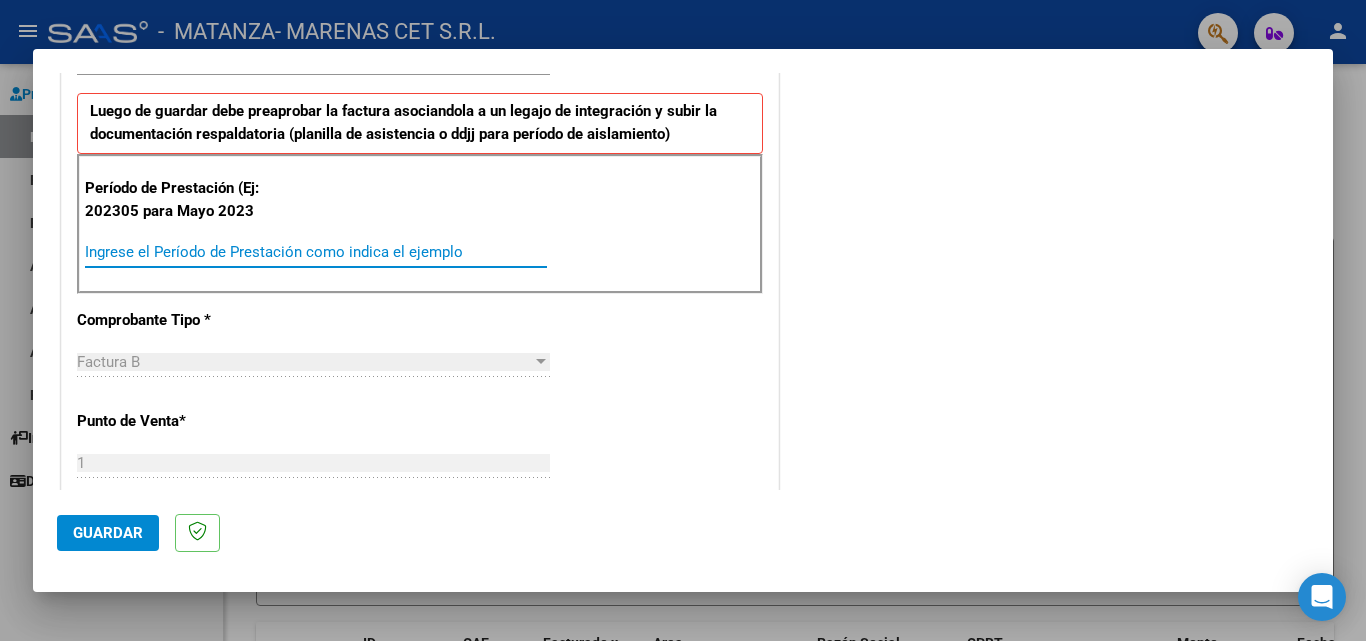 click on "Ingrese el Período de Prestación como indica el ejemplo" at bounding box center (316, 252) 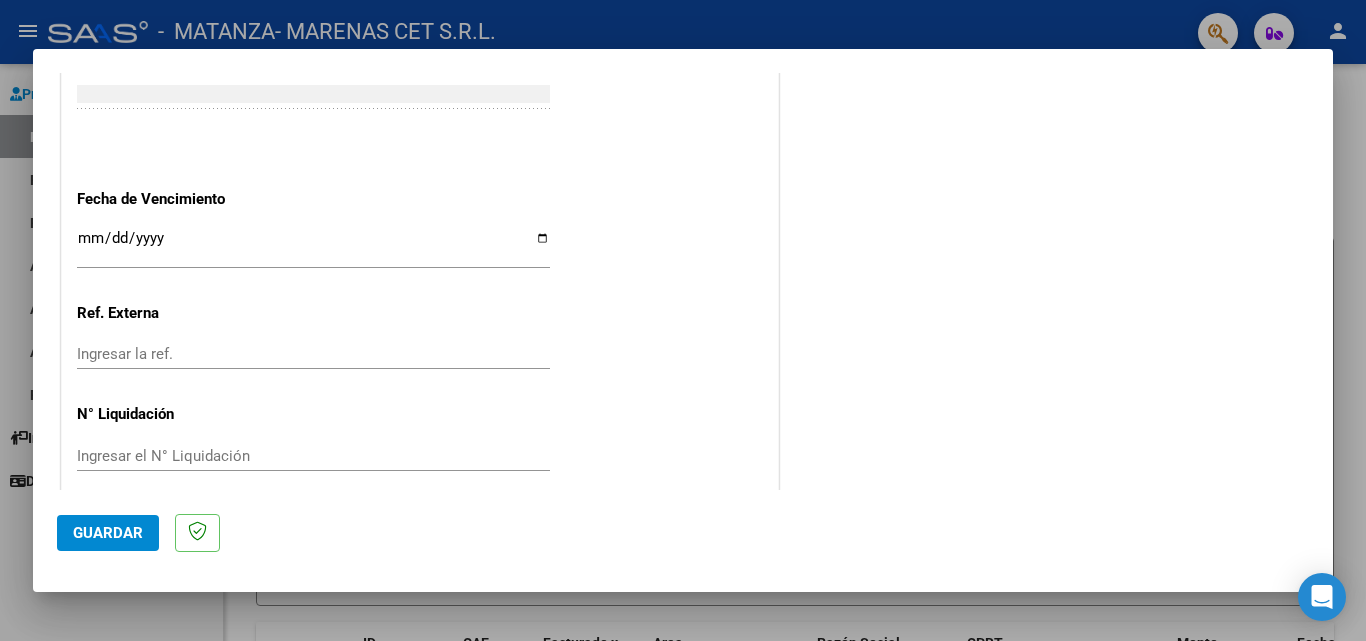 scroll, scrollTop: 1300, scrollLeft: 0, axis: vertical 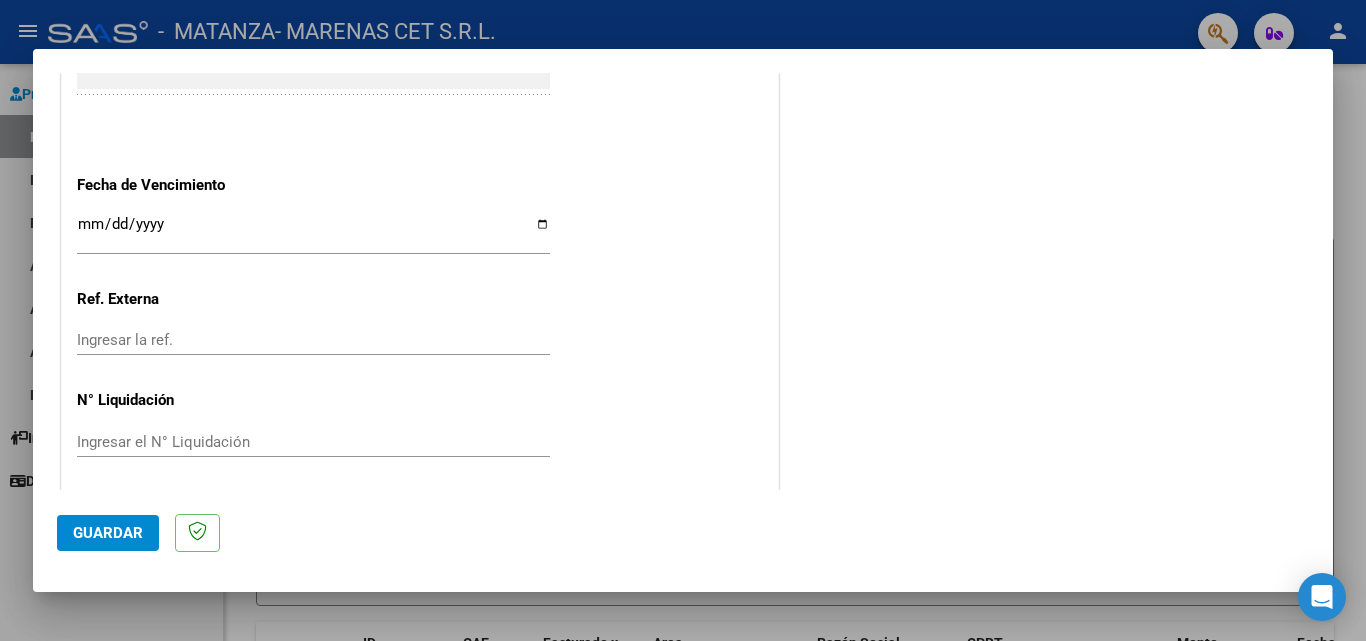 type on "202507" 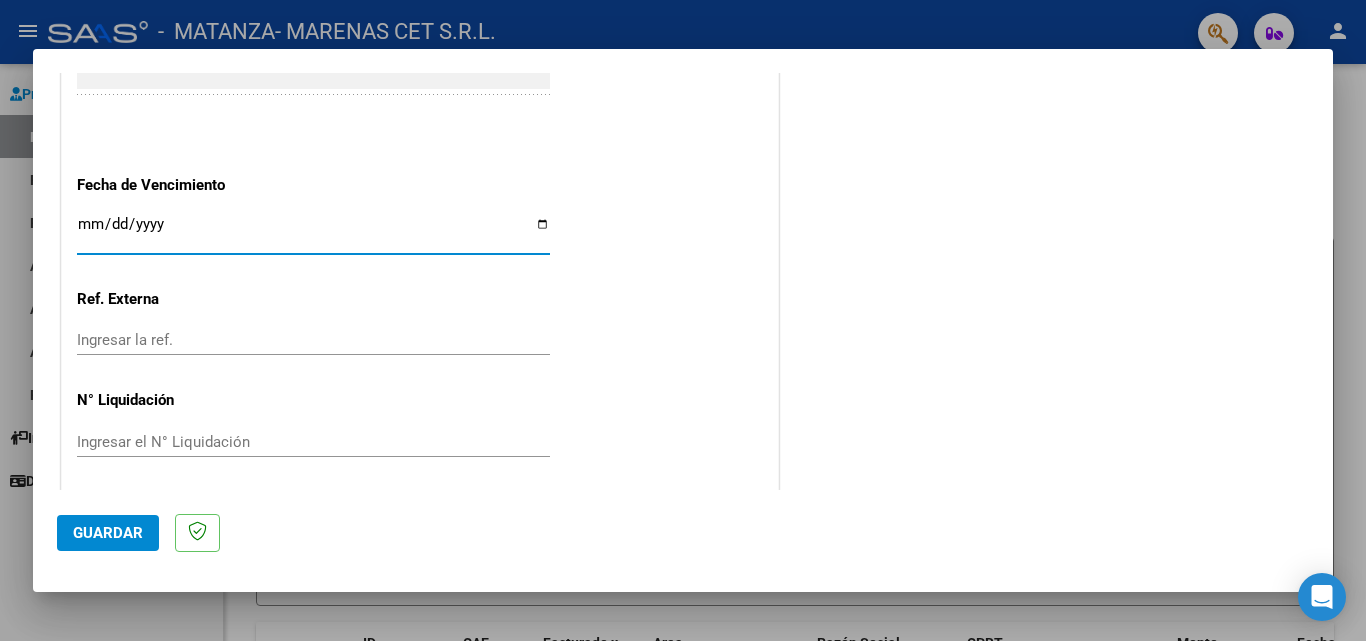 click on "Ingresar la fecha" at bounding box center (313, 232) 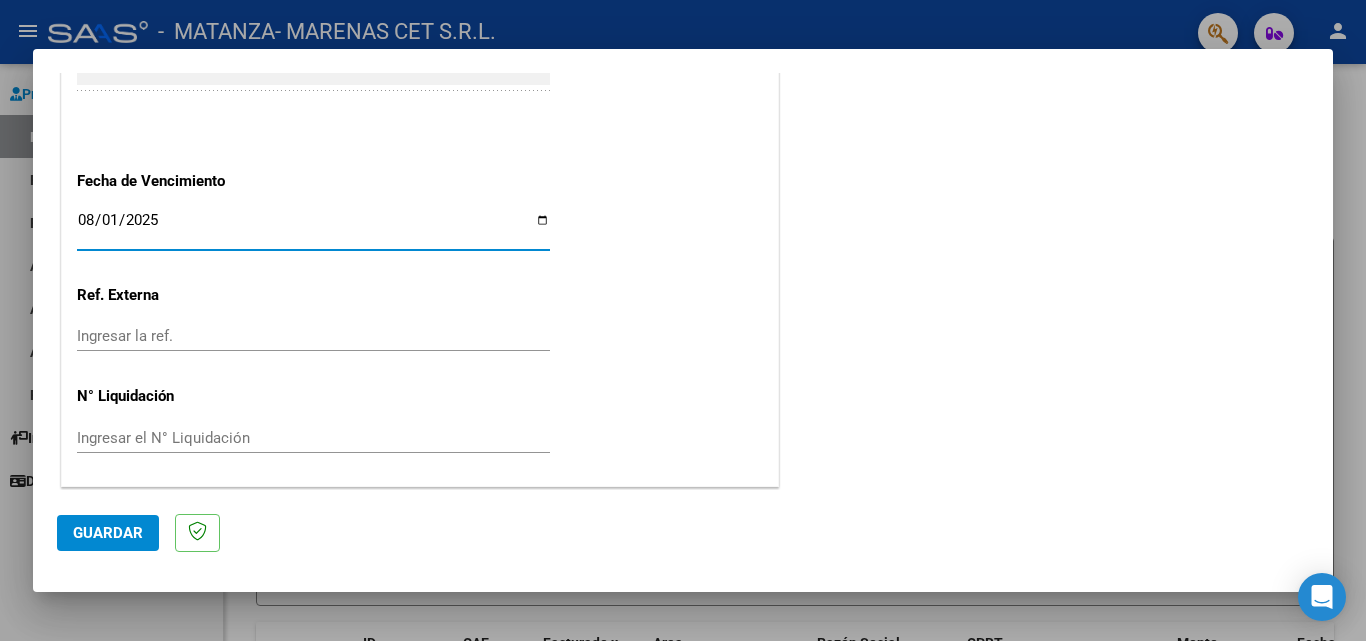 scroll, scrollTop: 1305, scrollLeft: 0, axis: vertical 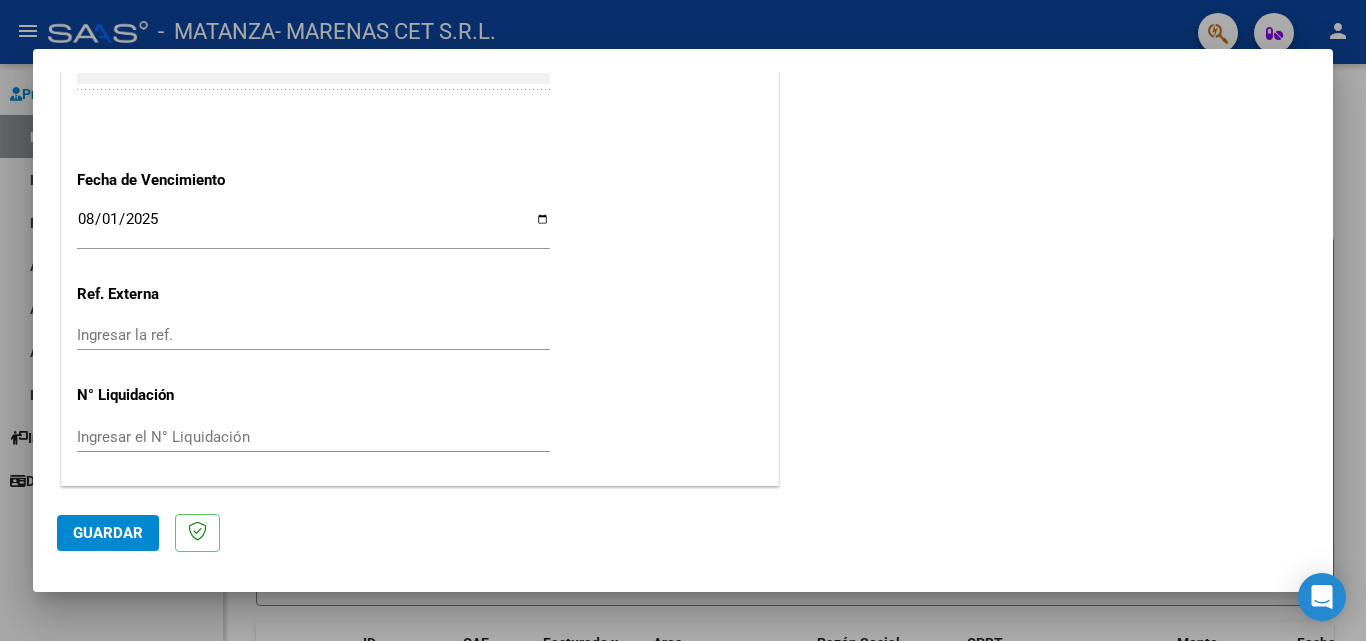 drag, startPoint x: 95, startPoint y: 539, endPoint x: 466, endPoint y: 382, distance: 402.85233 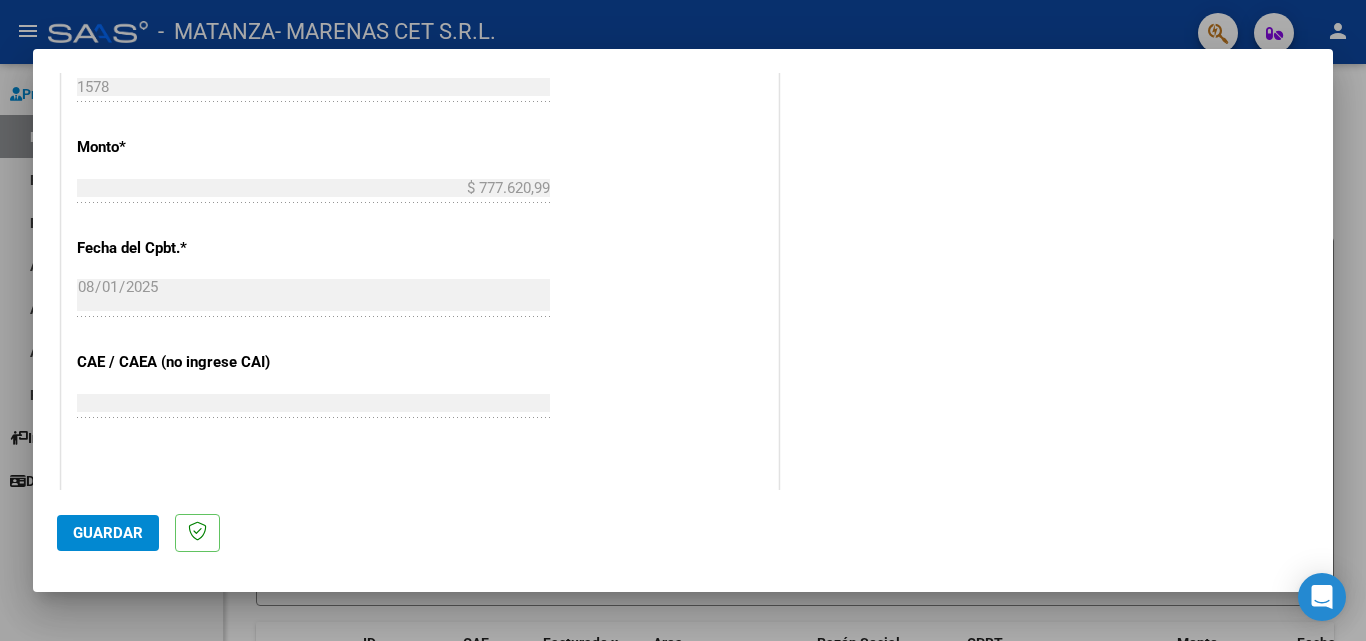 scroll, scrollTop: 1200, scrollLeft: 0, axis: vertical 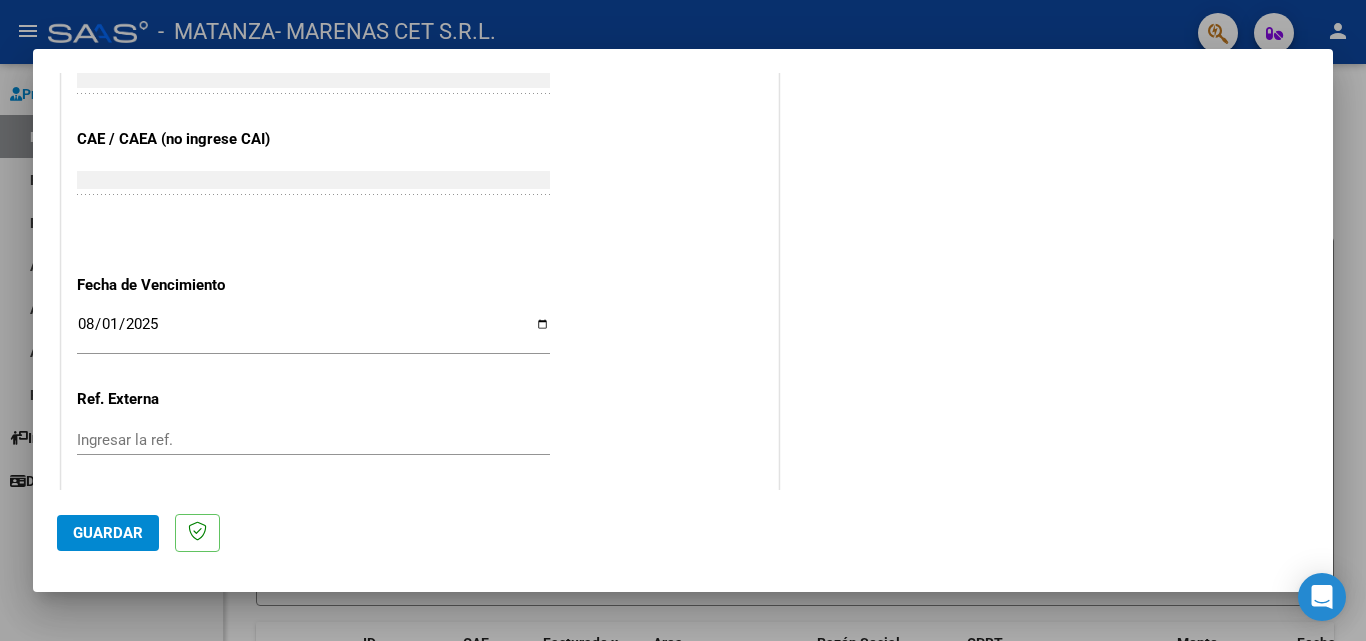 click on "Guardar" 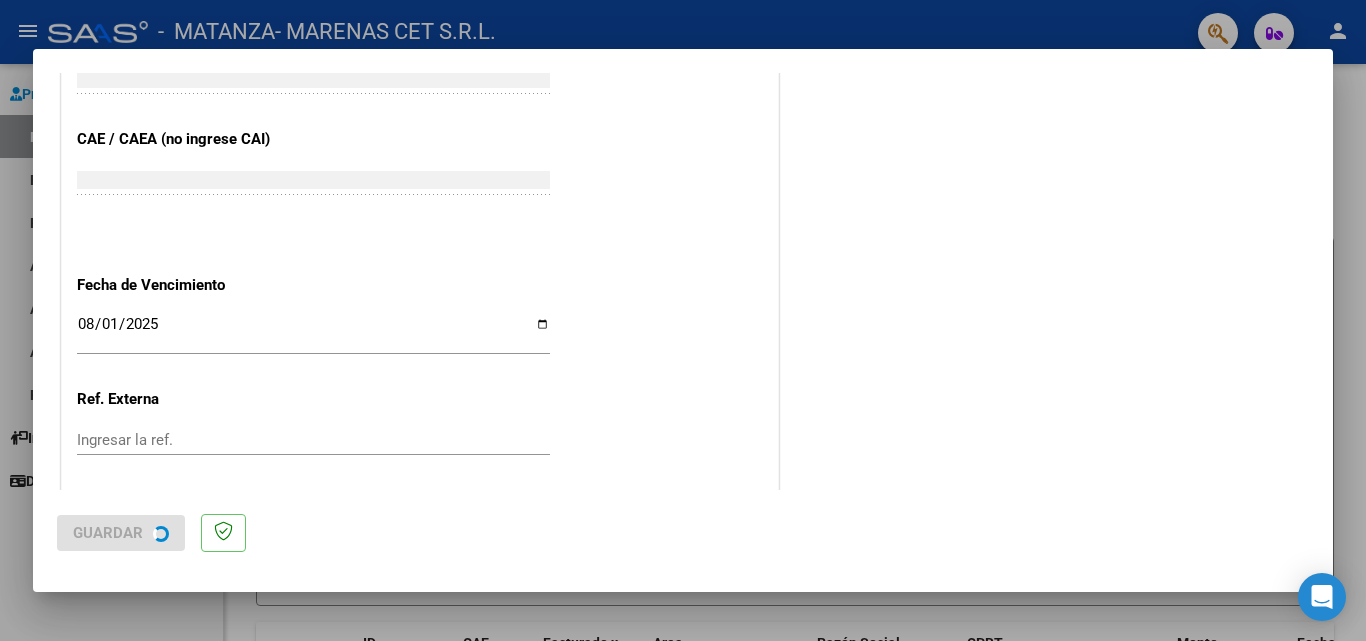 scroll, scrollTop: 0, scrollLeft: 0, axis: both 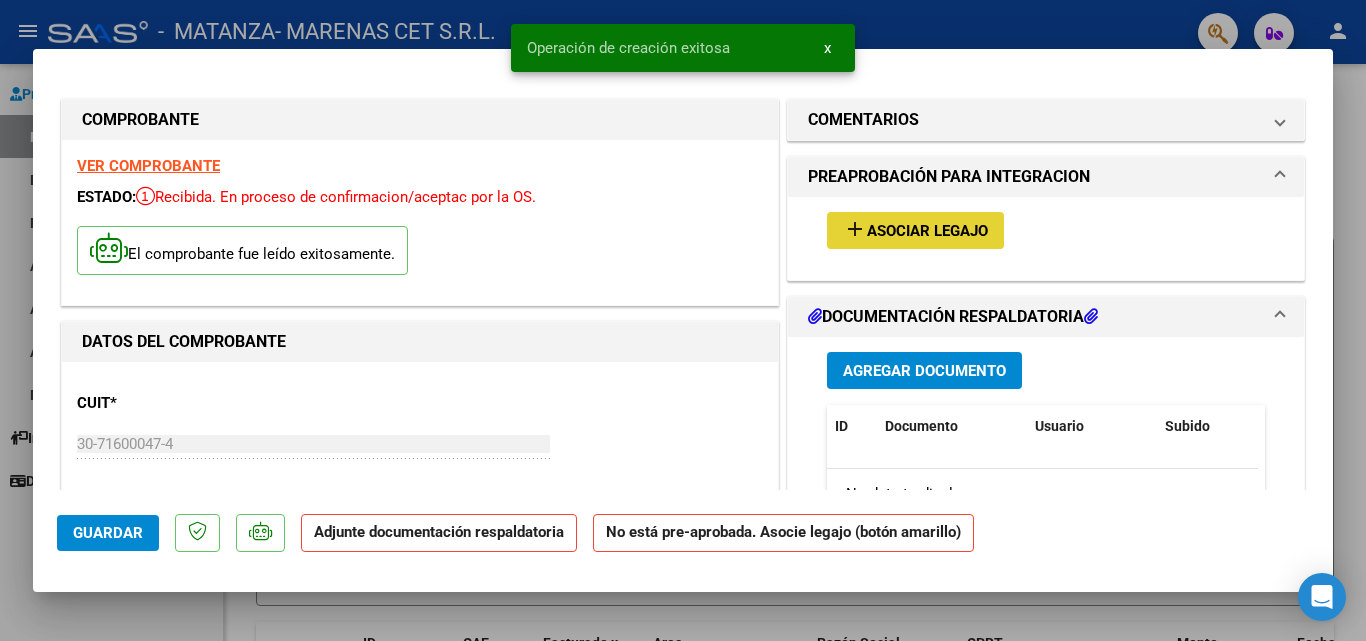 click on "Asociar Legajo" at bounding box center [927, 231] 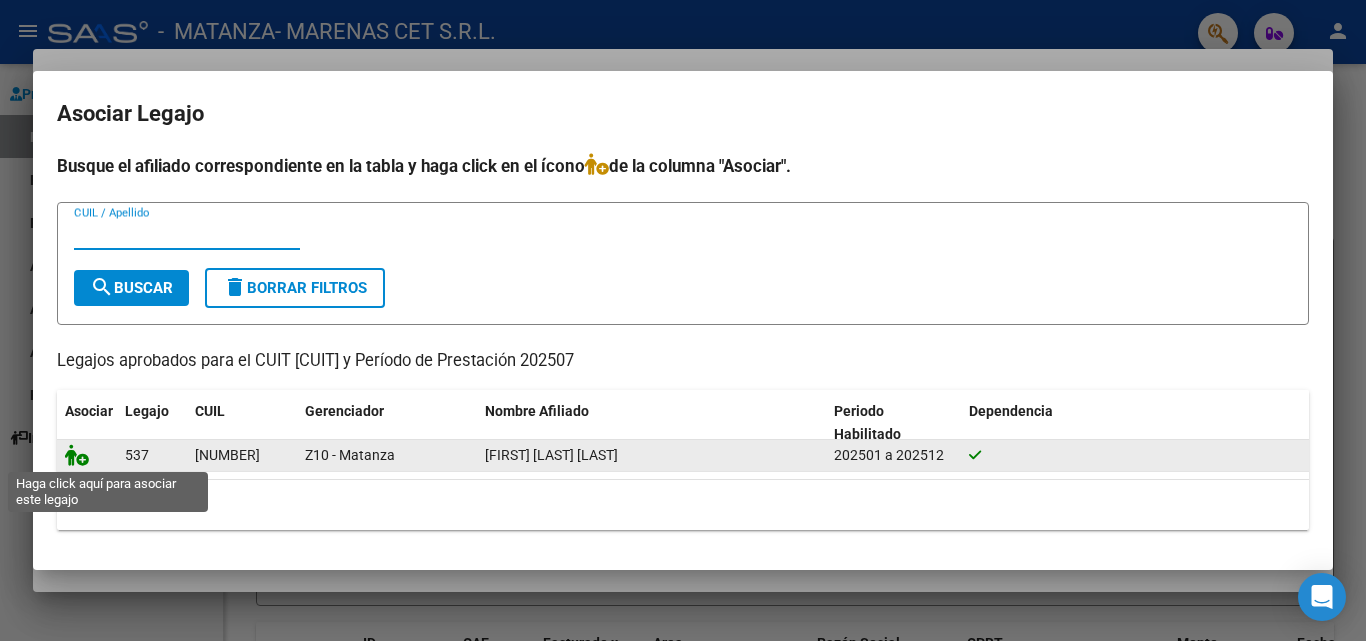 click 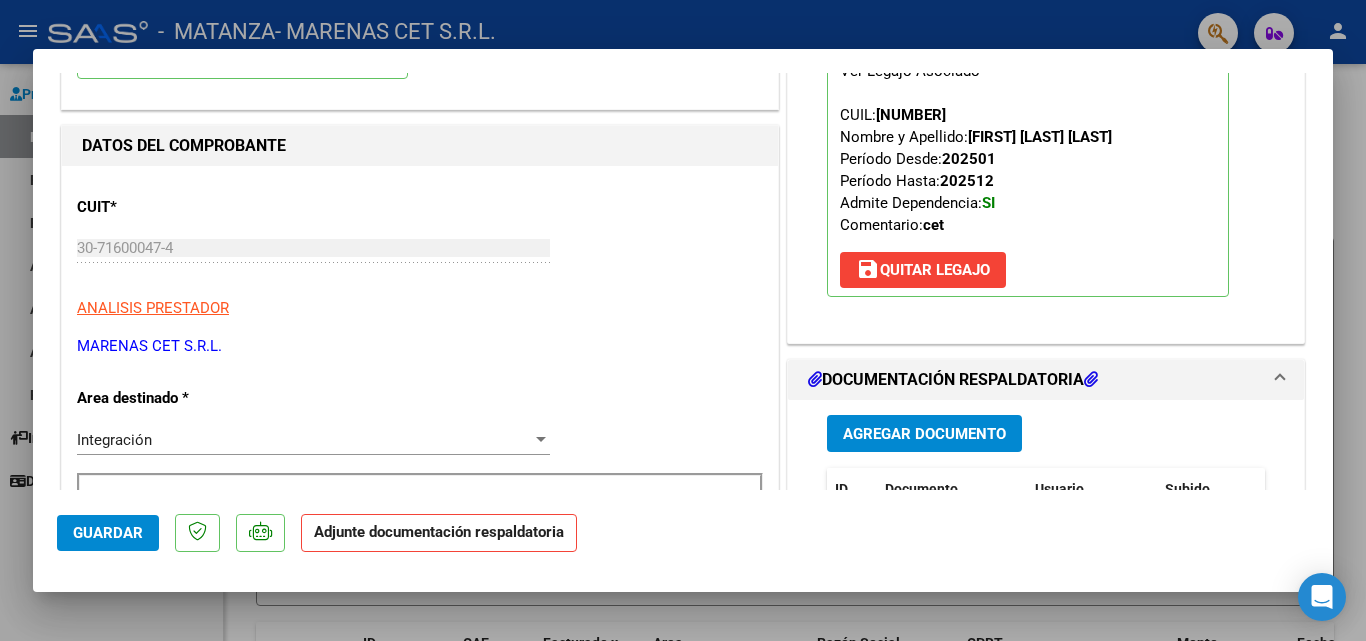 scroll, scrollTop: 400, scrollLeft: 0, axis: vertical 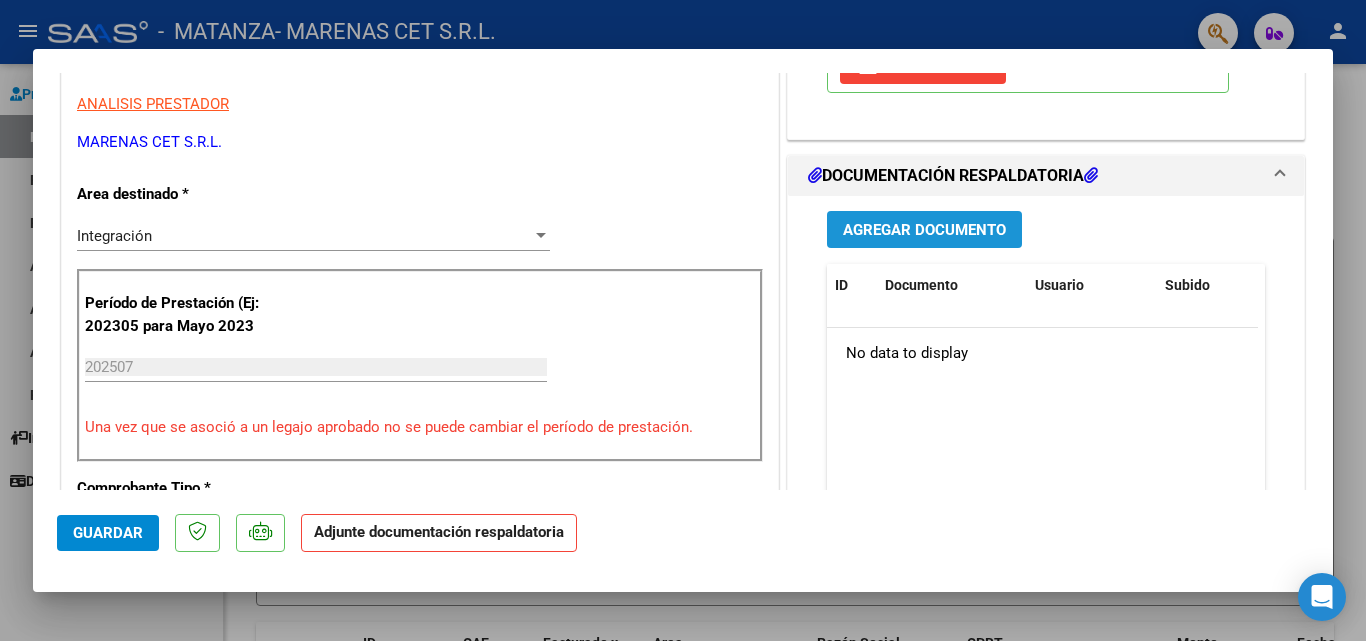 click on "Agregar Documento" at bounding box center [924, 230] 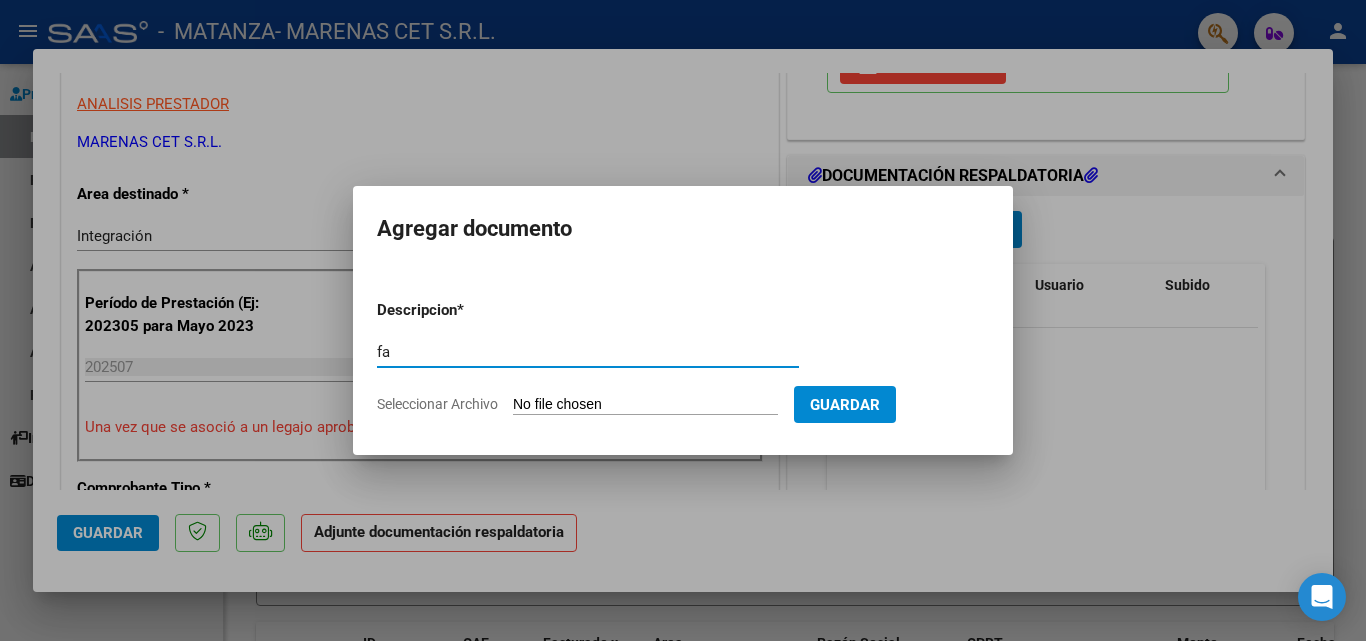 type on "f" 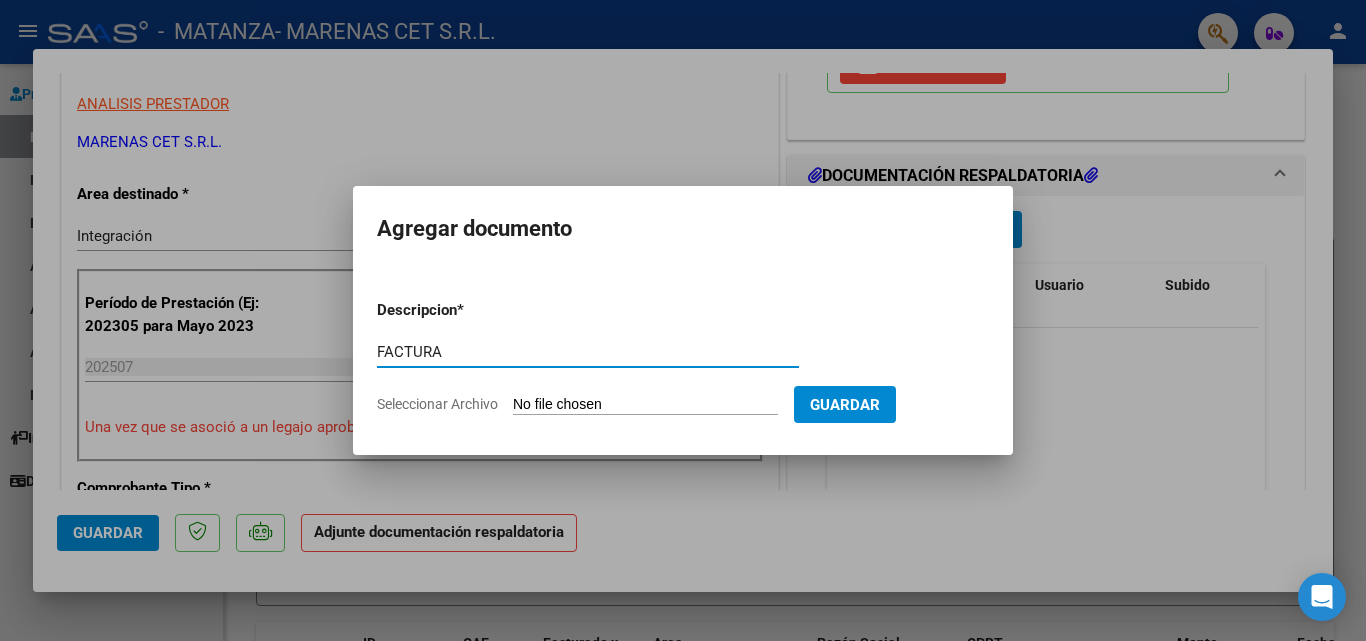 type on "FACTURA" 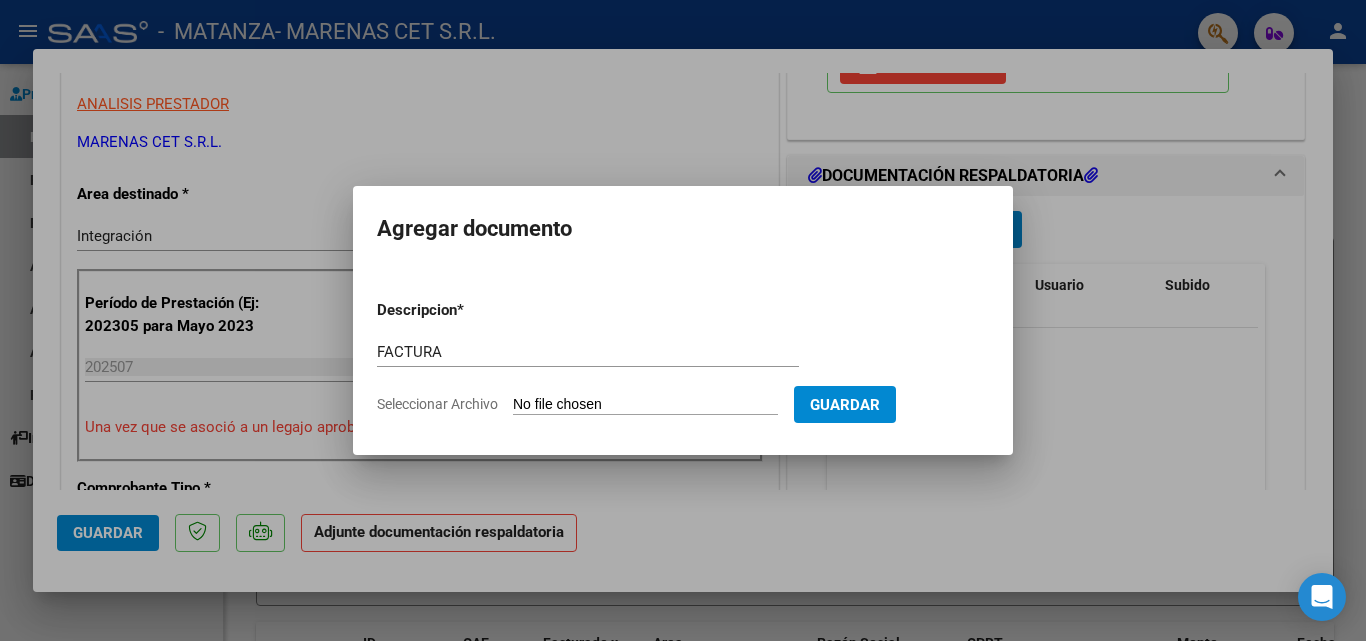type on "C:\fakepath\[FIRST] [LAST] [LAST].pdf" 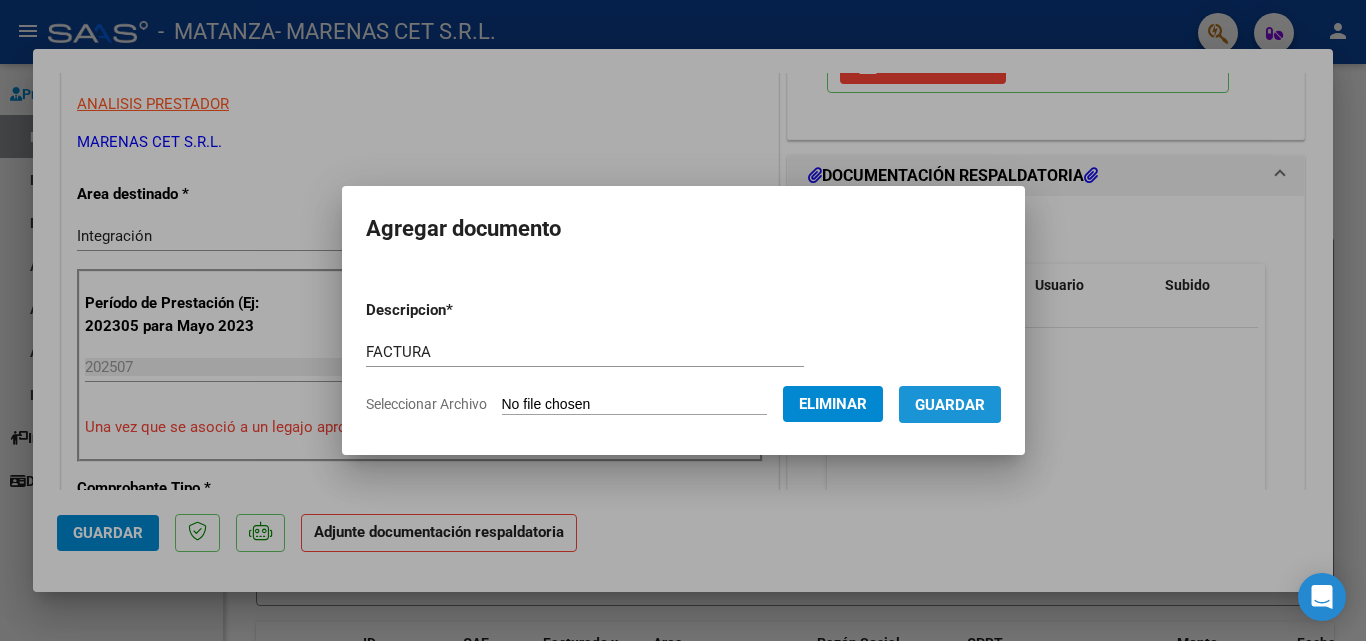 click on "Guardar" at bounding box center (950, 405) 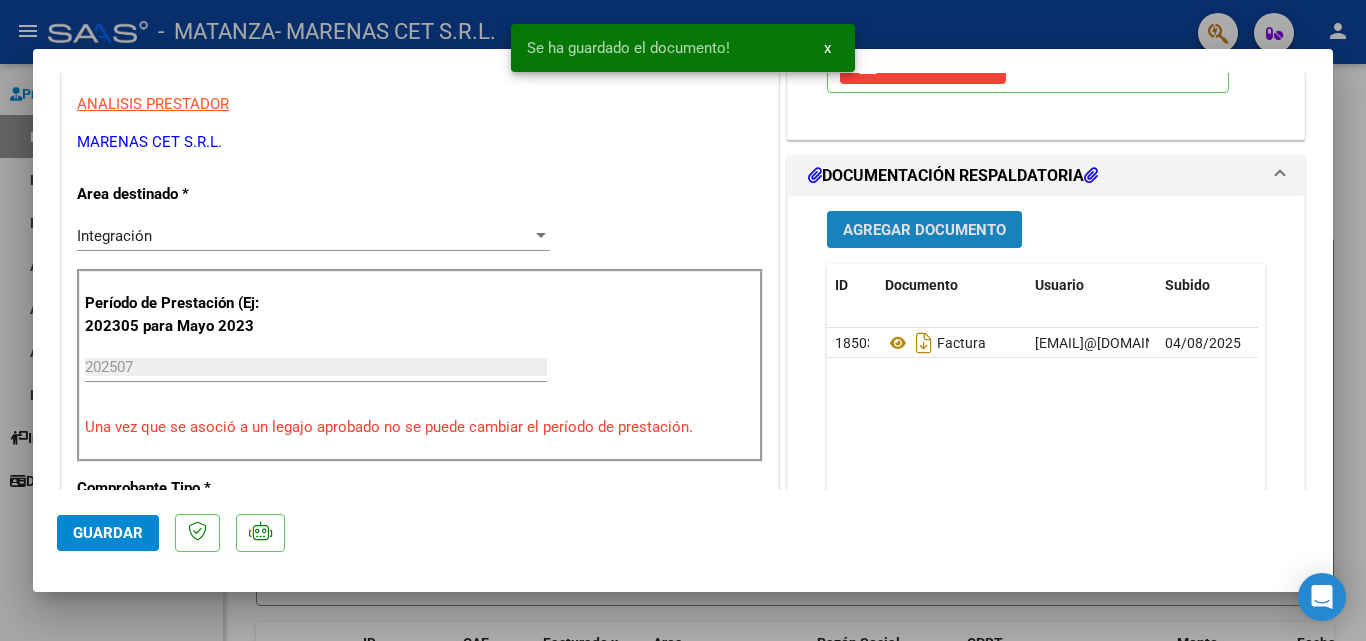 click on "Agregar Documento" at bounding box center (924, 230) 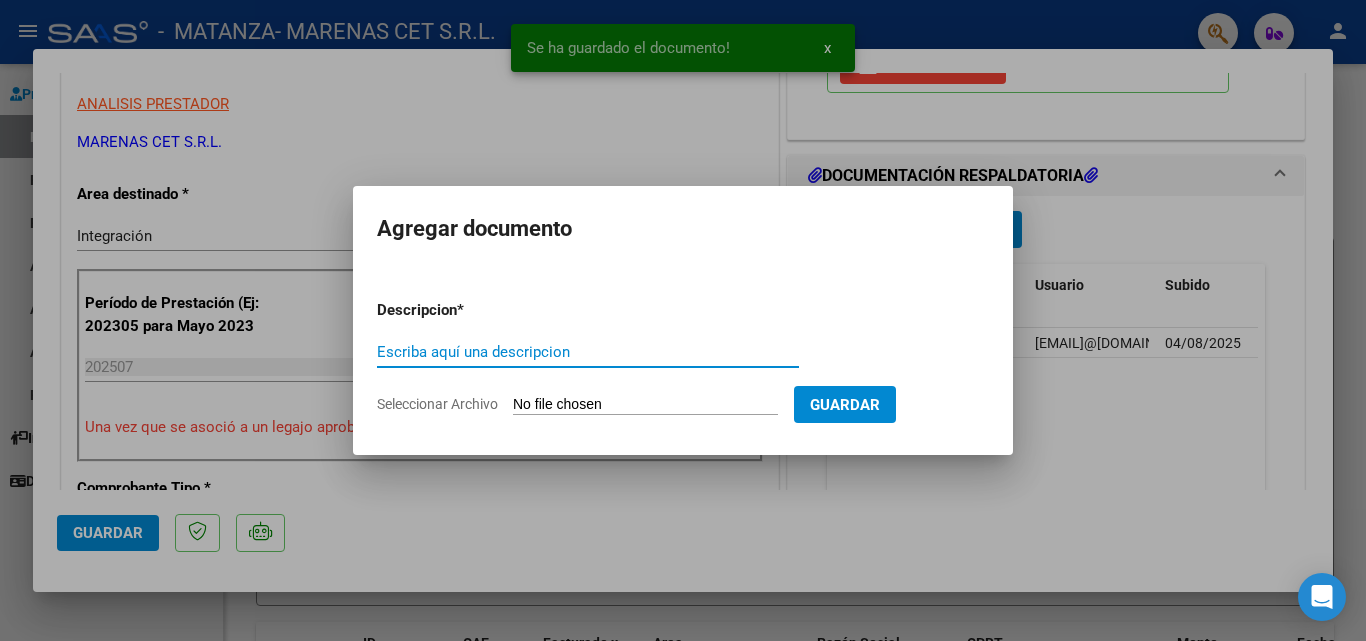click on "Escriba aquí una descripcion" at bounding box center (588, 352) 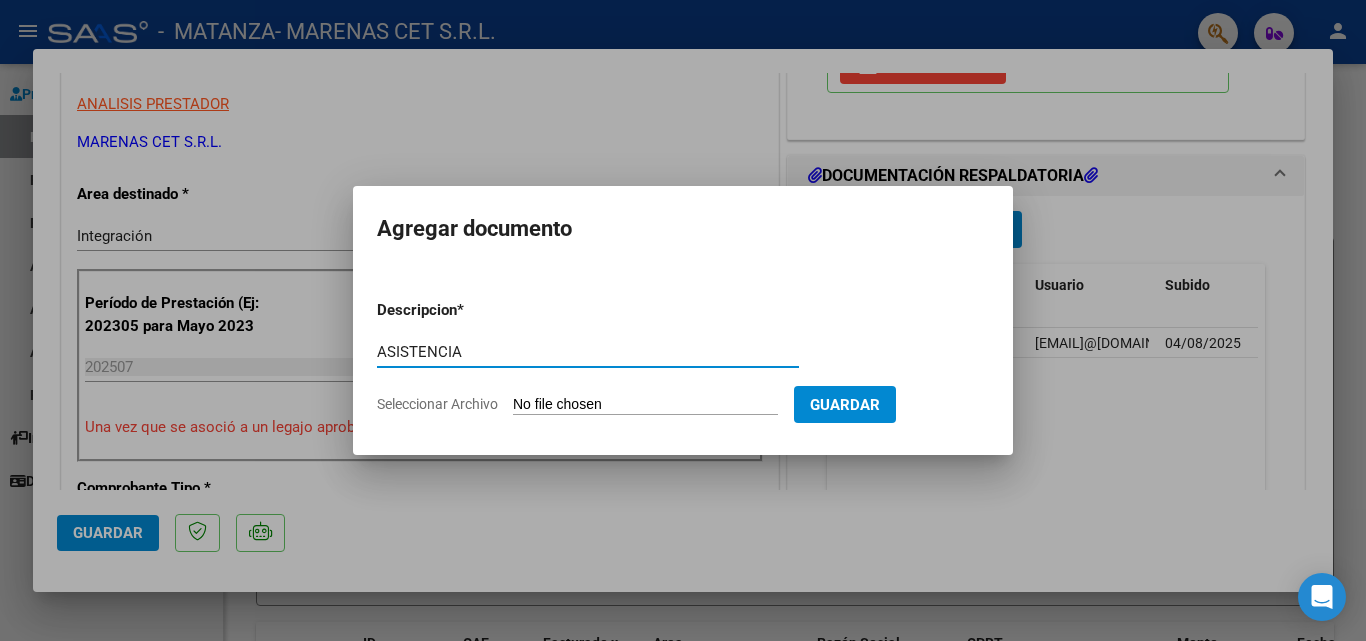 type on "ASISTENCIA" 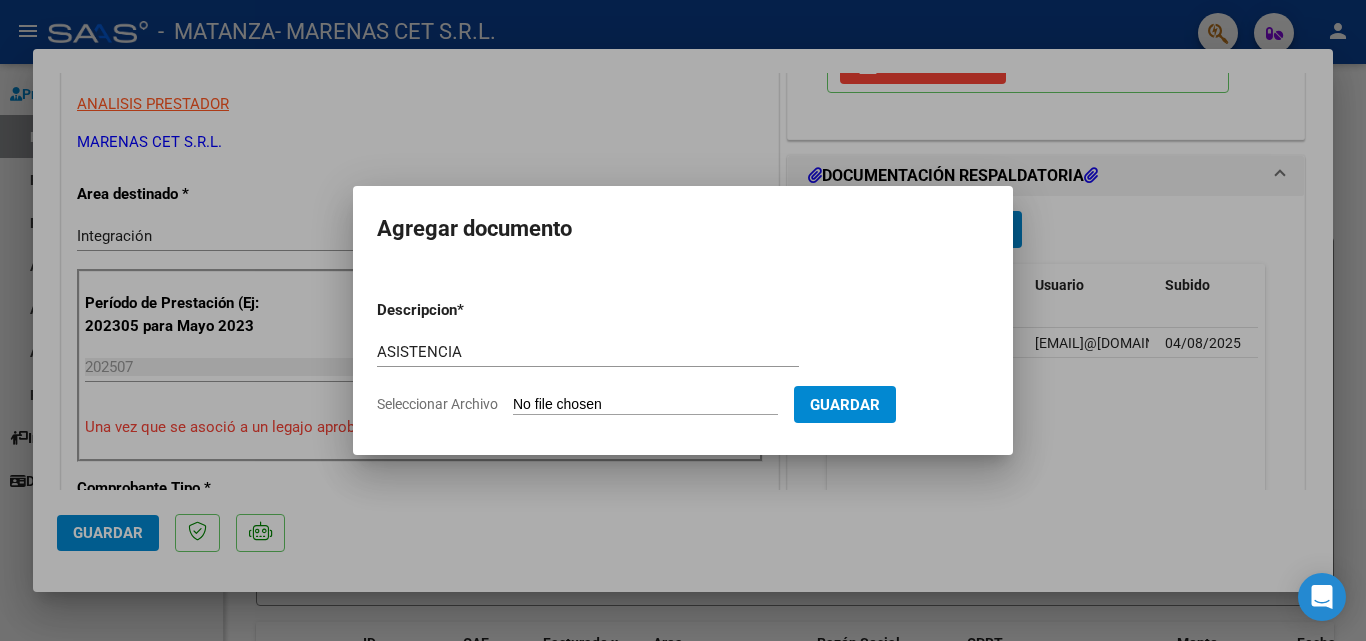 click on "Seleccionar Archivo" 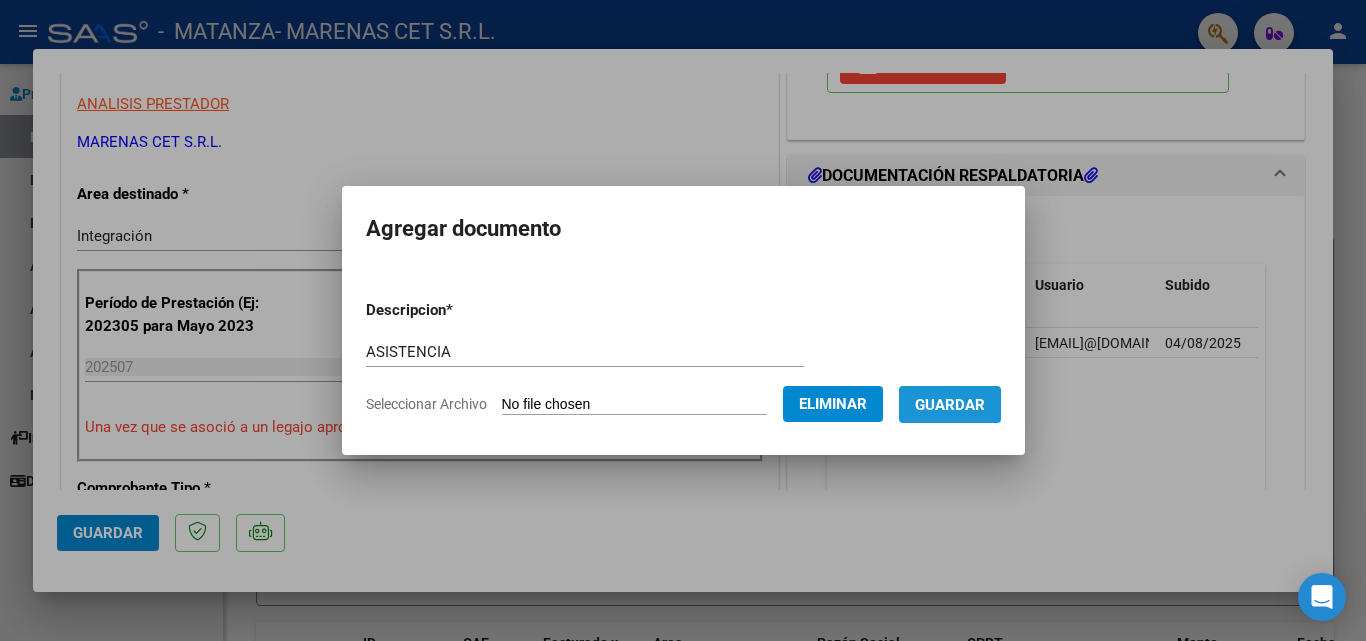 click on "Guardar" at bounding box center [950, 405] 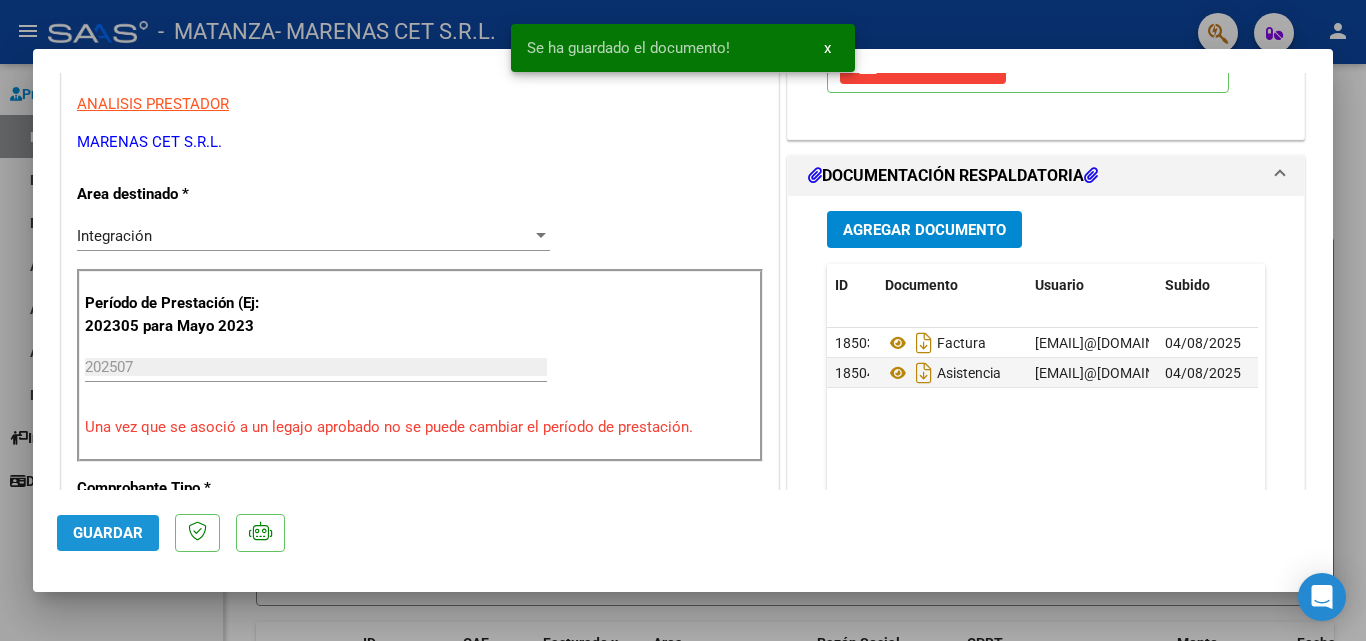click on "Guardar" 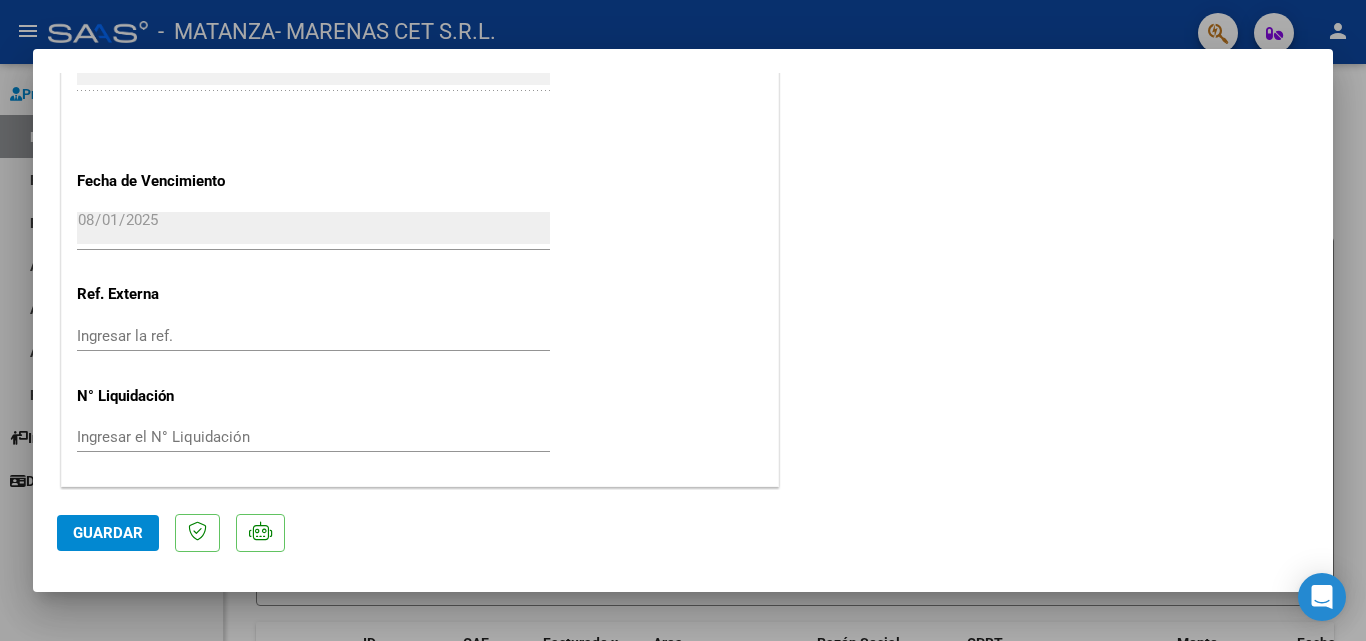 scroll, scrollTop: 1373, scrollLeft: 0, axis: vertical 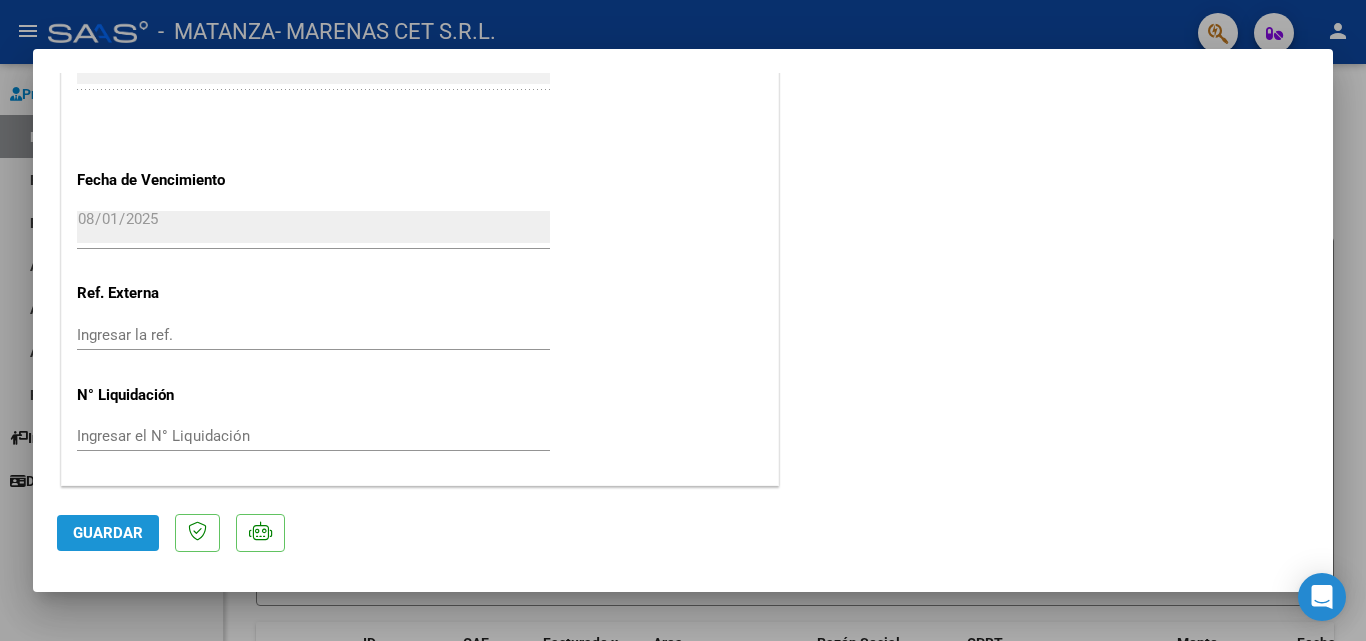 click on "Guardar" 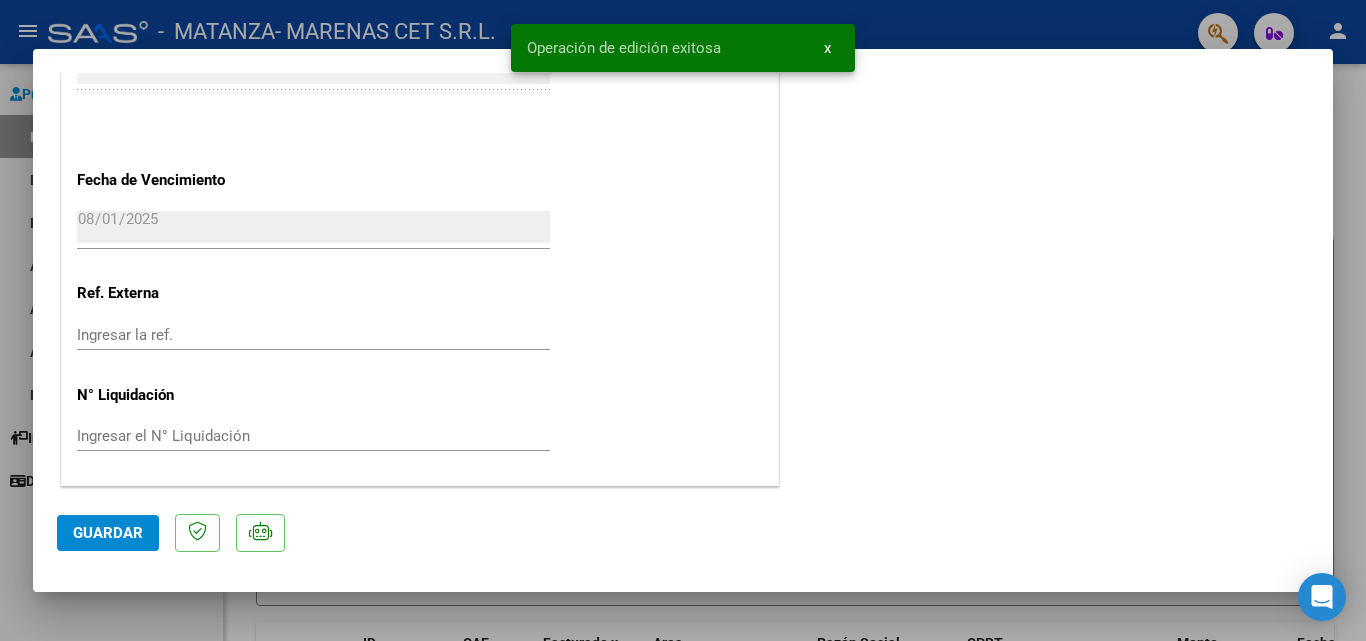 type 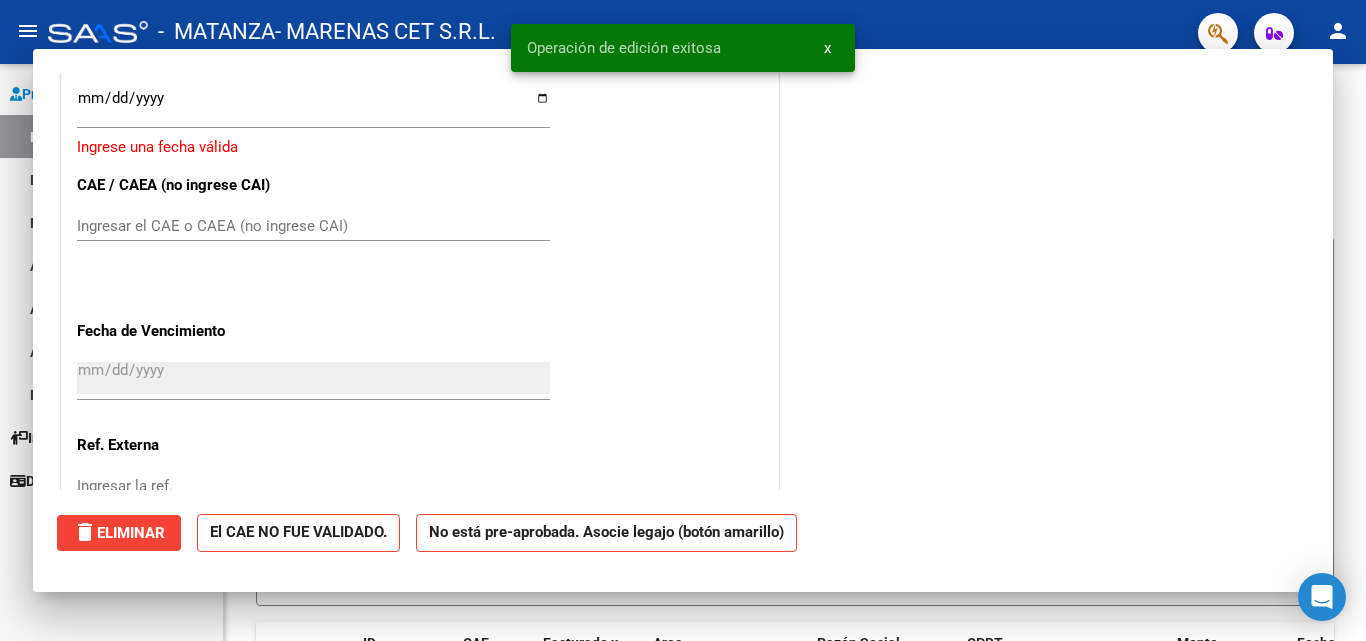scroll, scrollTop: 1525, scrollLeft: 0, axis: vertical 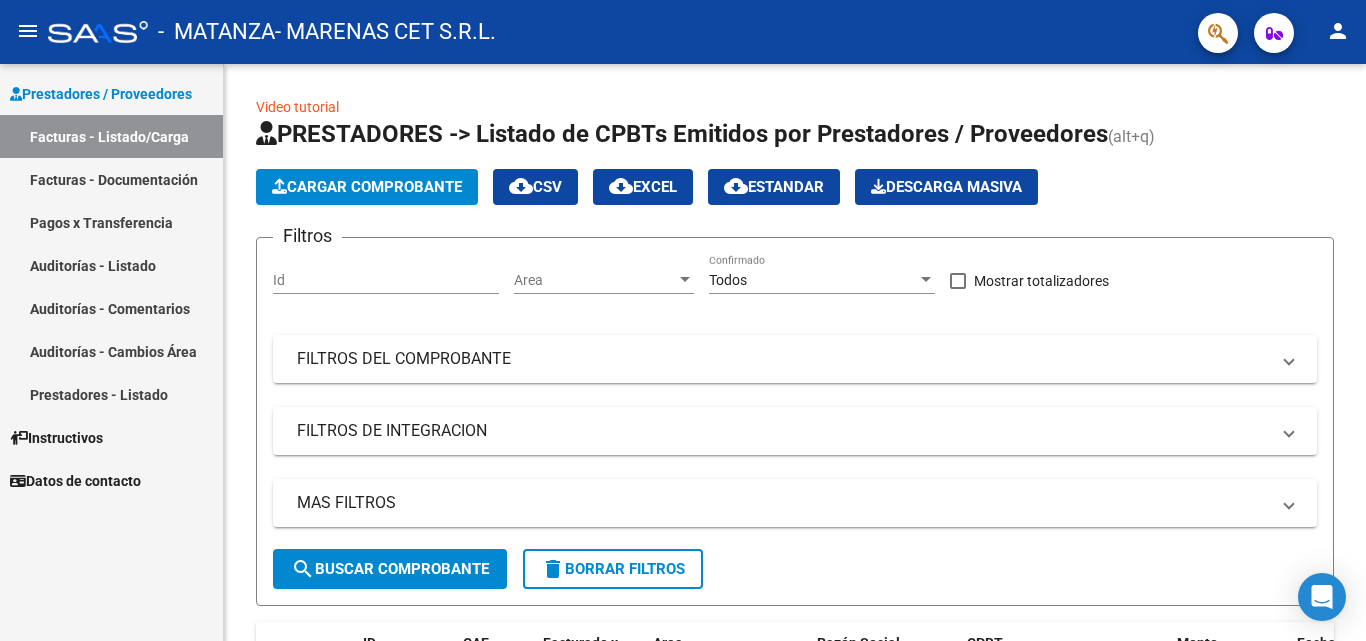 click on "Facturas - Documentación" at bounding box center [111, 179] 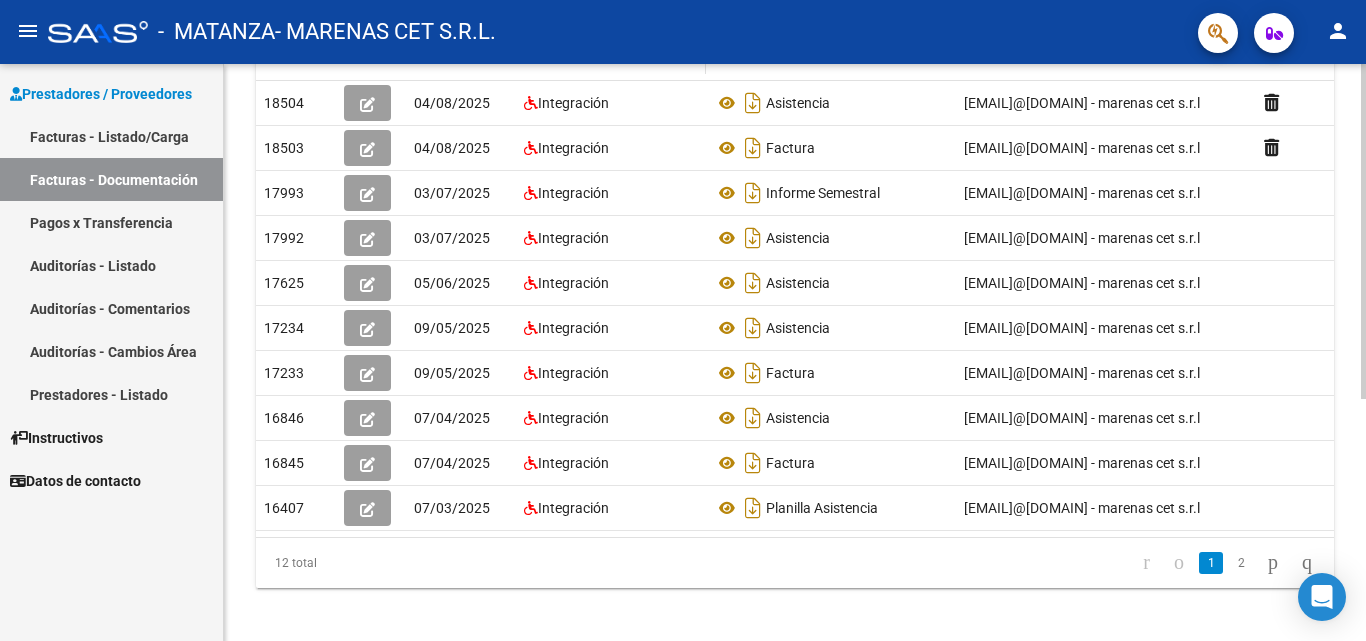 scroll, scrollTop: 416, scrollLeft: 0, axis: vertical 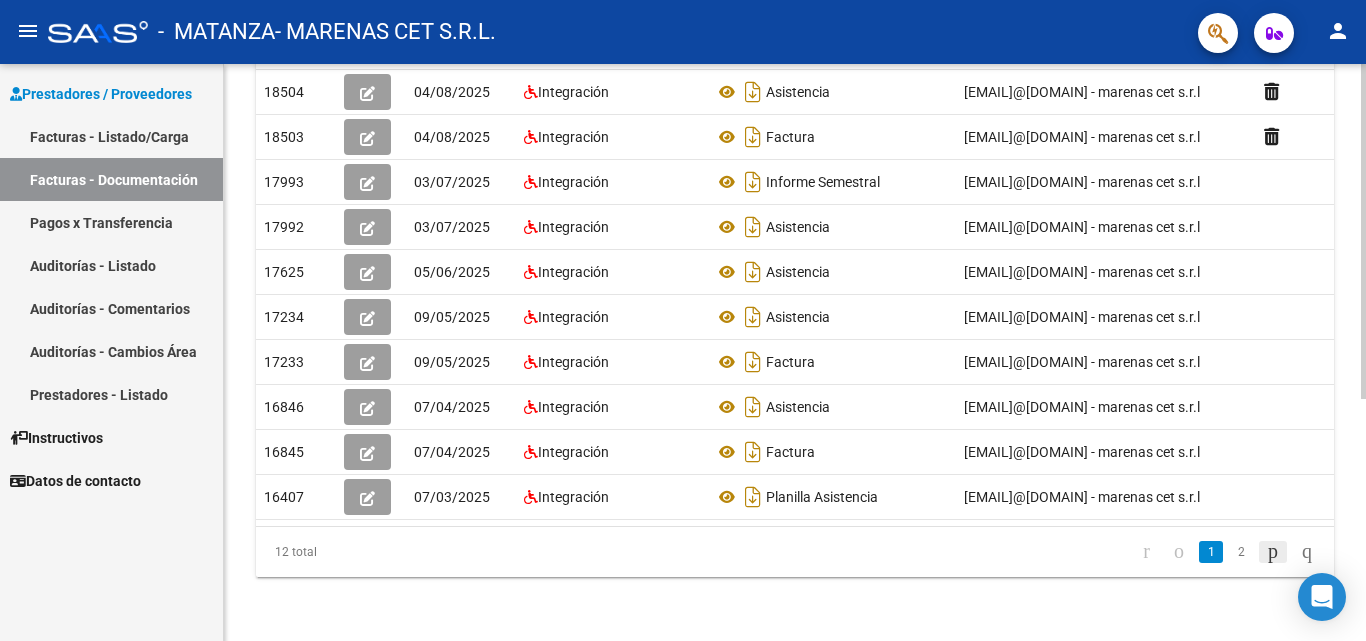 click 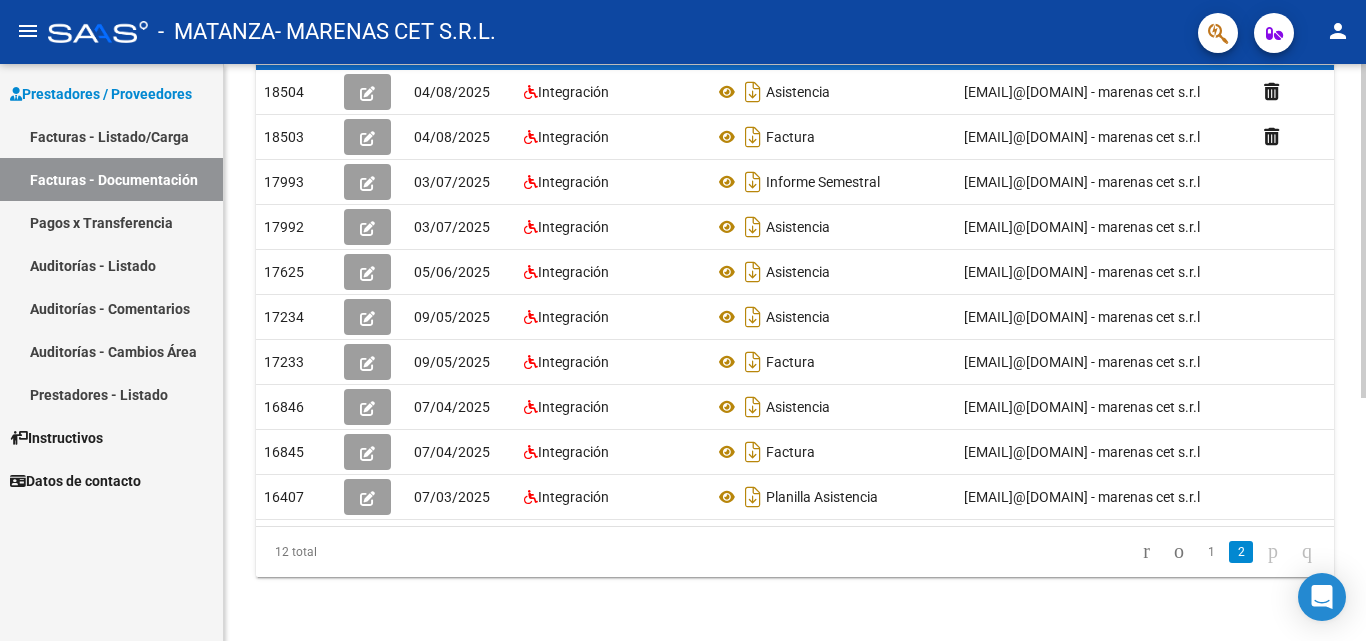 scroll, scrollTop: 56, scrollLeft: 0, axis: vertical 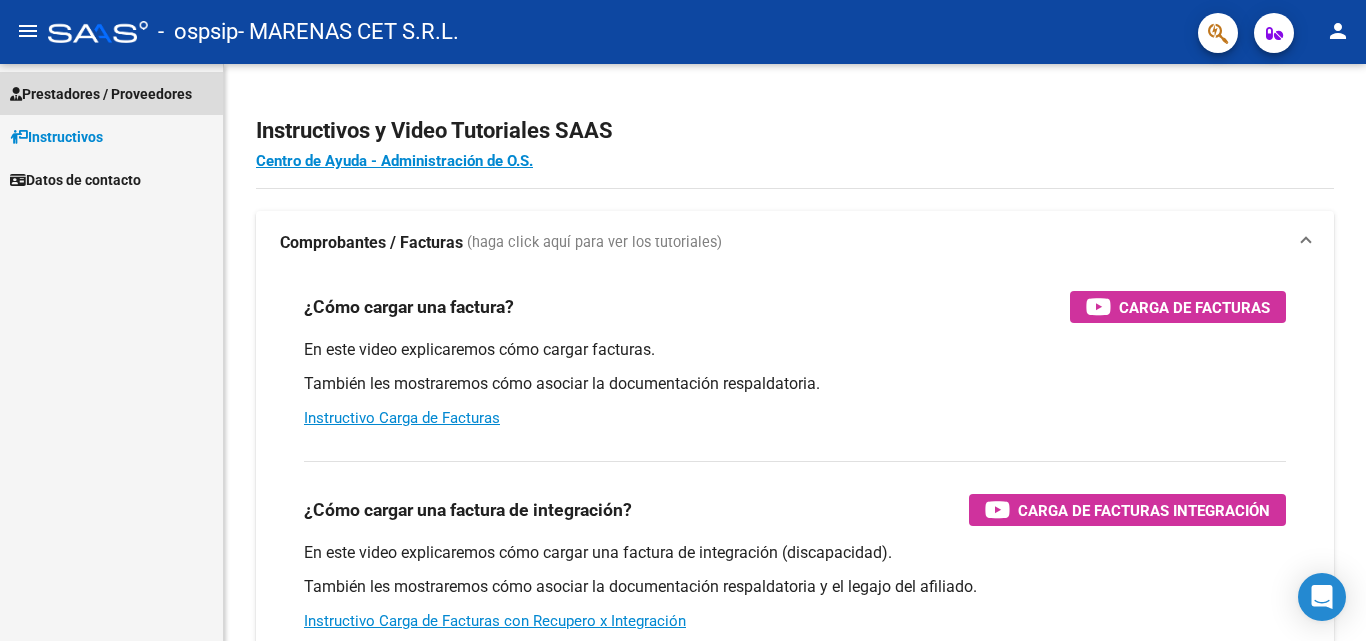 click on "Prestadores / Proveedores" at bounding box center [101, 94] 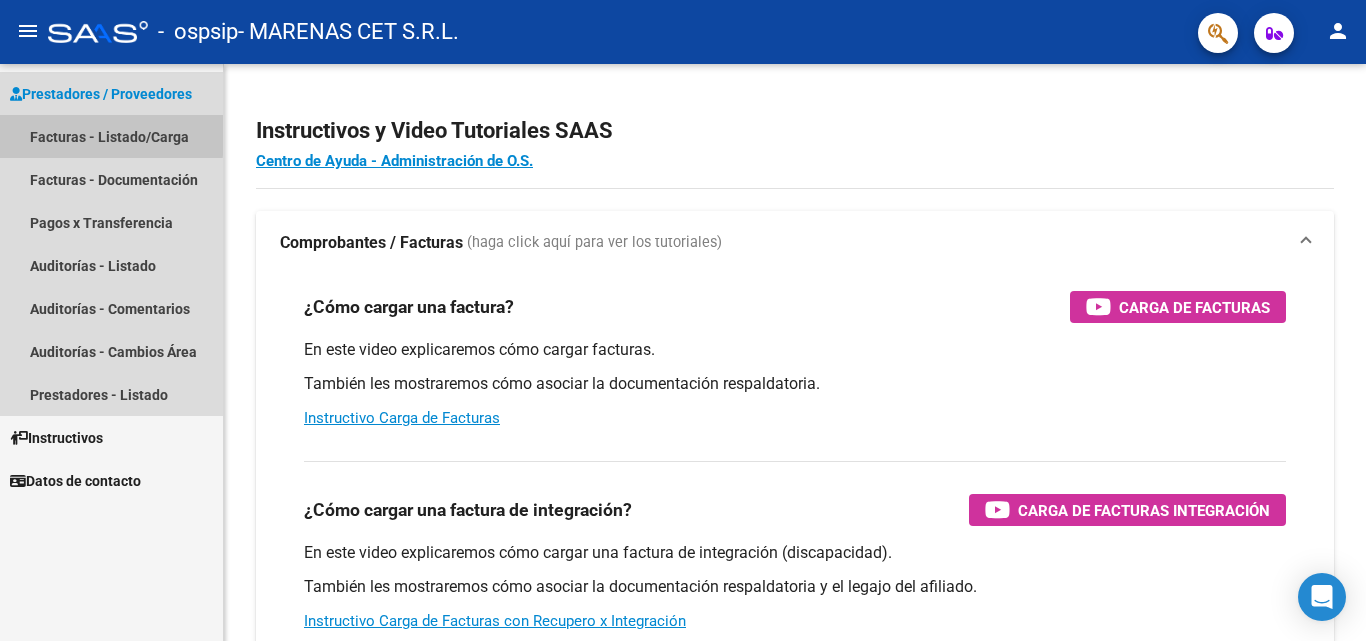 click on "Facturas - Listado/Carga" at bounding box center (111, 136) 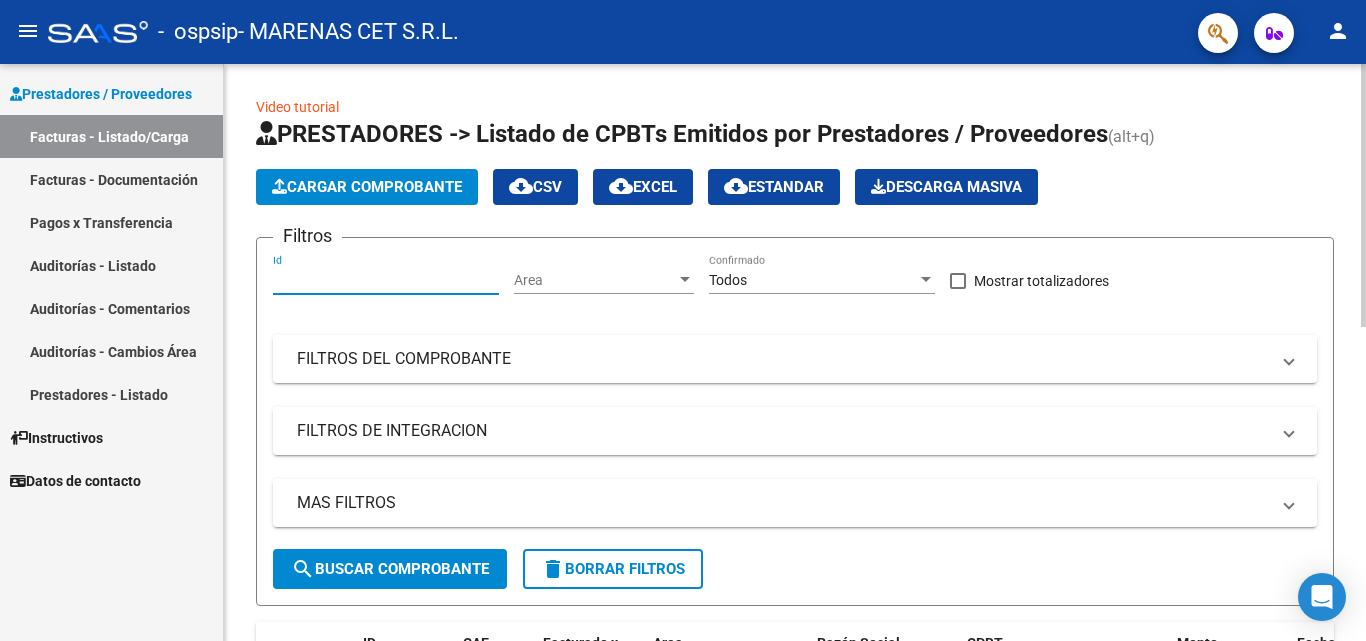 click on "Id" at bounding box center (386, 280) 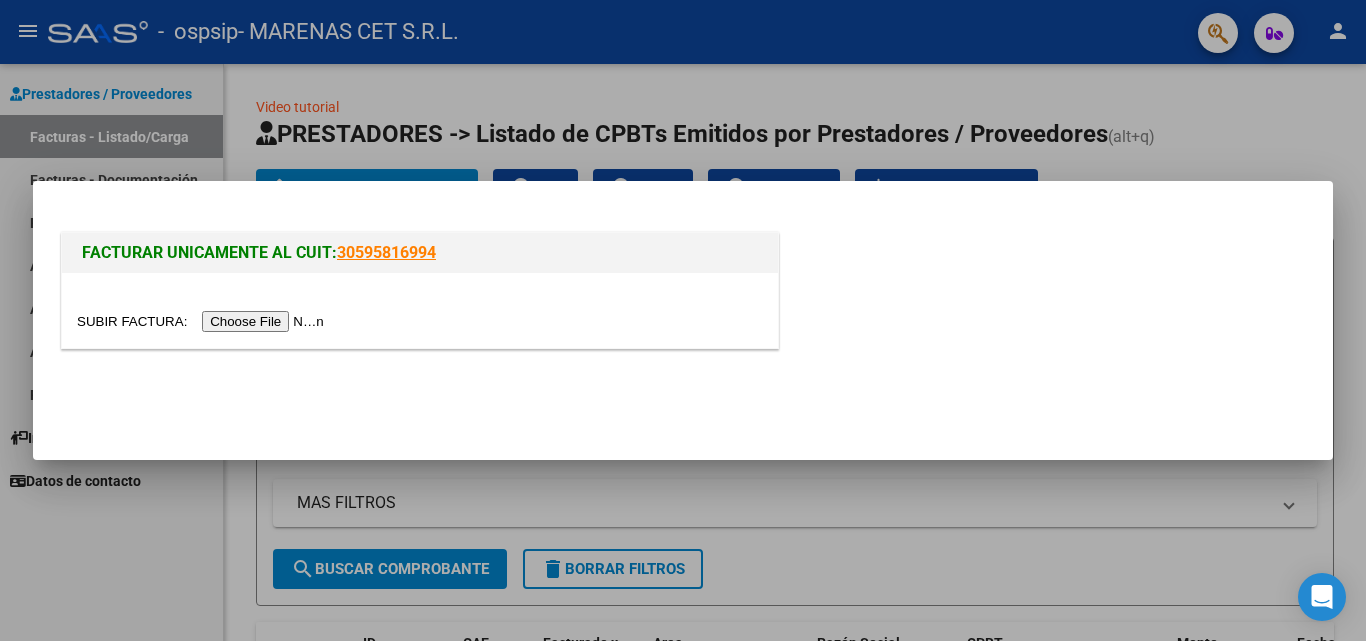 click at bounding box center (203, 321) 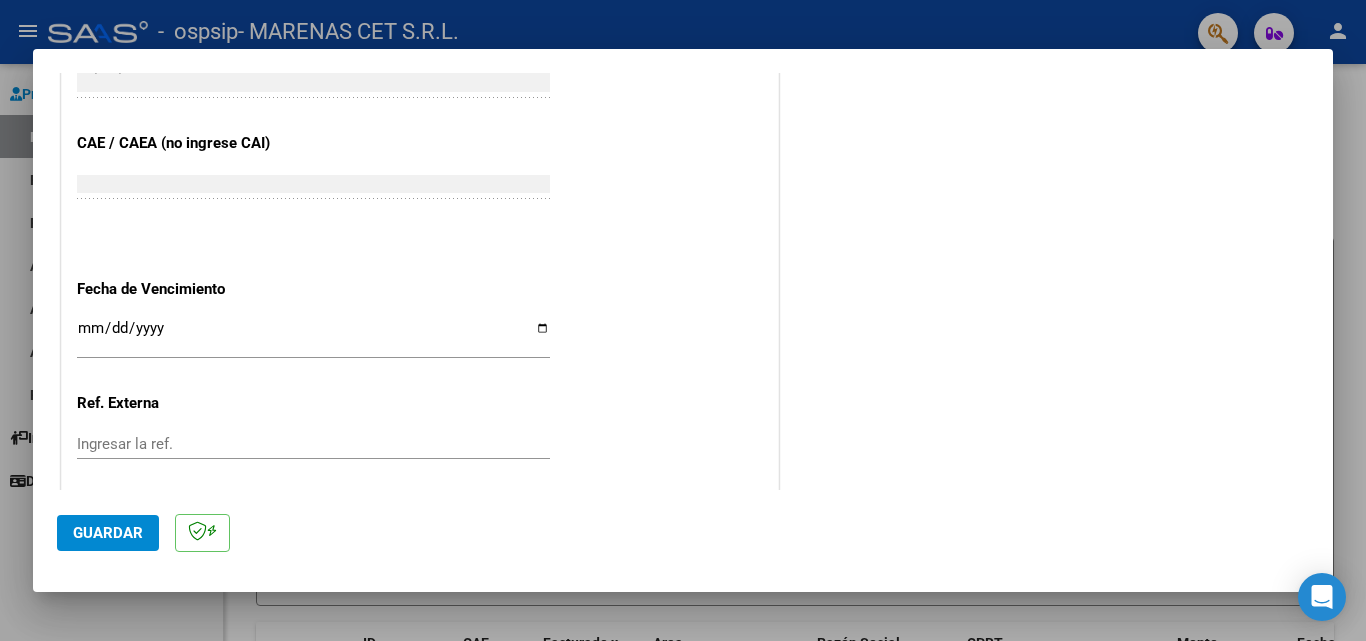 scroll, scrollTop: 1200, scrollLeft: 0, axis: vertical 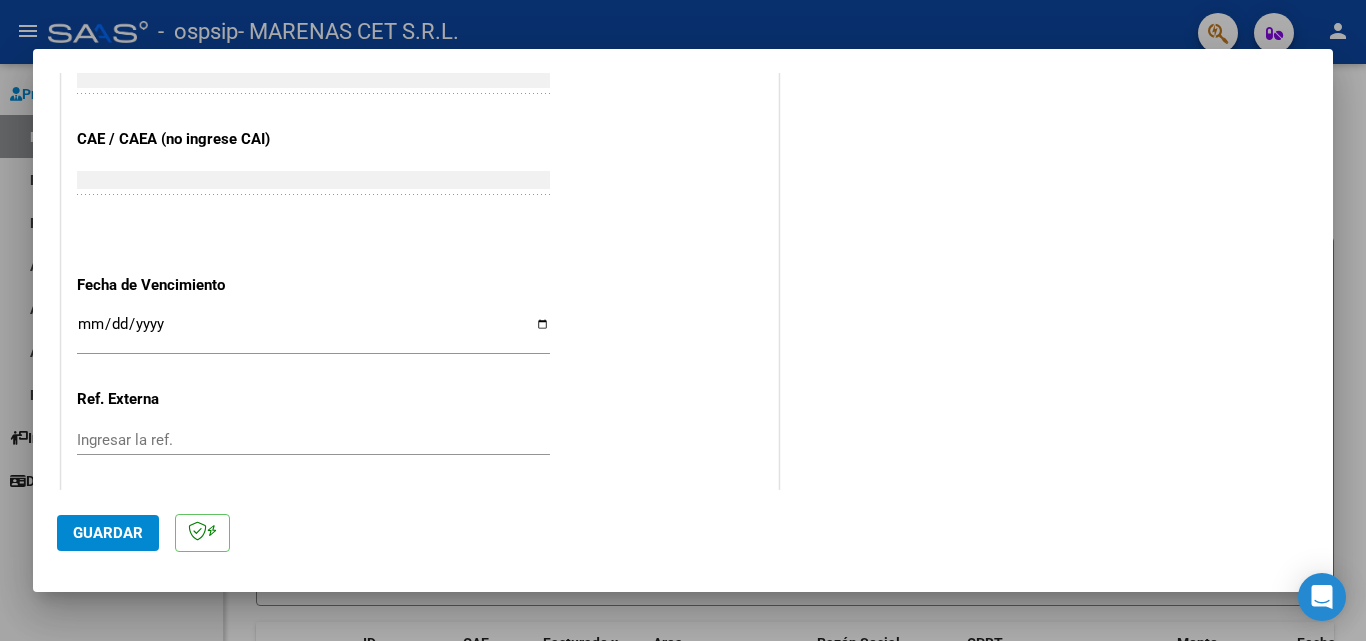 click on "Ingresar la fecha" at bounding box center (313, 332) 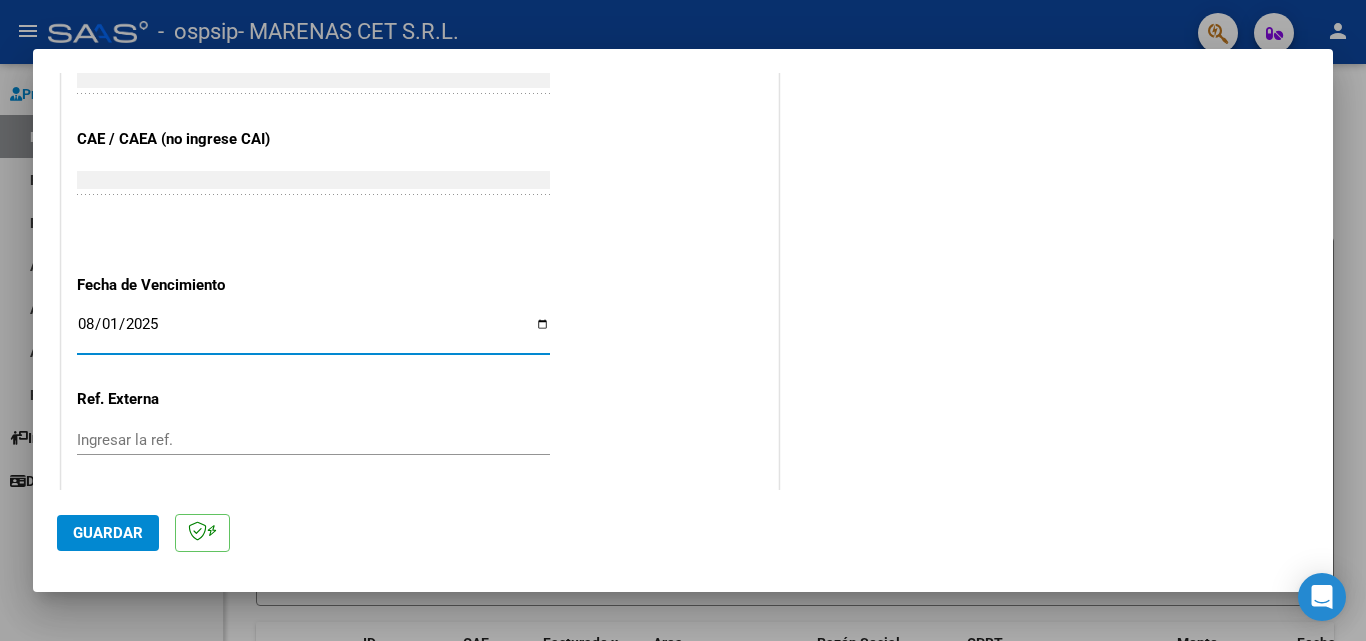 type on "2025-08-01" 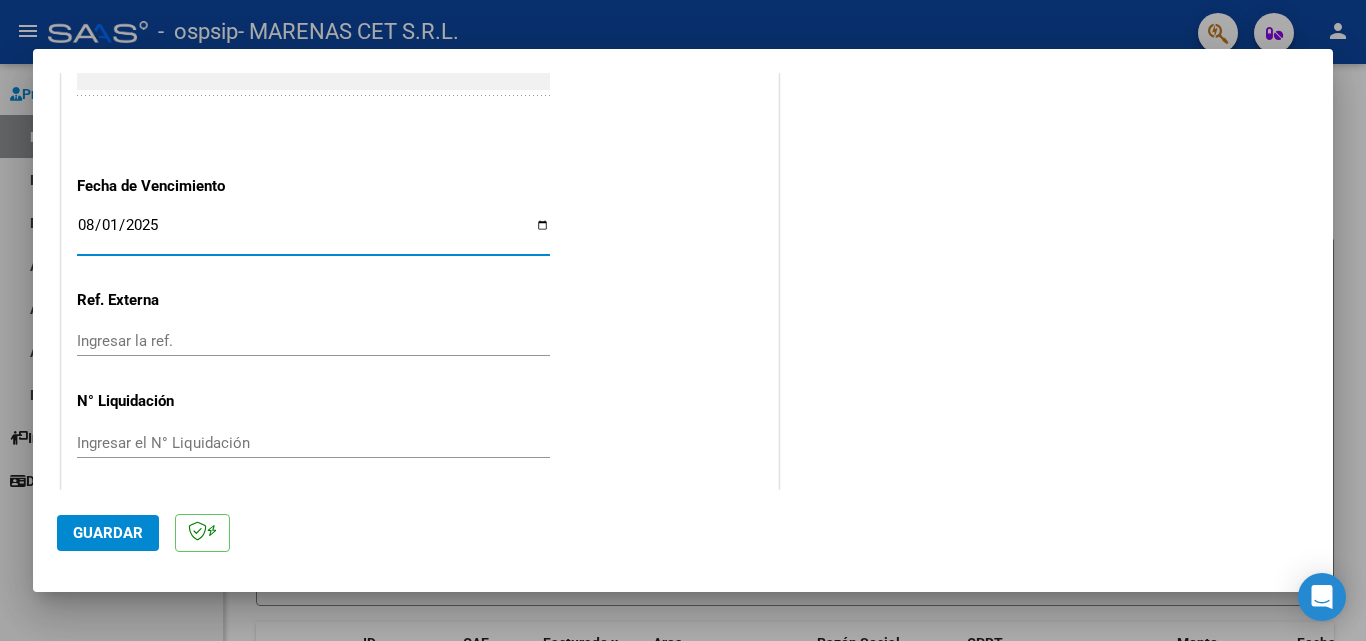 scroll, scrollTop: 1305, scrollLeft: 0, axis: vertical 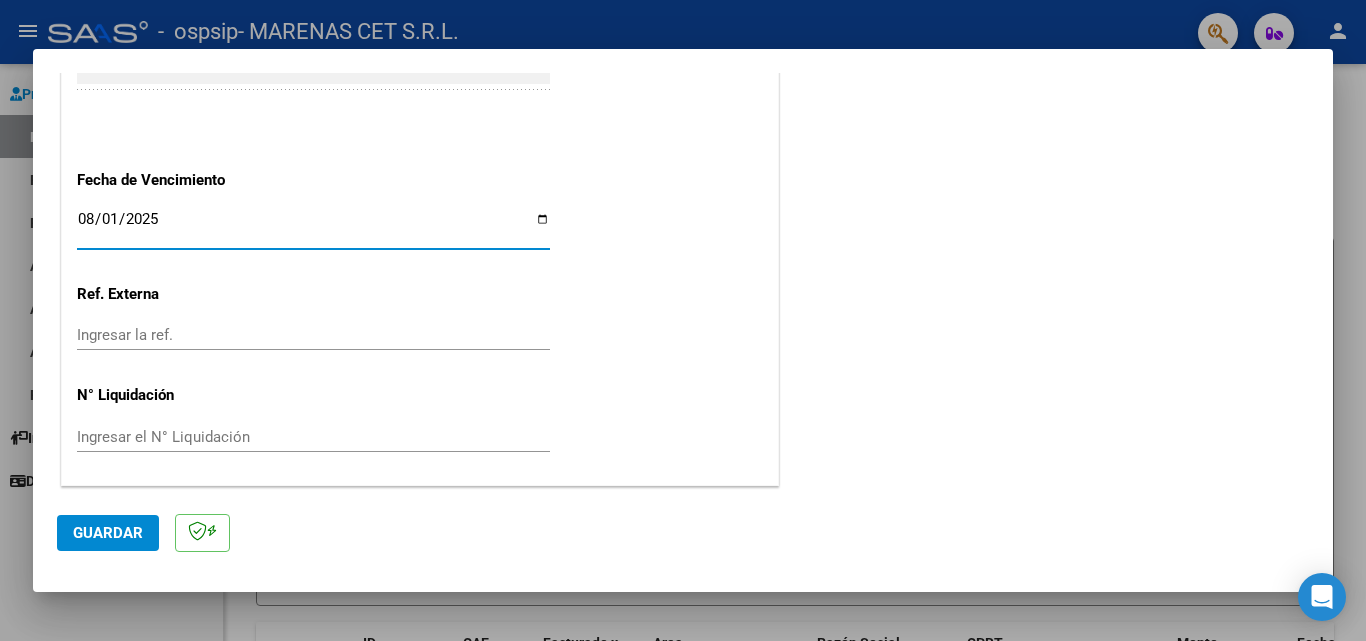 click on "Guardar" 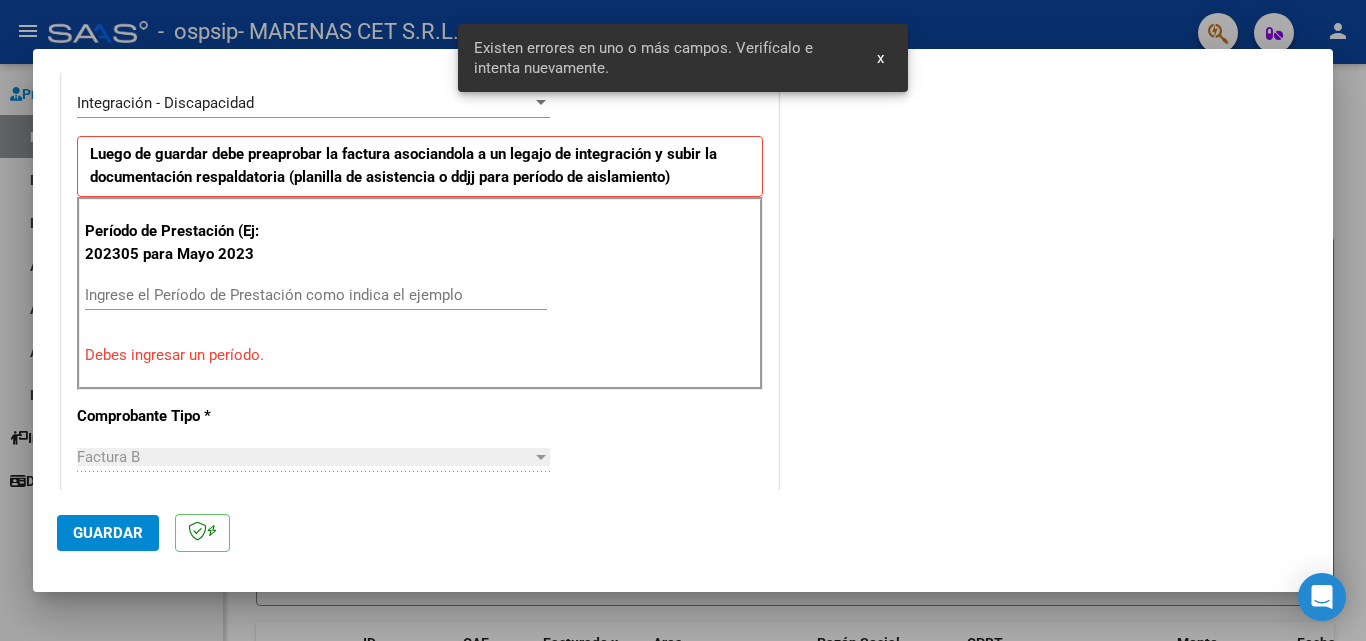 scroll, scrollTop: 451, scrollLeft: 0, axis: vertical 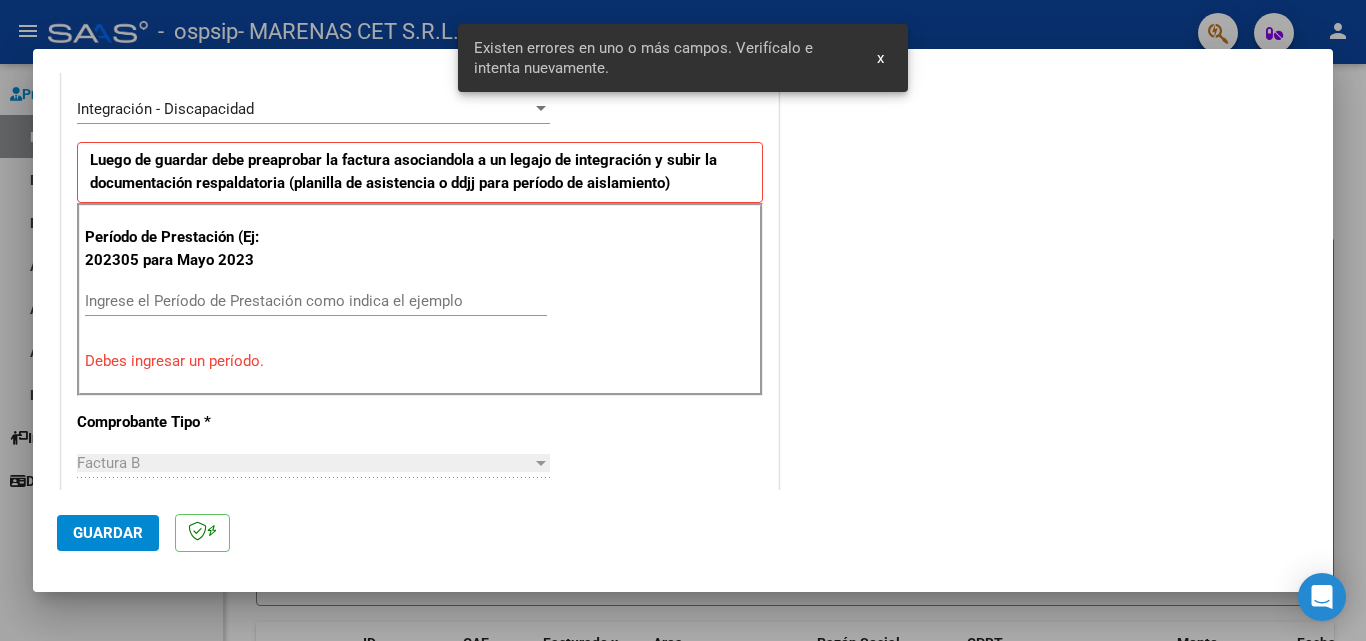 click on "Ingrese el Período de Prestación como indica el ejemplo" at bounding box center [316, 301] 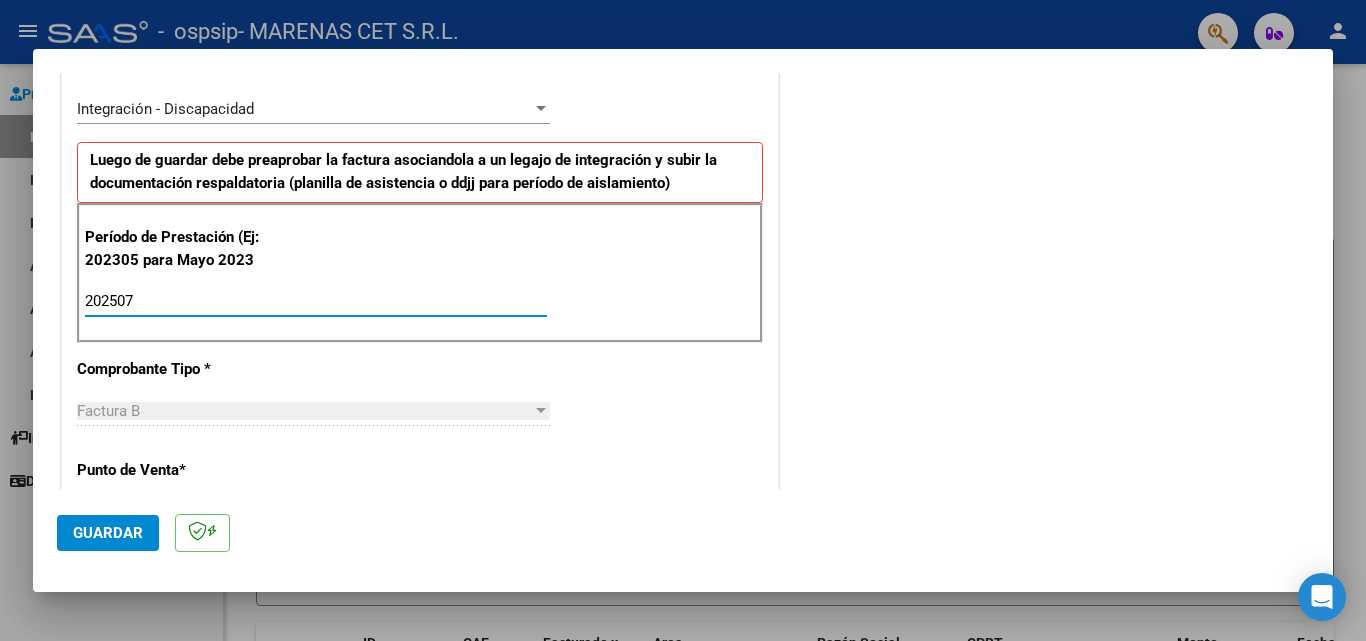 type on "202507" 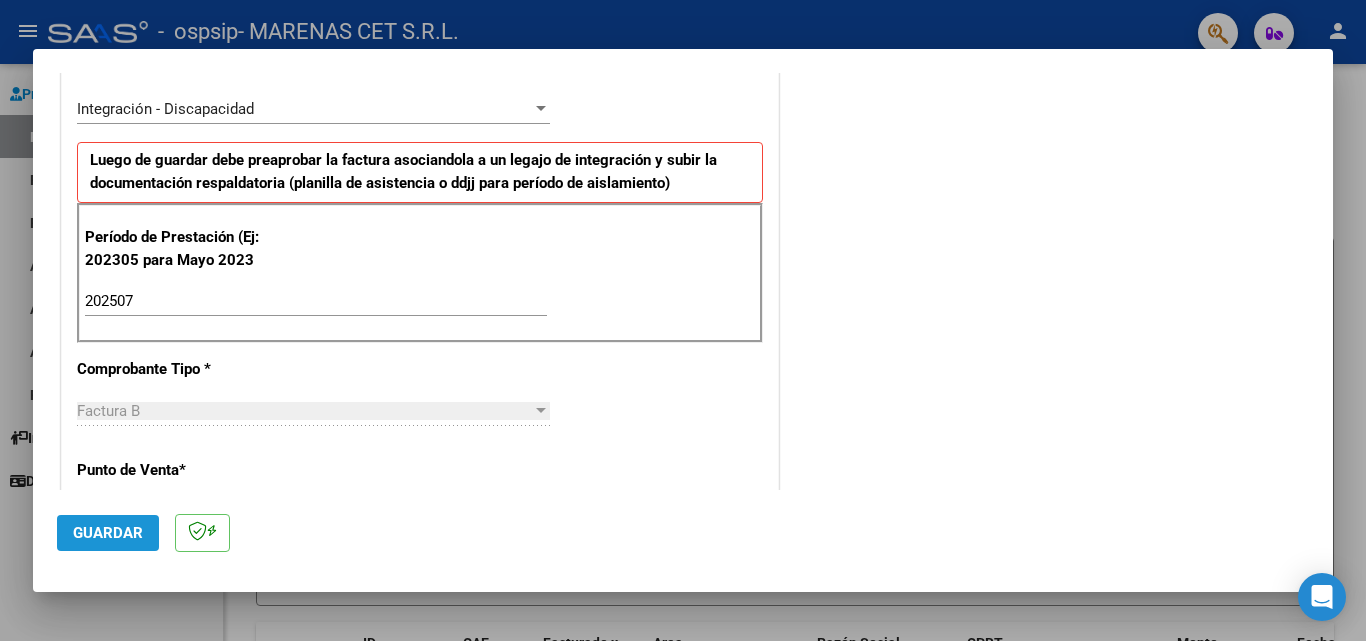click on "Guardar" 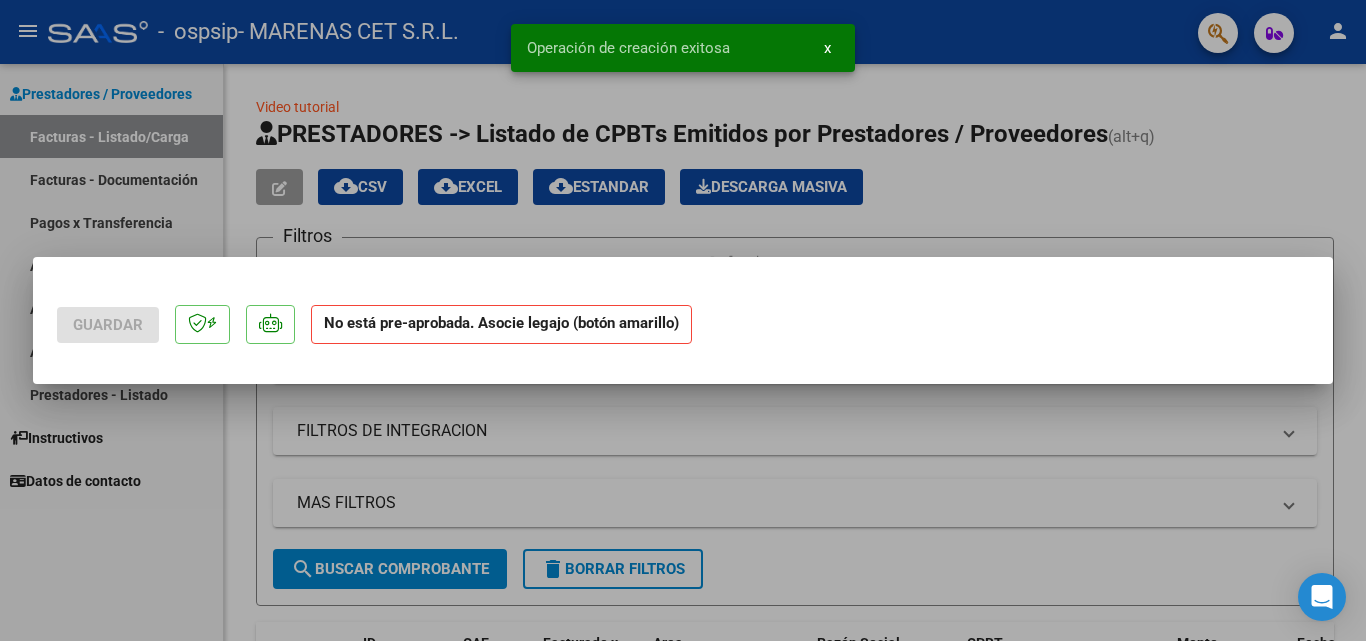 scroll, scrollTop: 0, scrollLeft: 0, axis: both 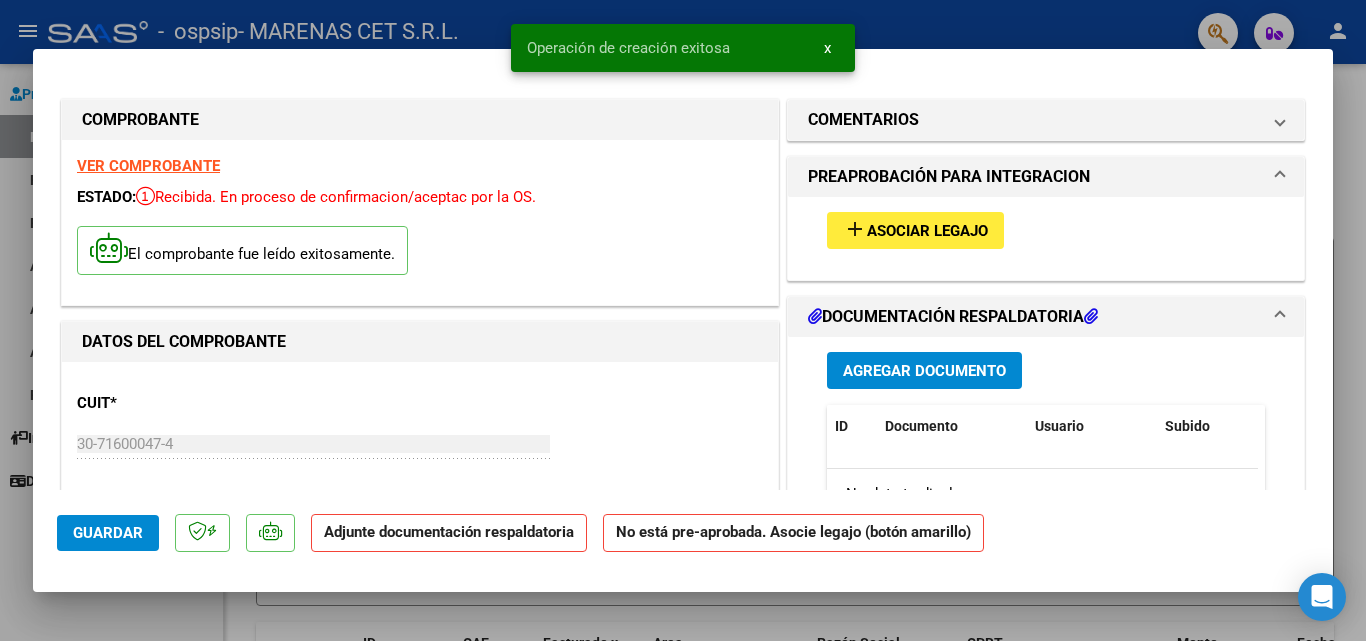 click on "Asociar Legajo" at bounding box center [927, 231] 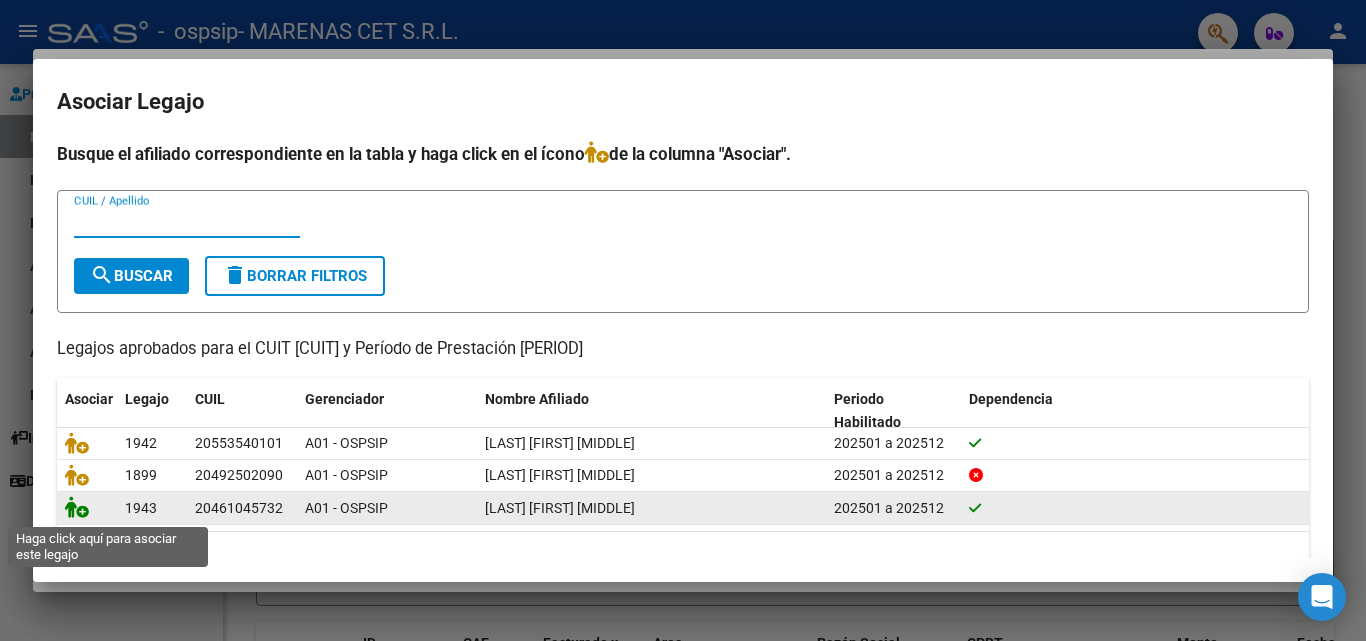 click 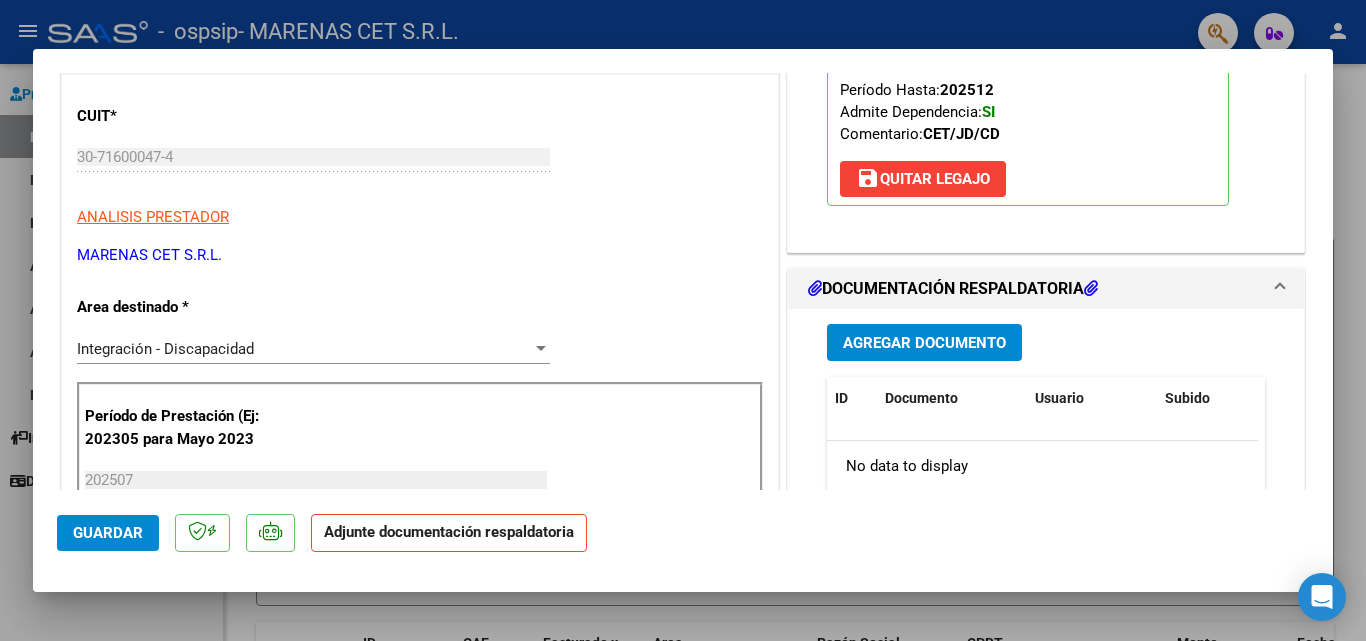 scroll, scrollTop: 400, scrollLeft: 0, axis: vertical 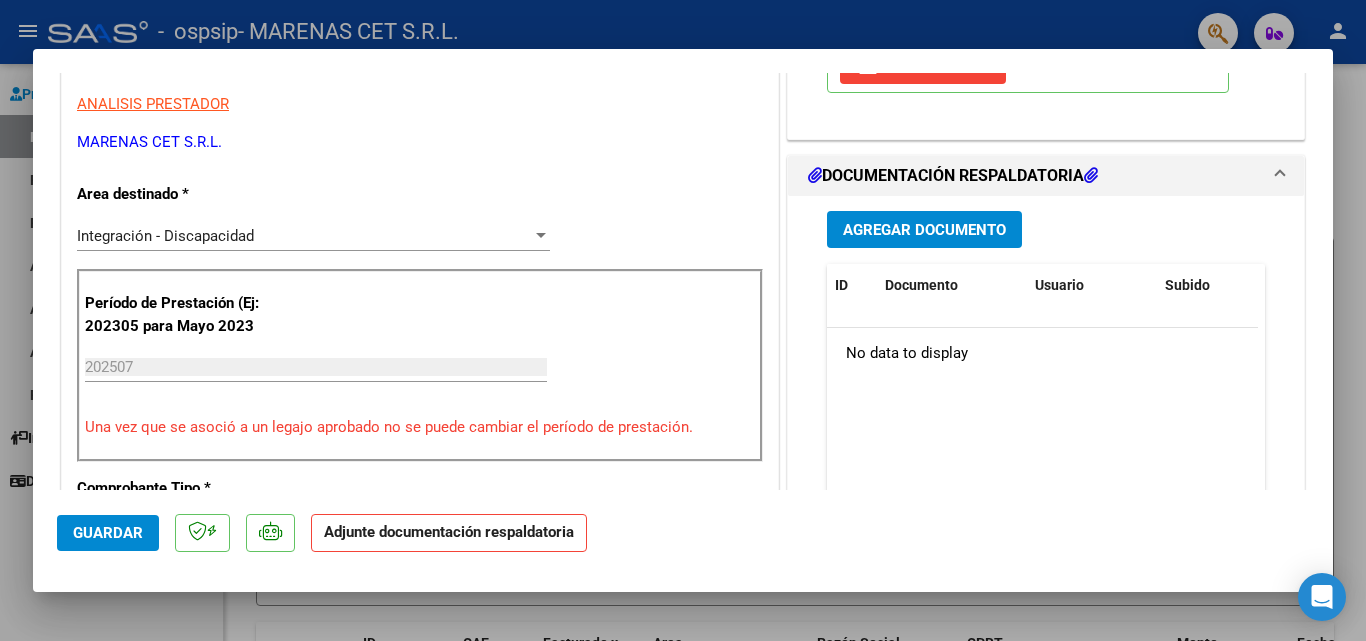 click on "Agregar Documento" at bounding box center (924, 230) 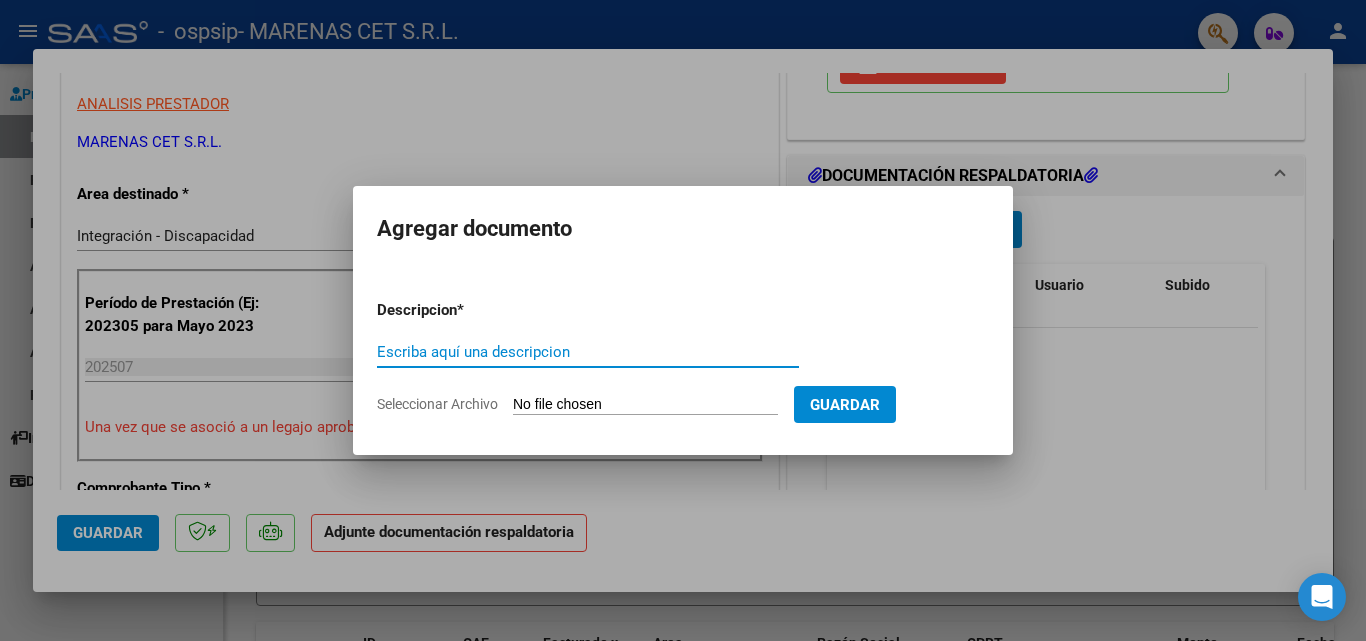 click on "Escriba aquí una descripcion" at bounding box center [588, 352] 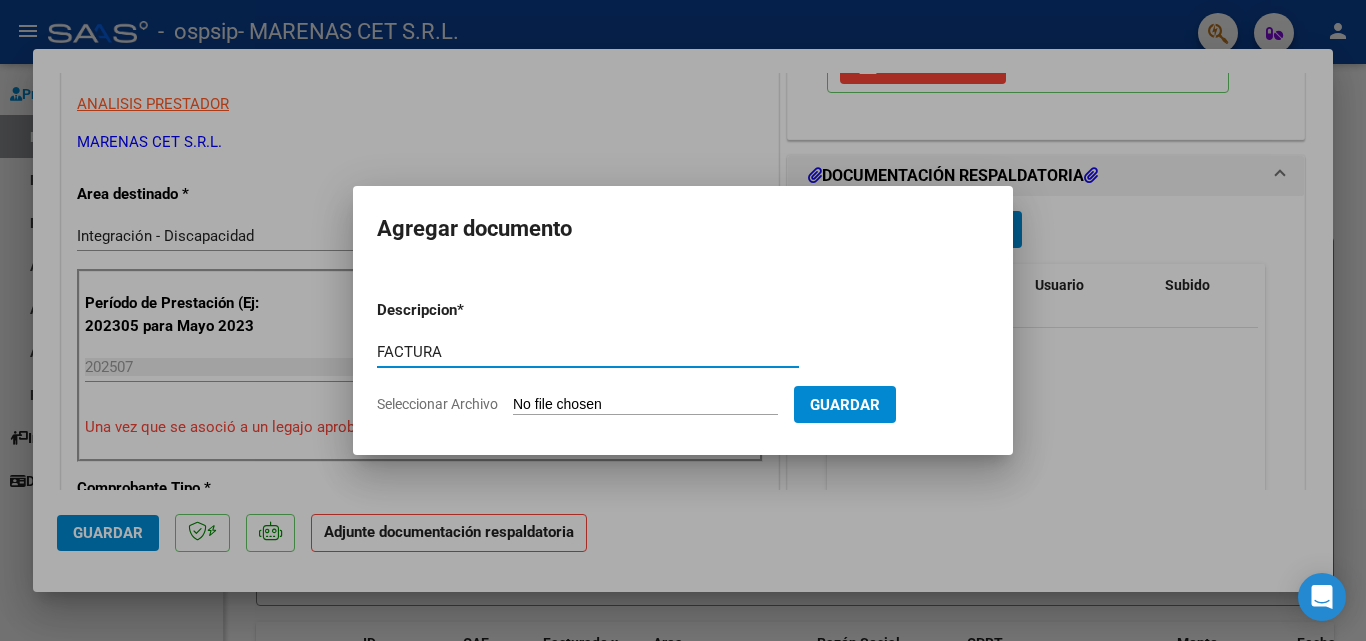 type on "FACTURA" 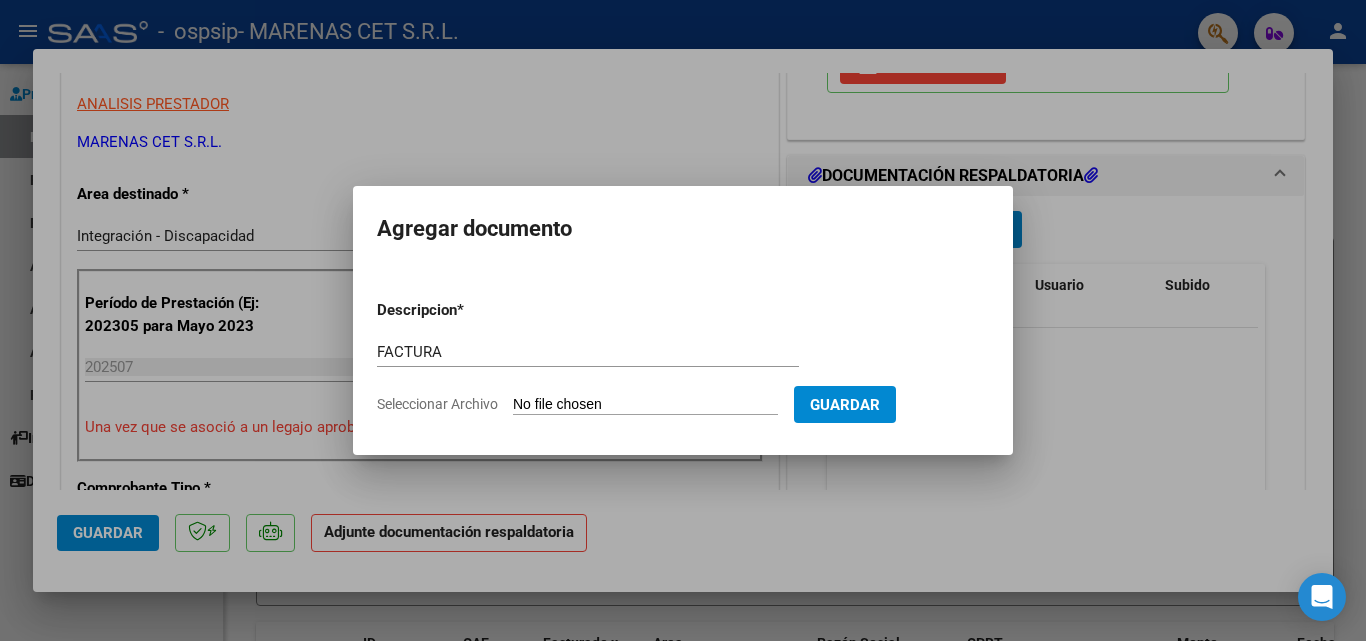 type on "C:\fakepath\GOMEZ GRAMAJO MIRKO JULIO.pdf" 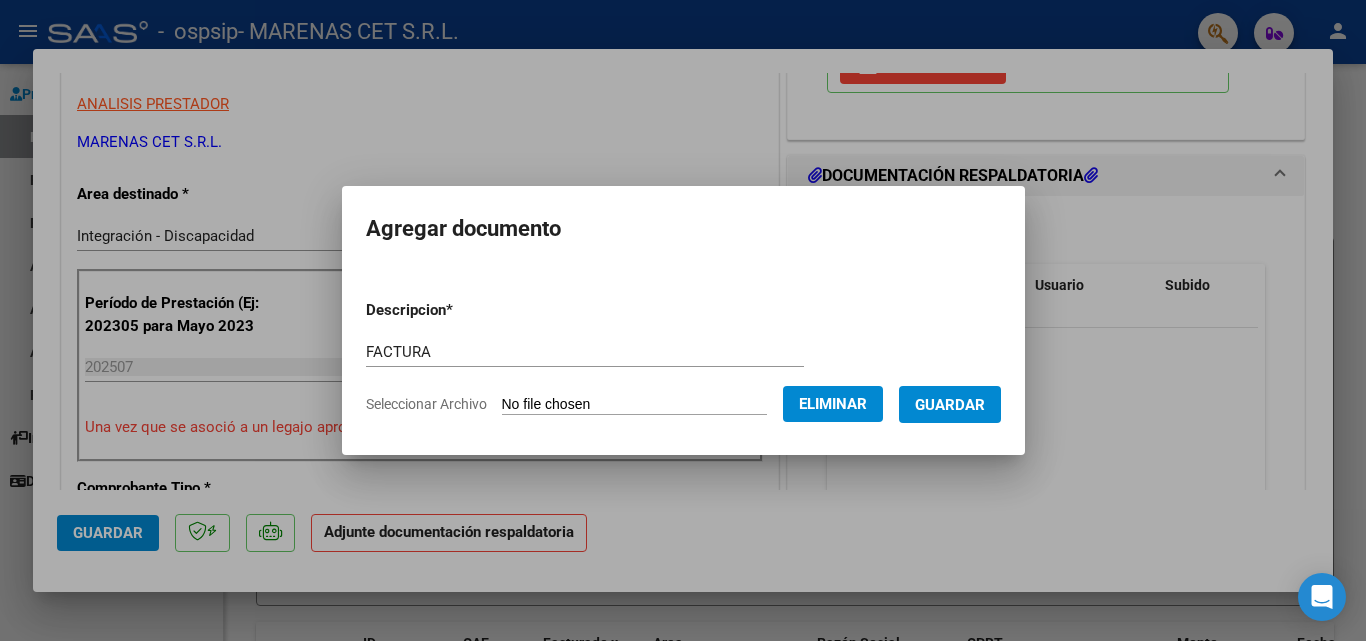 drag, startPoint x: 854, startPoint y: 406, endPoint x: 853, endPoint y: 483, distance: 77.00649 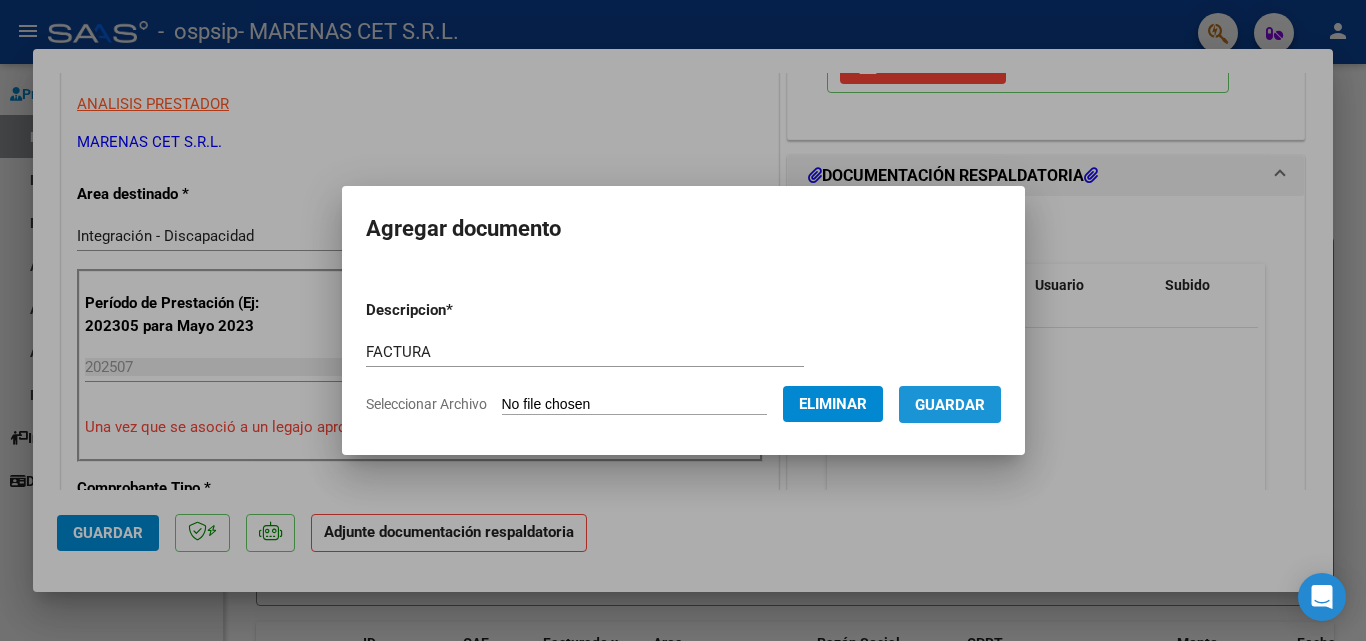 click on "Guardar" at bounding box center (950, 404) 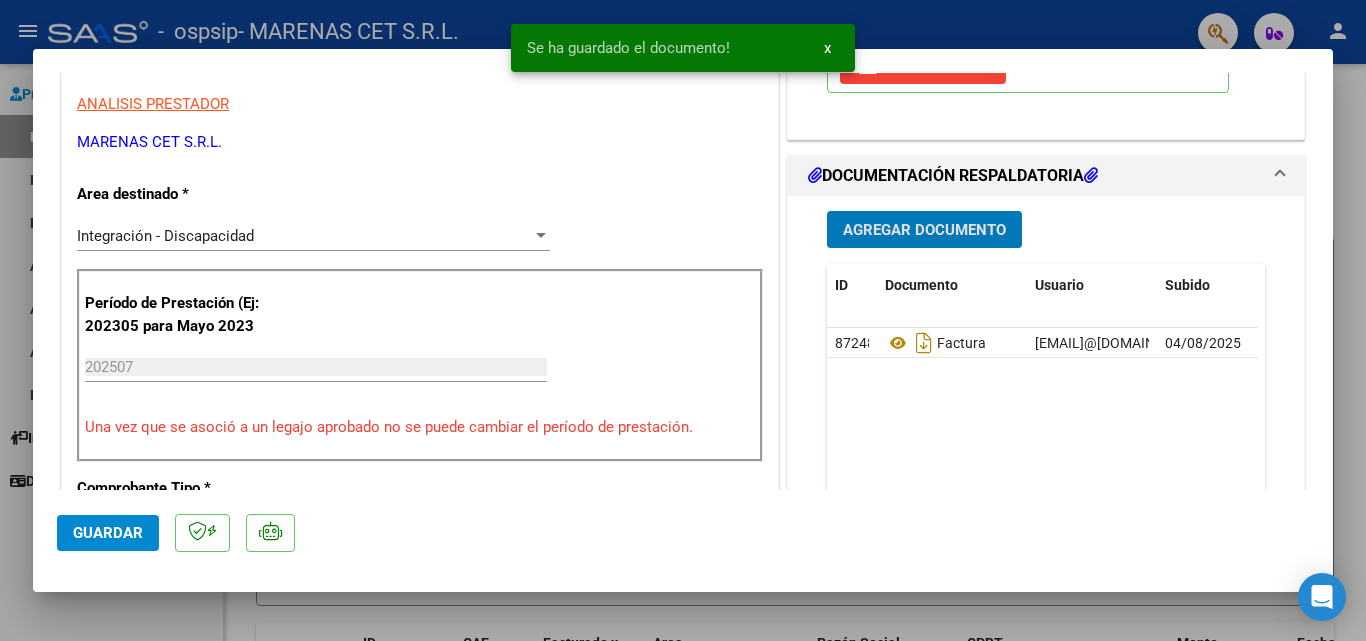 click on "Agregar Documento" at bounding box center (924, 230) 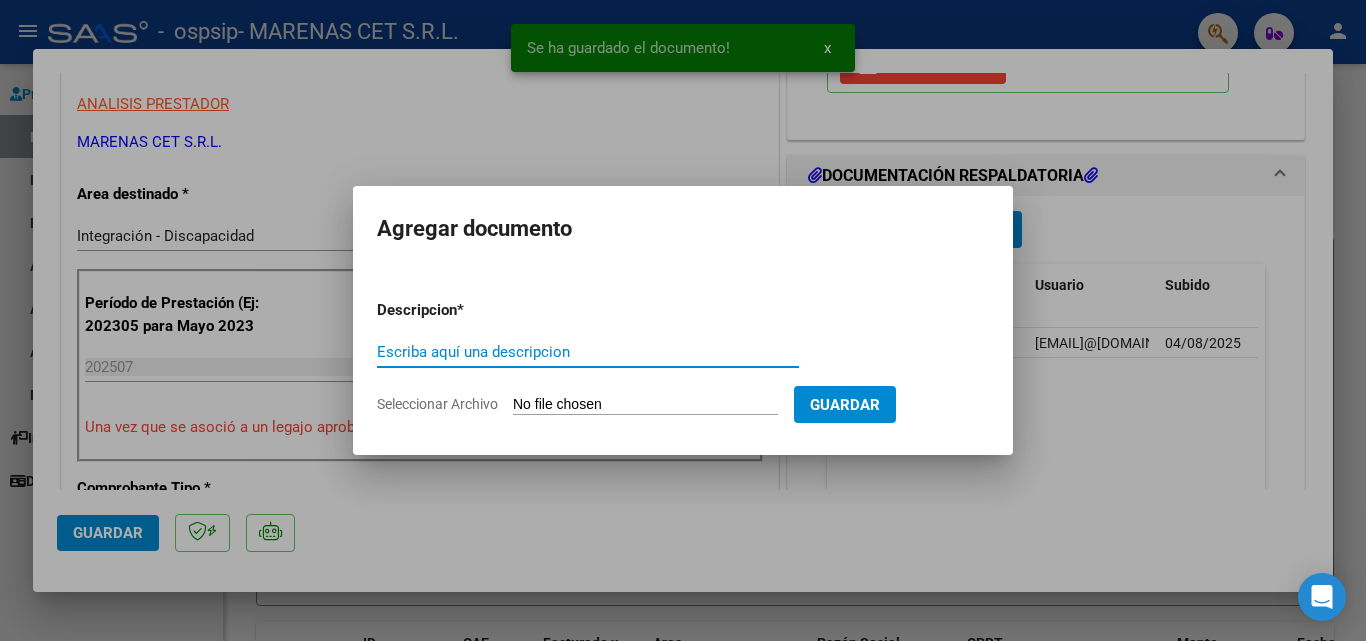 click on "Escriba aquí una descripcion" at bounding box center (588, 352) 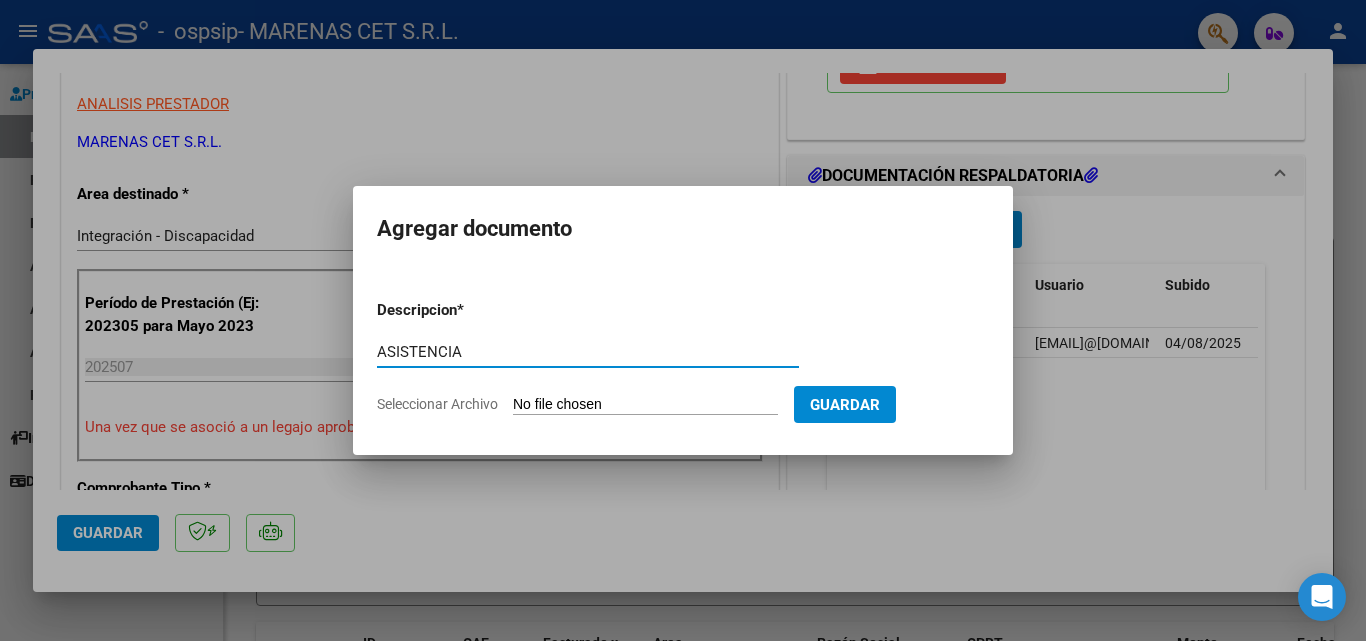 type on "ASISTENCIA" 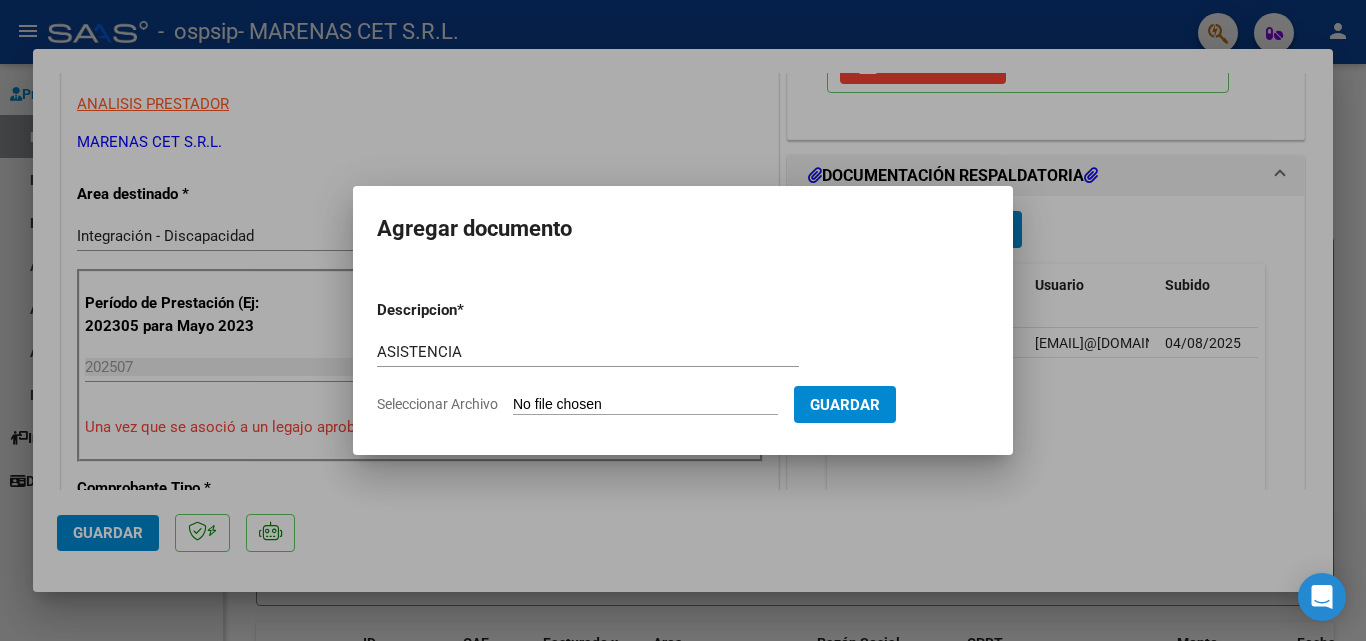 click on "Seleccionar Archivo" 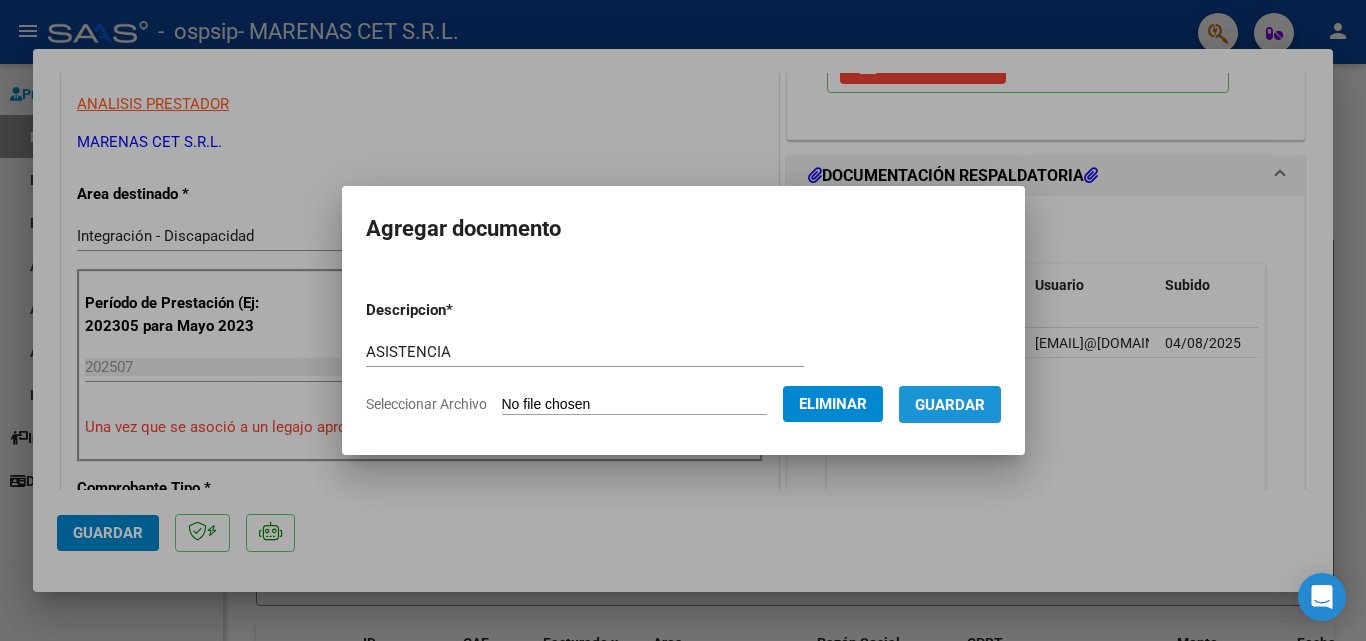 click on "Guardar" at bounding box center (950, 404) 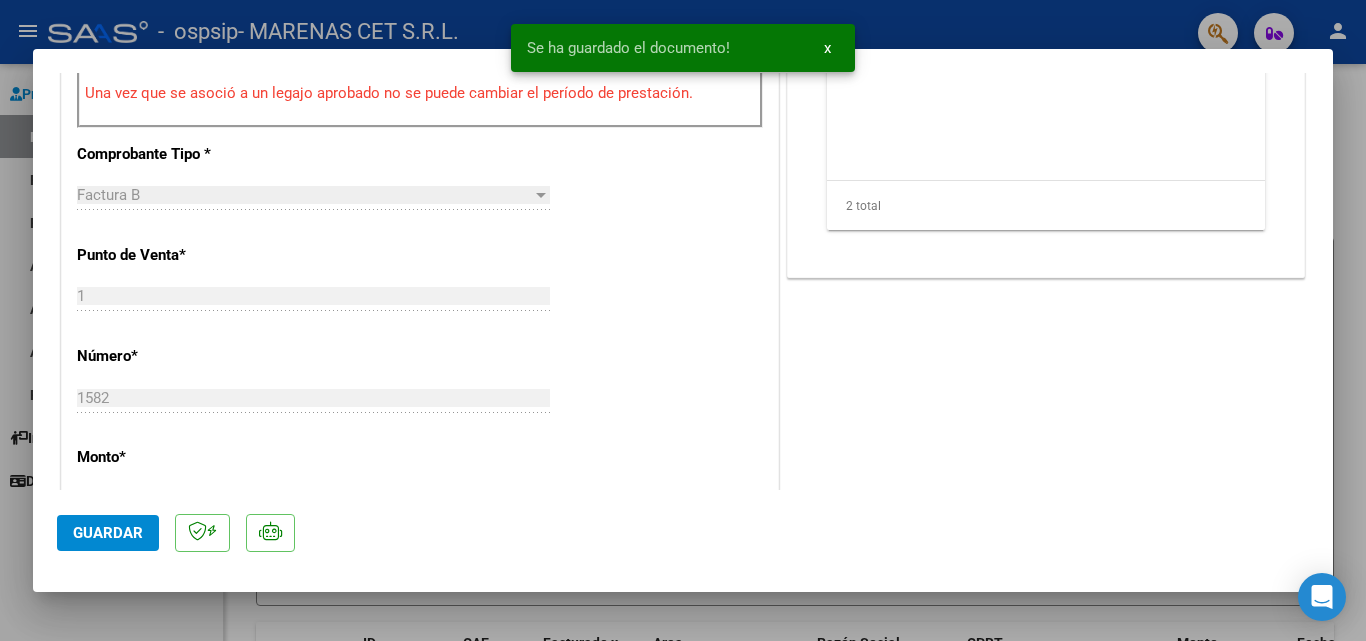 scroll, scrollTop: 900, scrollLeft: 0, axis: vertical 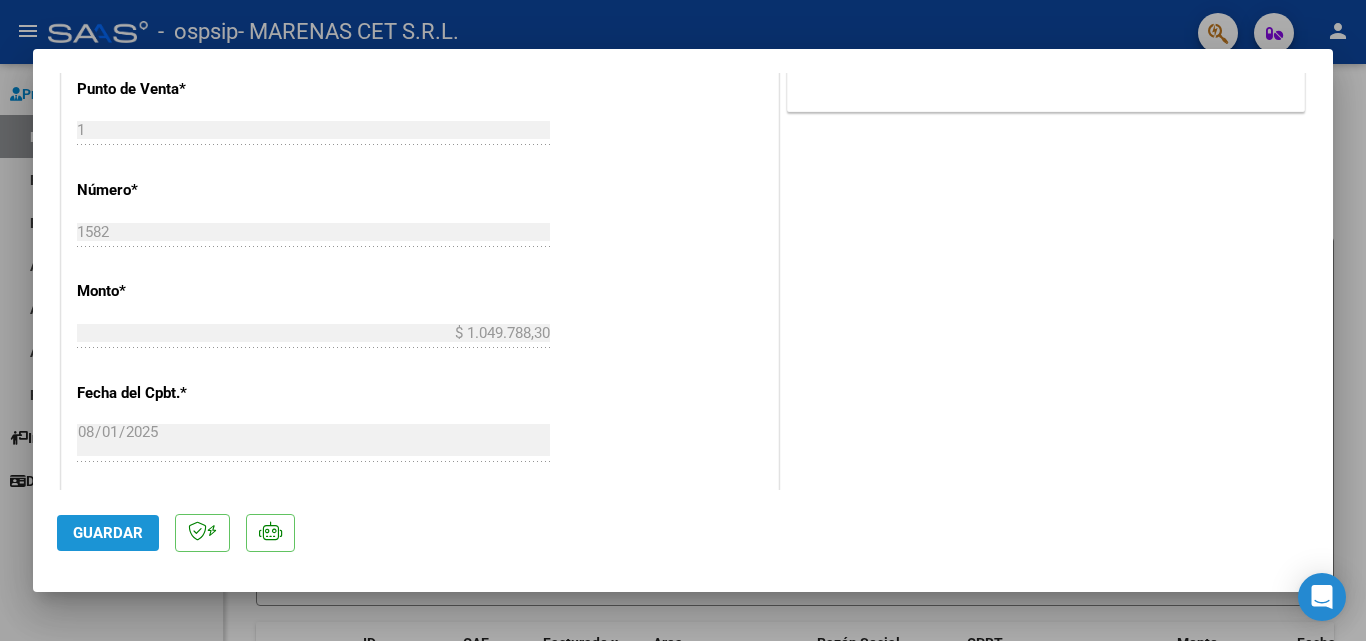 click on "Guardar" 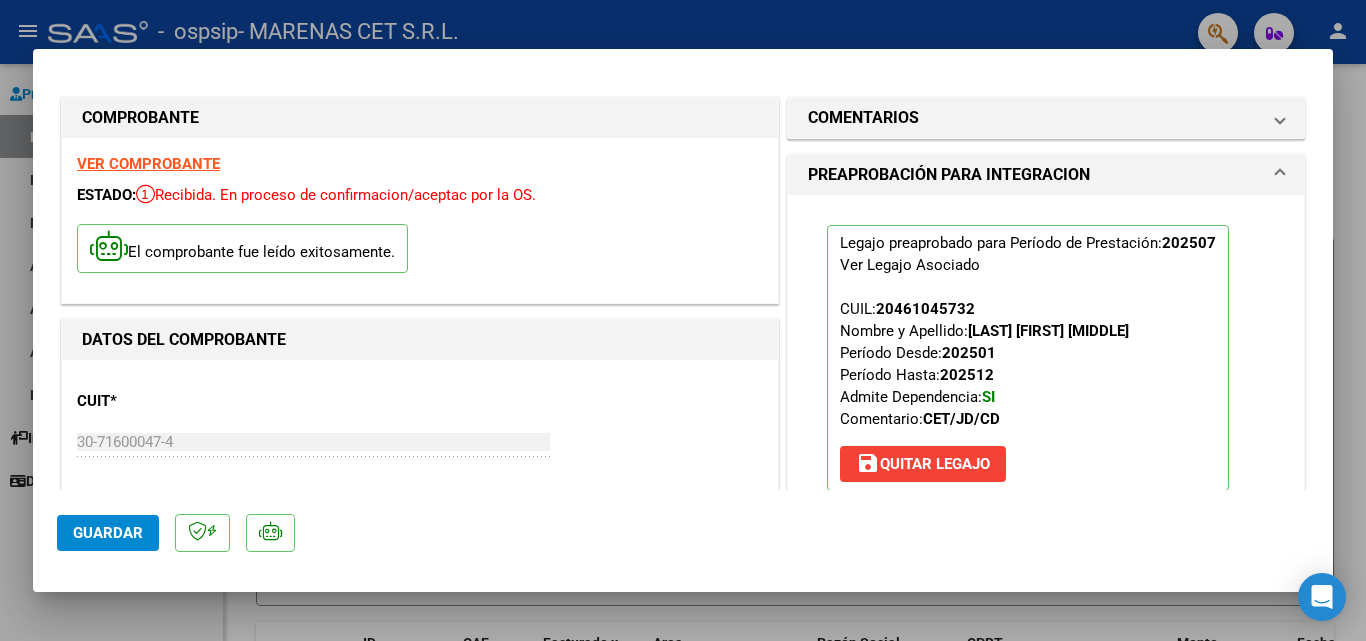 scroll, scrollTop: 0, scrollLeft: 0, axis: both 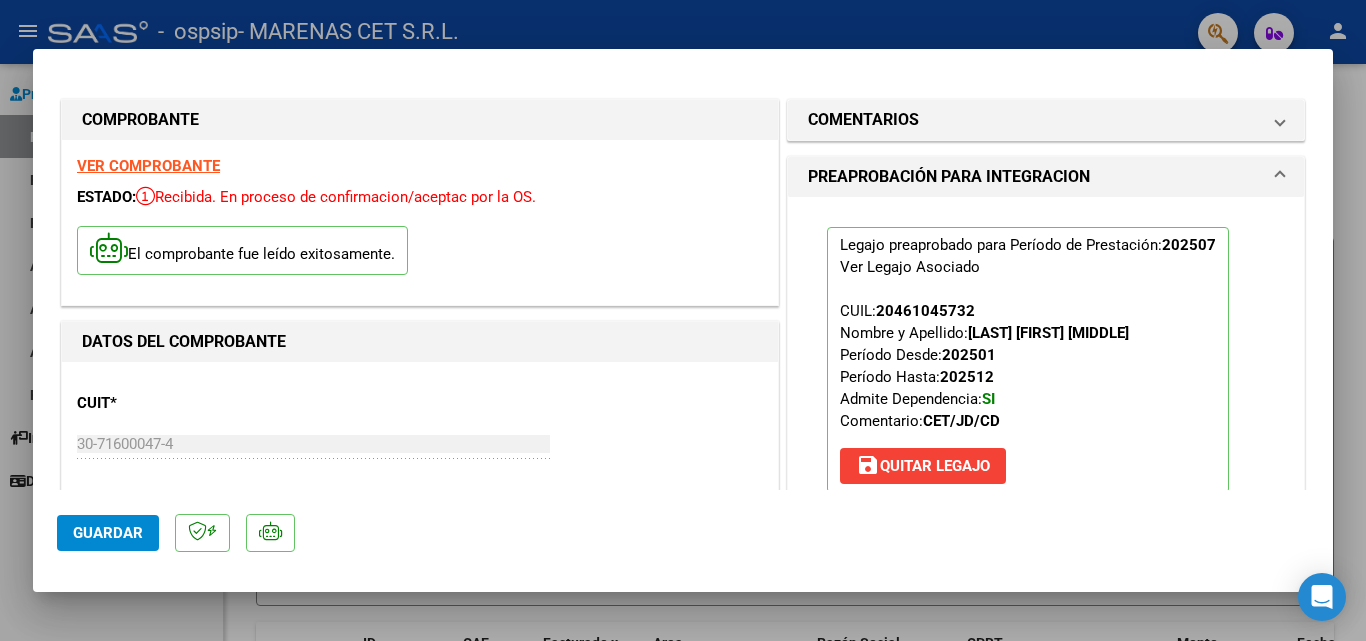 type 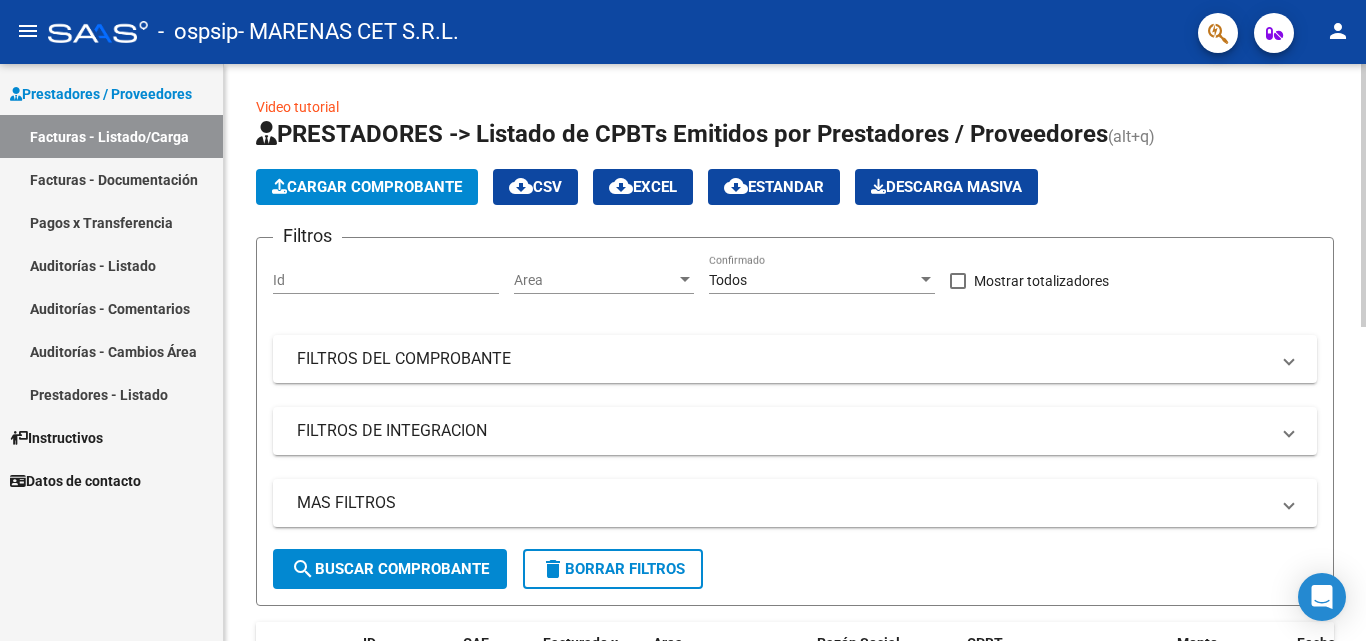click on "Cargar Comprobante" 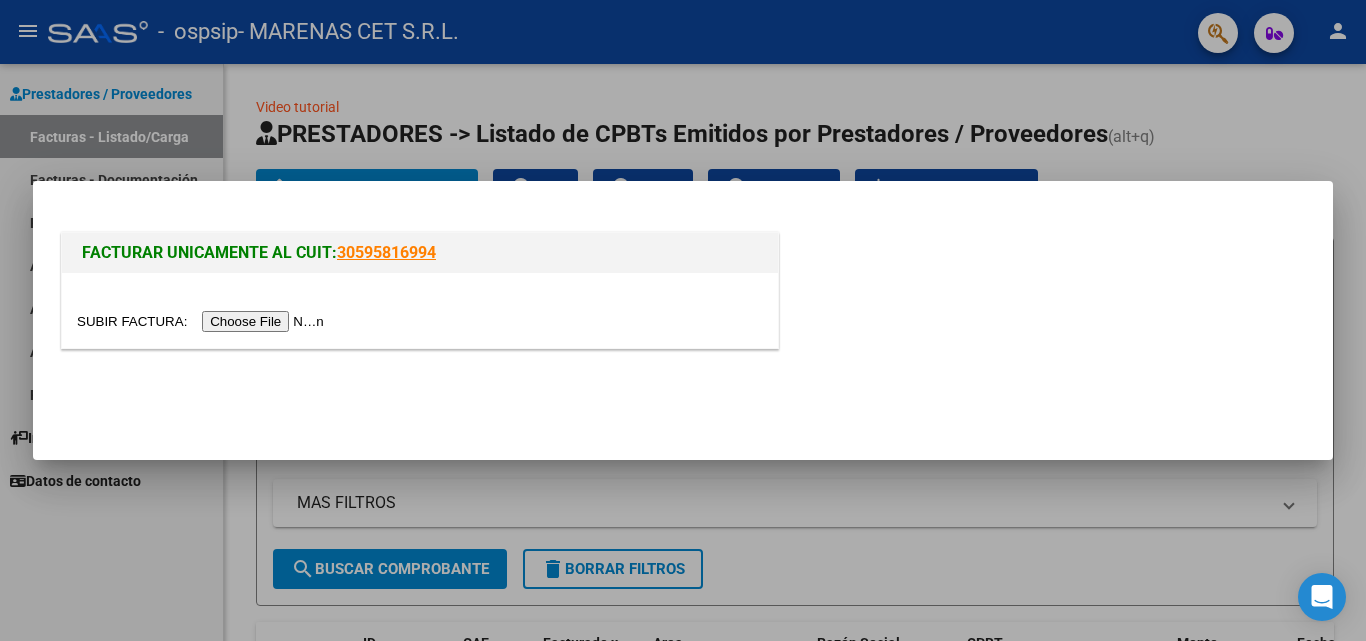 click at bounding box center (203, 321) 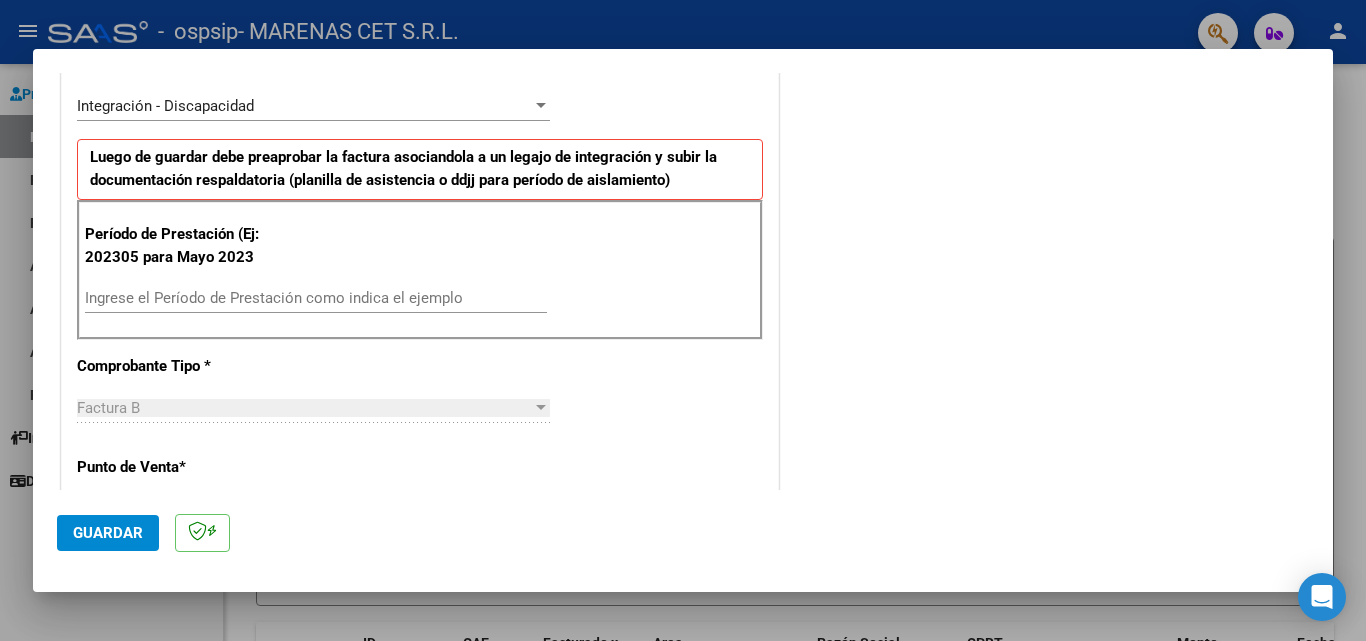scroll, scrollTop: 600, scrollLeft: 0, axis: vertical 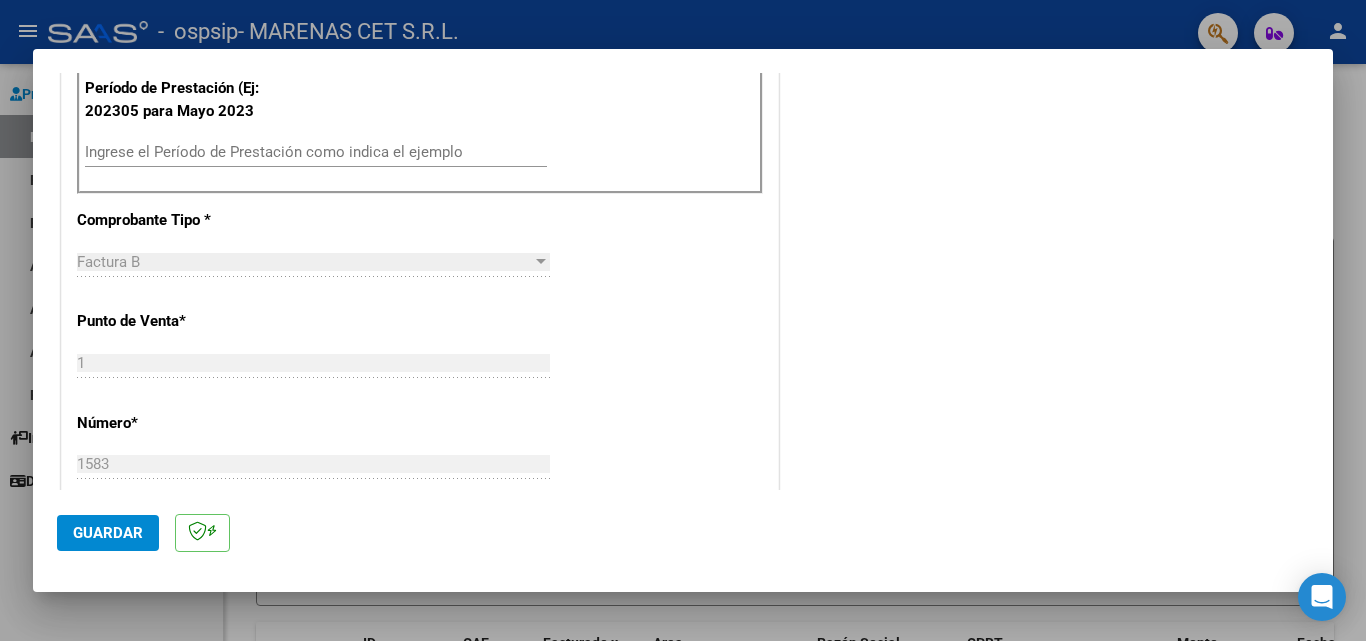 click on "Período de Prestación (Ej: 202305 para Mayo 2023    Ingrese el Período de Prestación como indica el ejemplo" at bounding box center (420, 124) 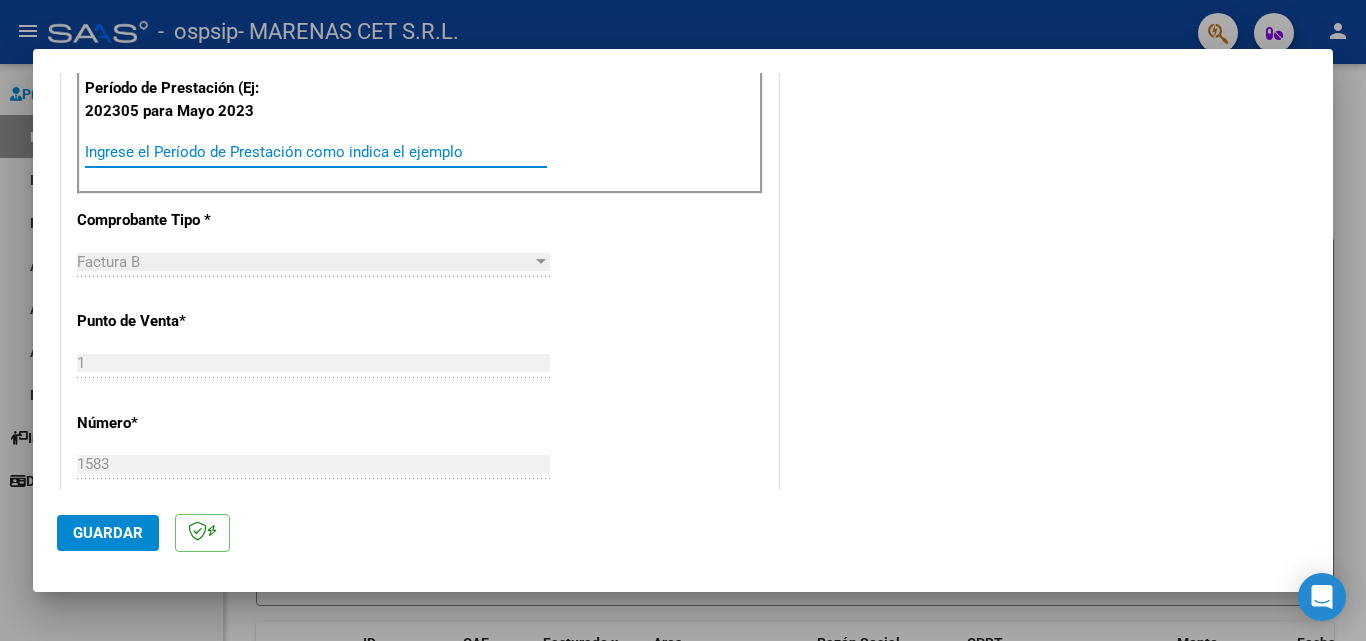 click on "Ingrese el Período de Prestación como indica el ejemplo" at bounding box center (316, 152) 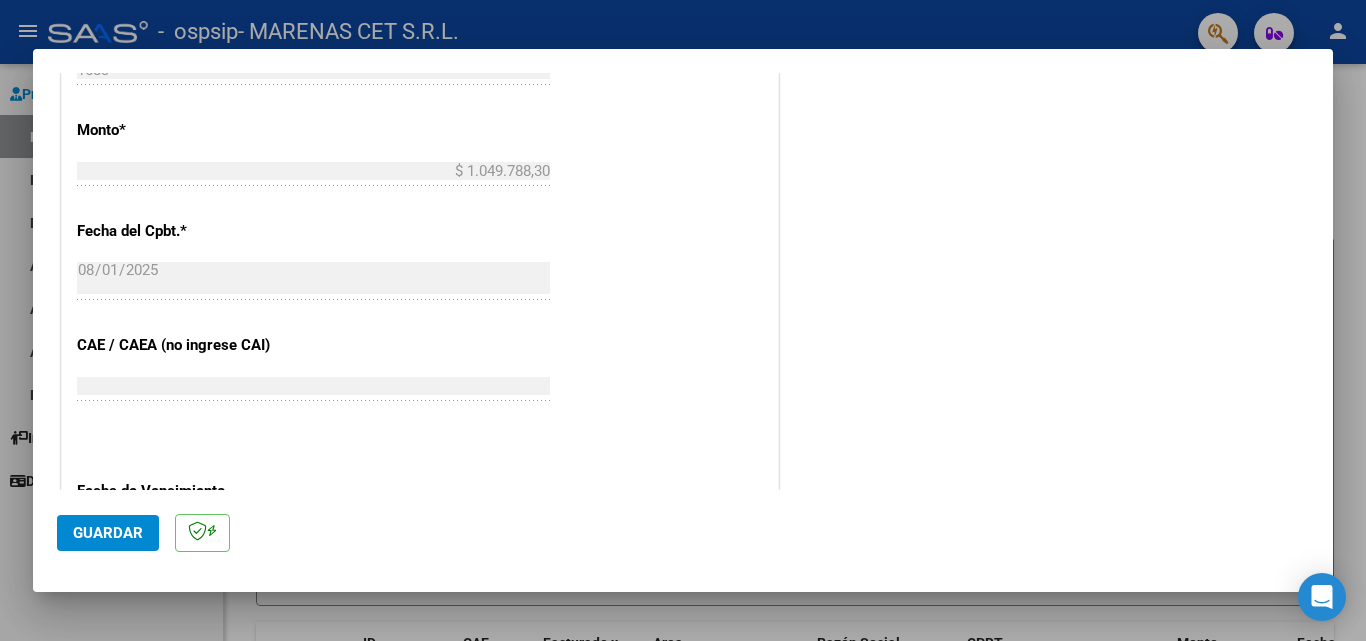 scroll, scrollTop: 1100, scrollLeft: 0, axis: vertical 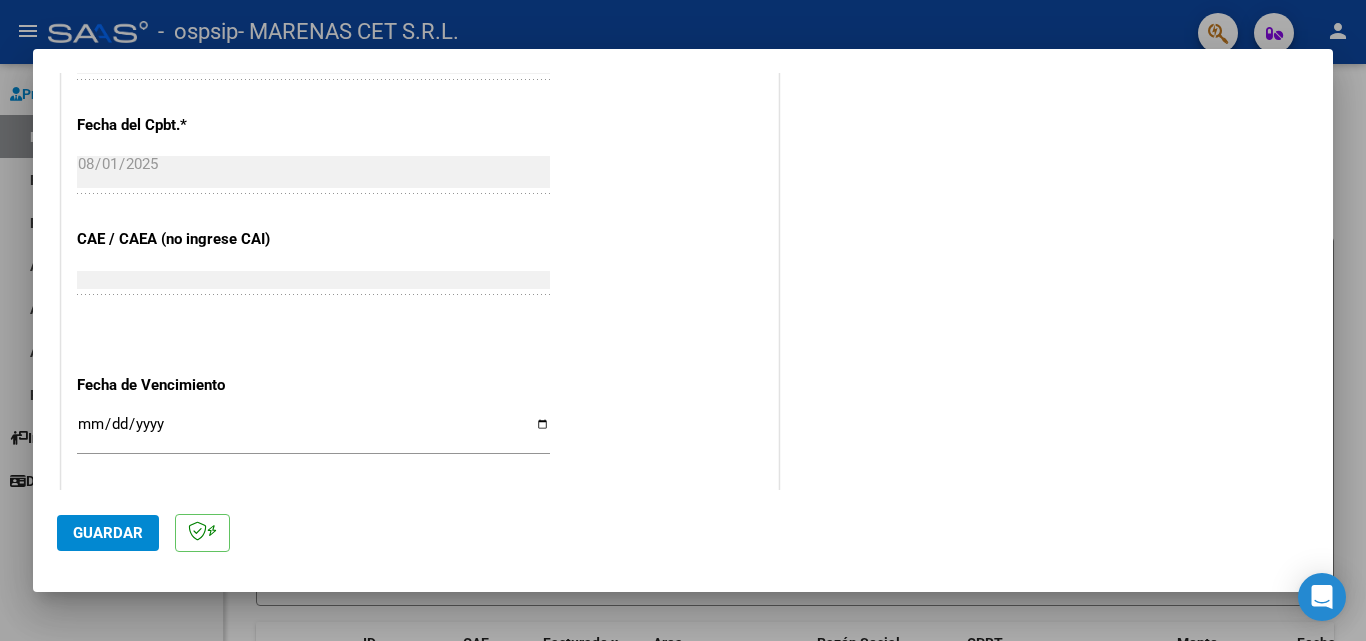 type on "202507" 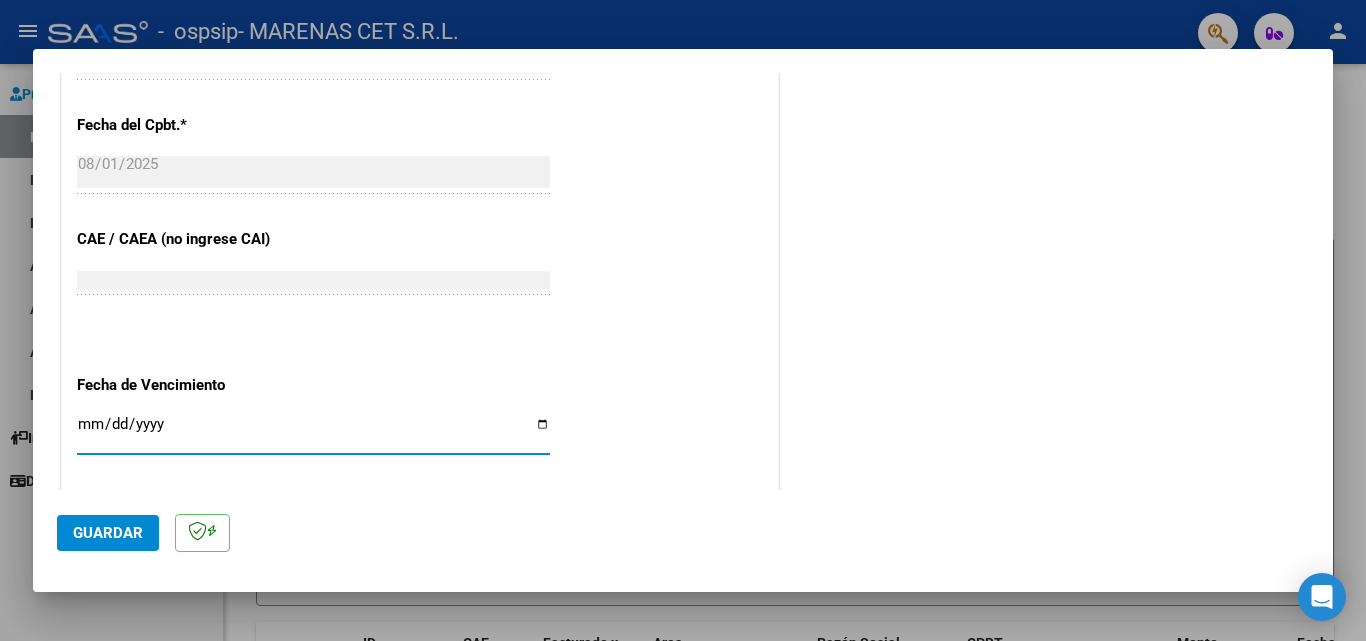 type on "2025-08-01" 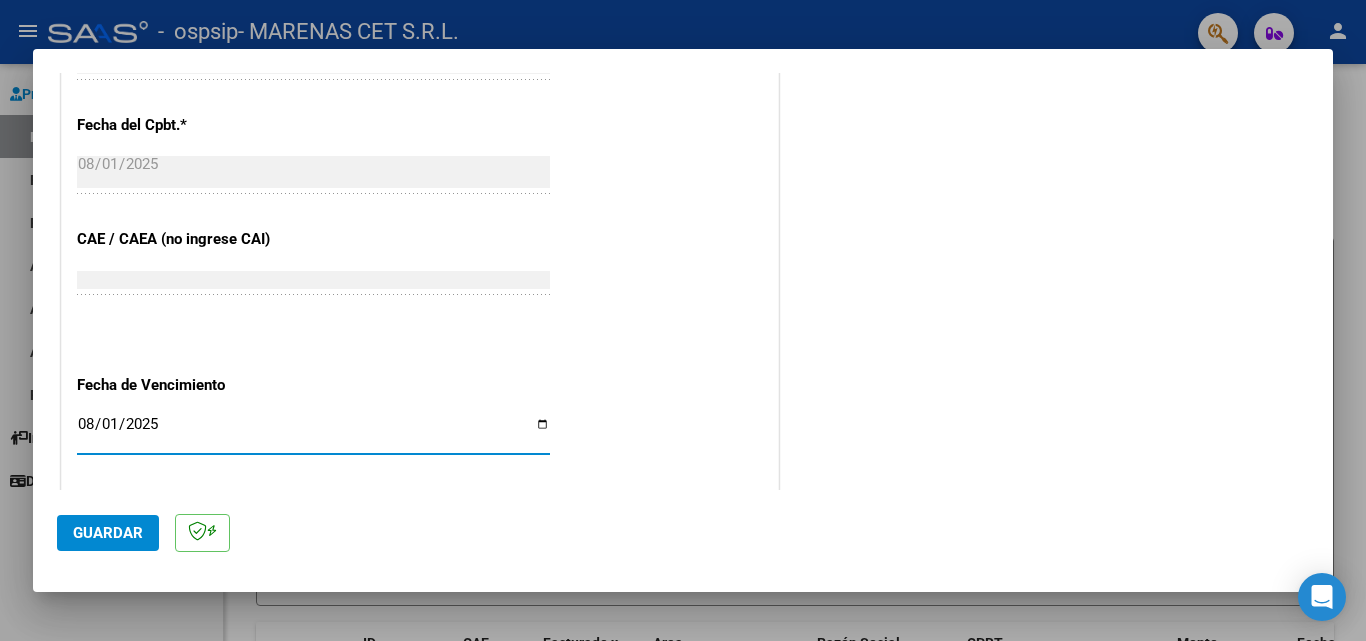click on "Guardar" 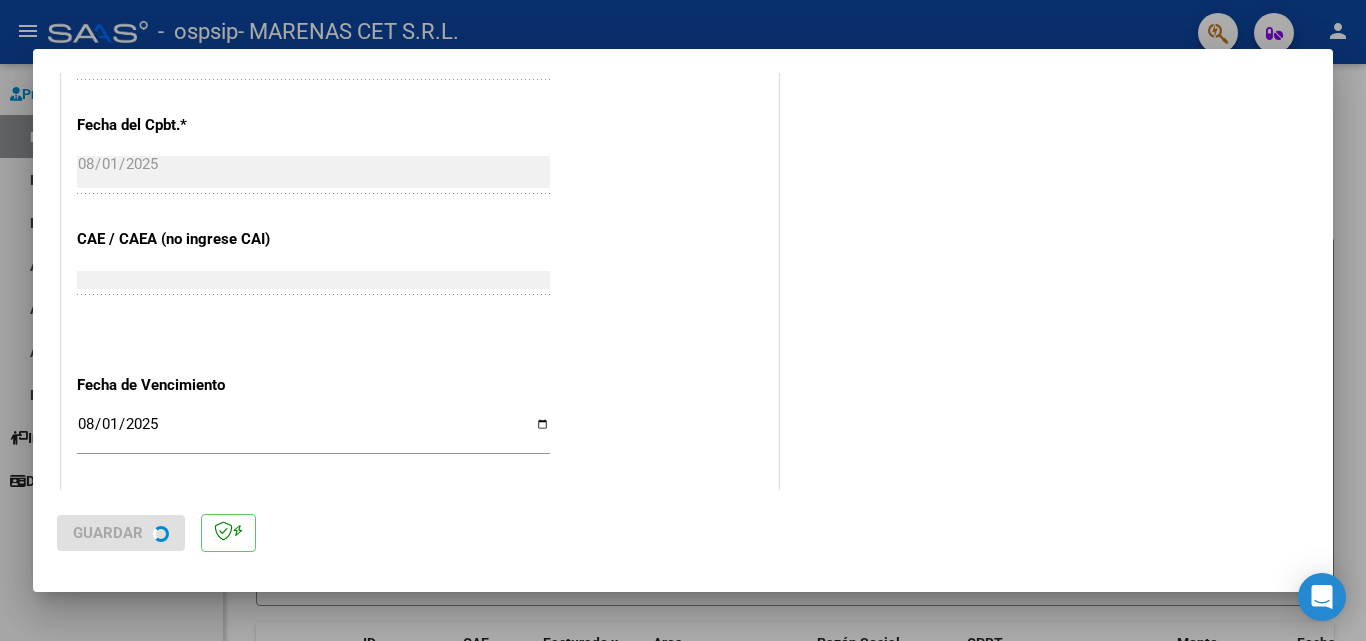 scroll, scrollTop: 0, scrollLeft: 0, axis: both 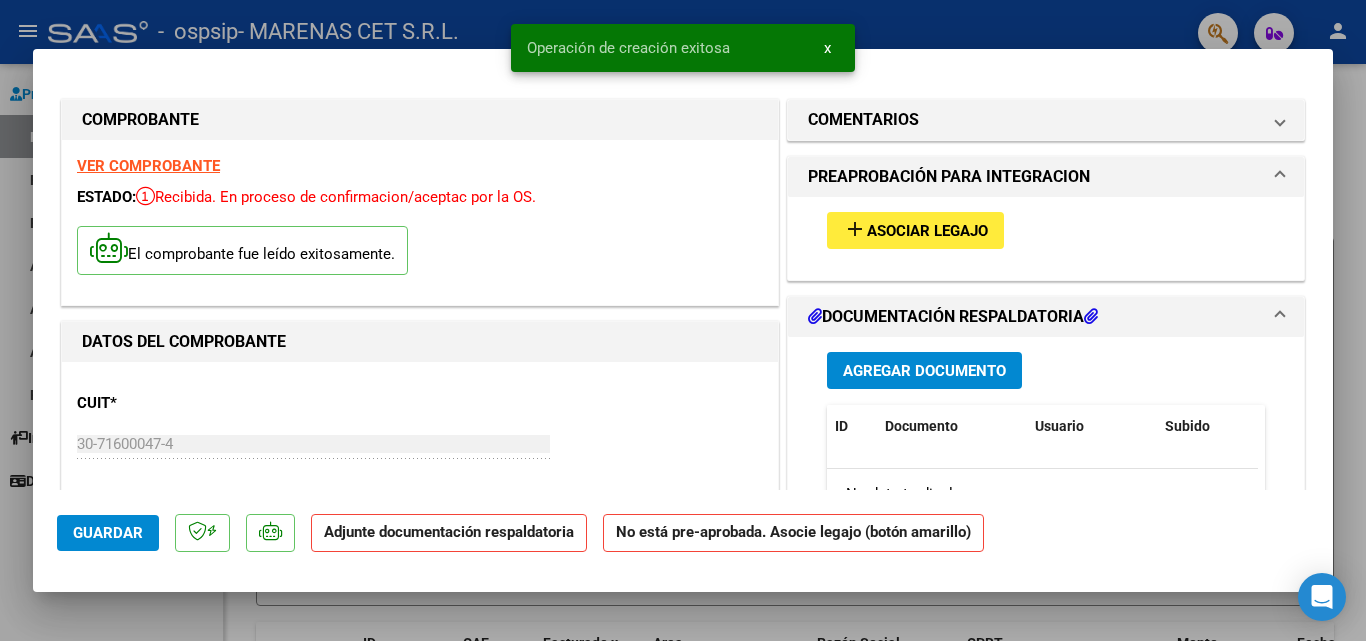 click on "Asociar Legajo" at bounding box center (927, 231) 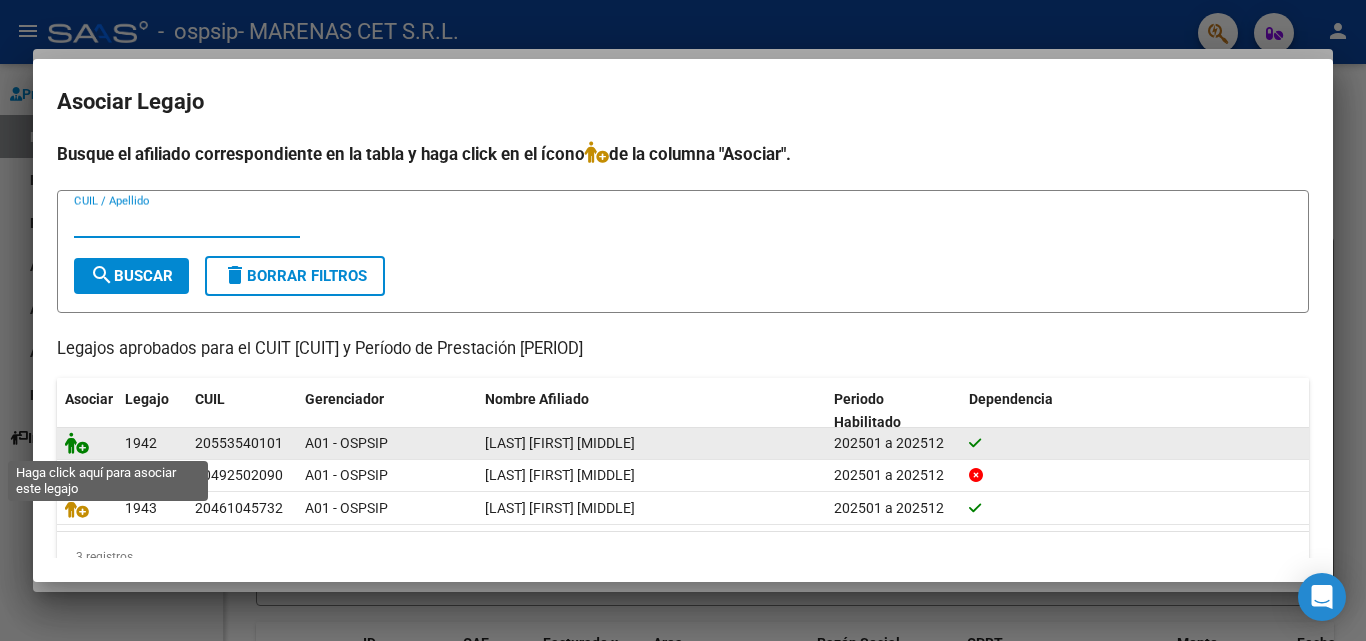 click 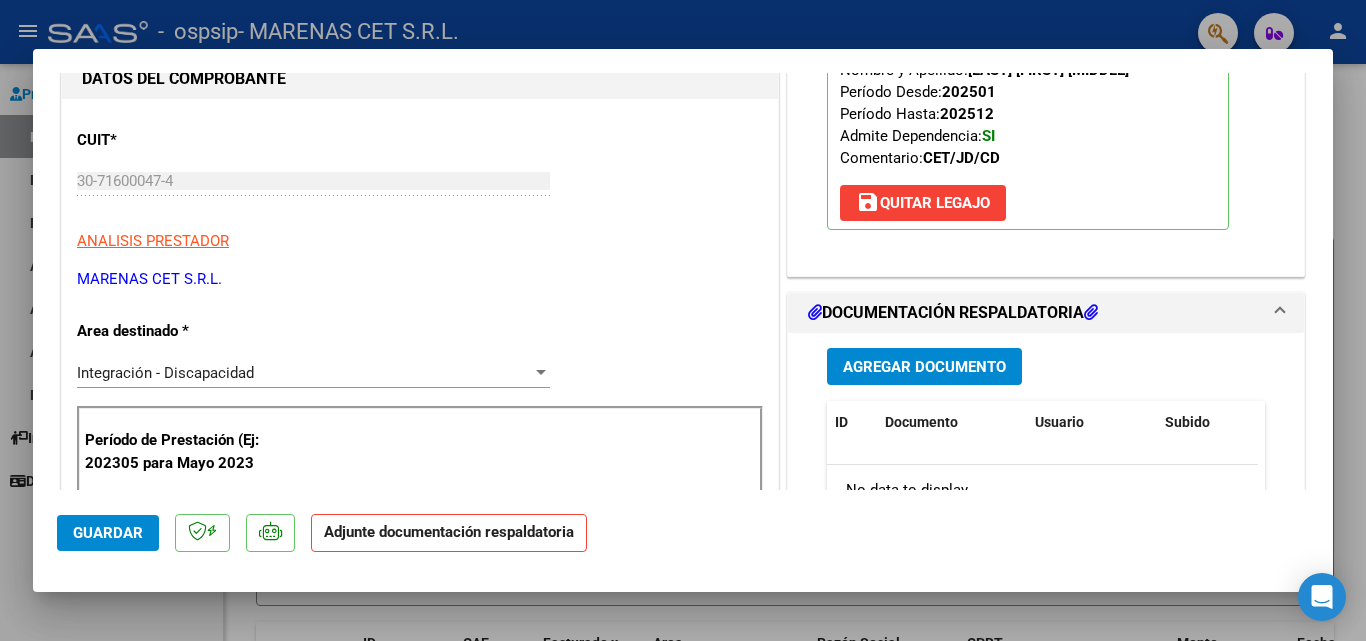 scroll, scrollTop: 200, scrollLeft: 0, axis: vertical 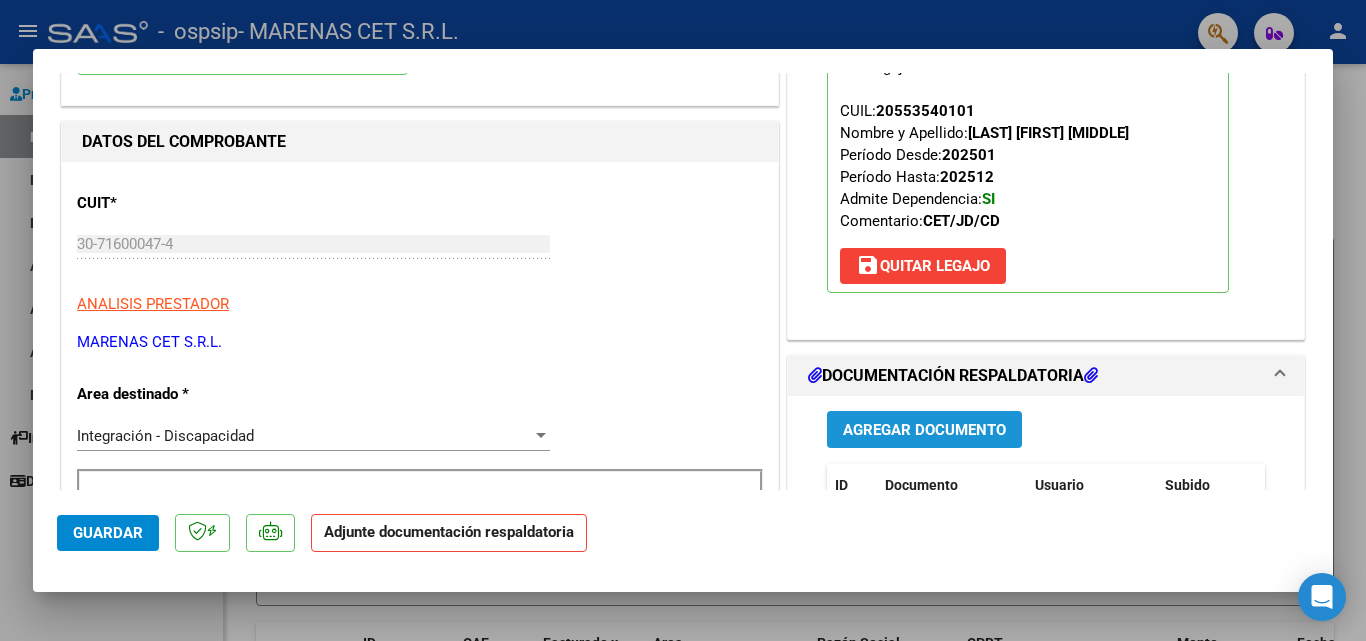 click on "Agregar Documento" at bounding box center [924, 430] 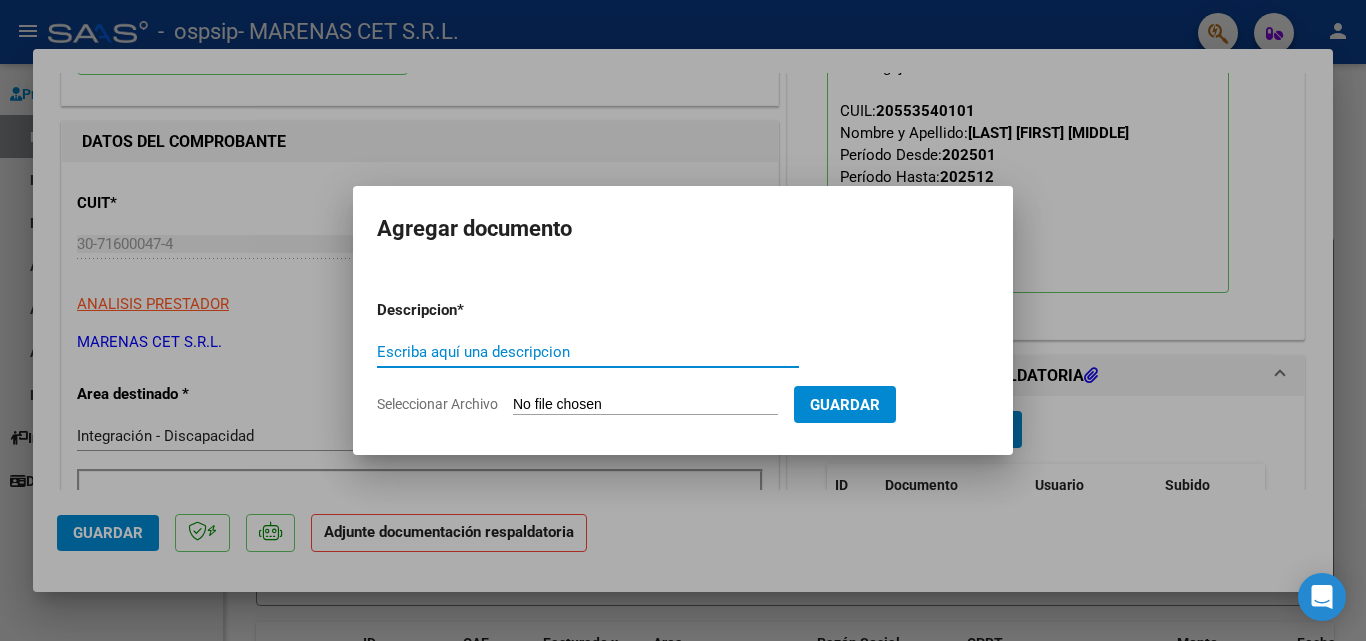 click on "Escriba aquí una descripcion" at bounding box center (588, 352) 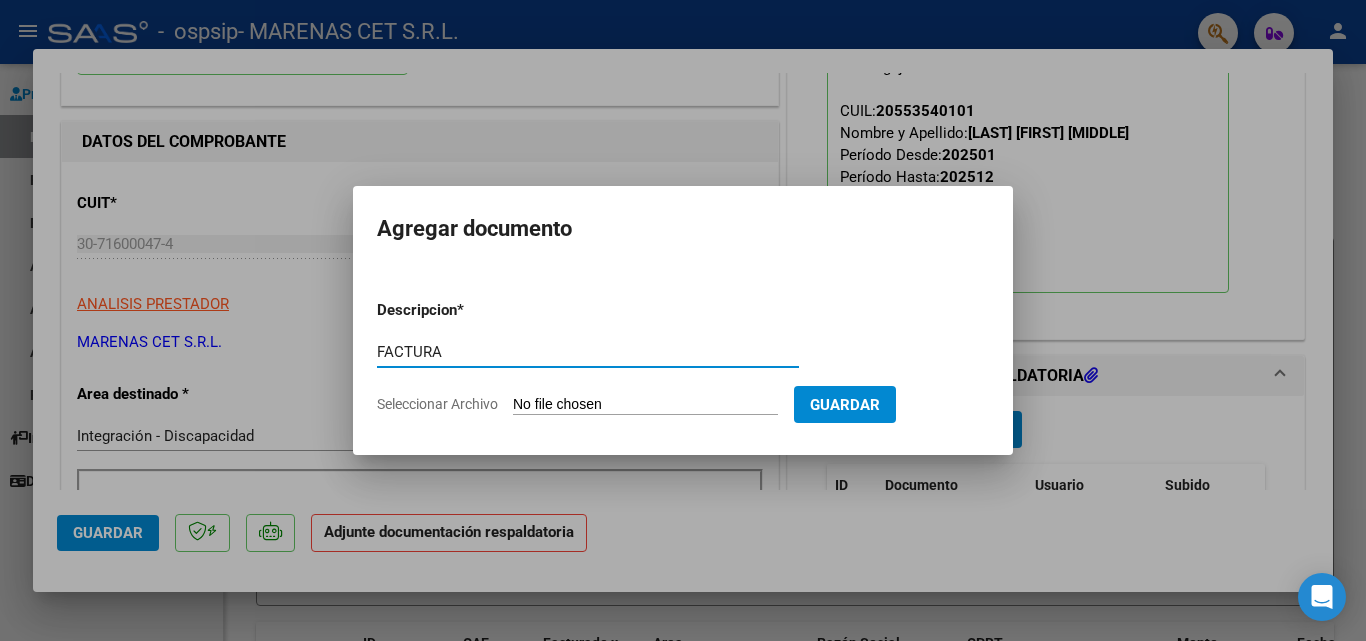 type on "FACTURA" 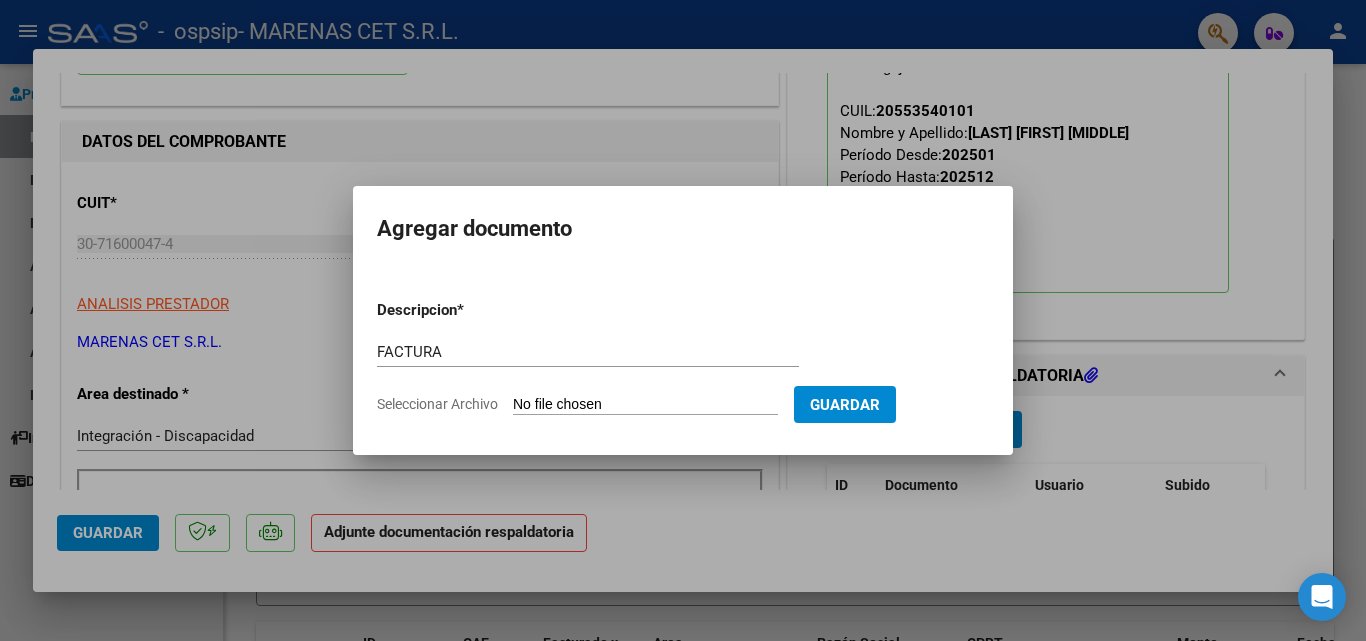 type on "C:\fakepath\ORELLANA LUCAS JULIO.pdf" 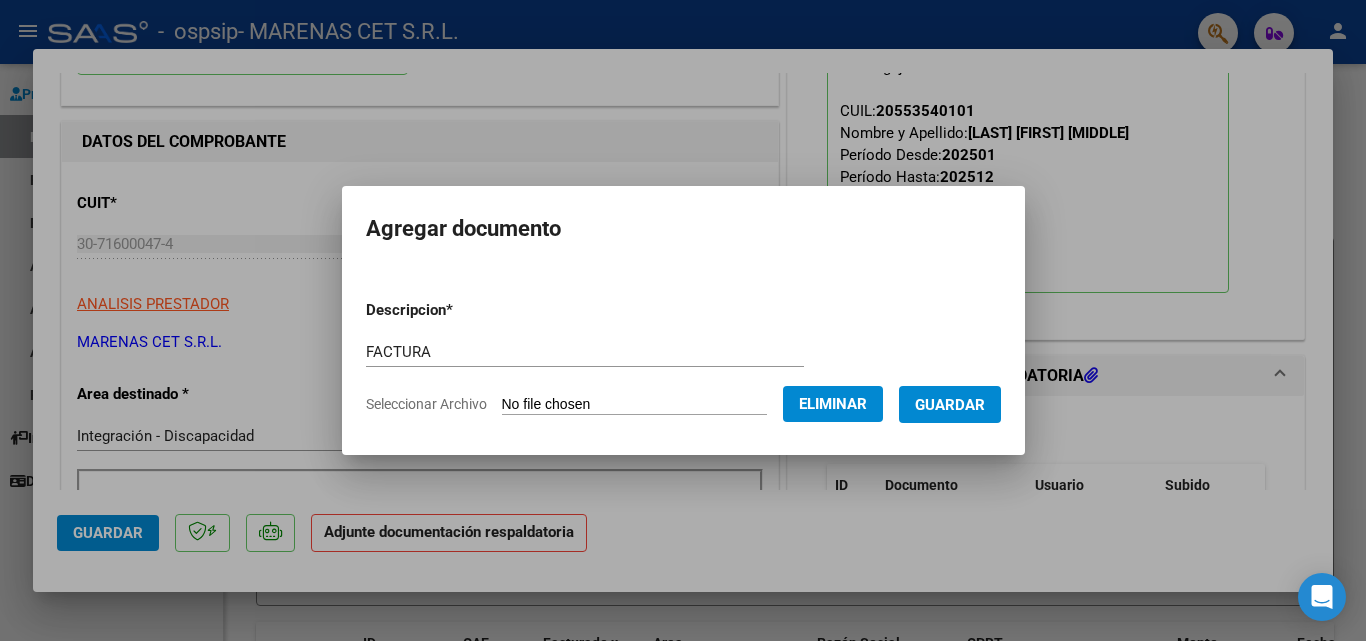 click on "Guardar" at bounding box center (950, 405) 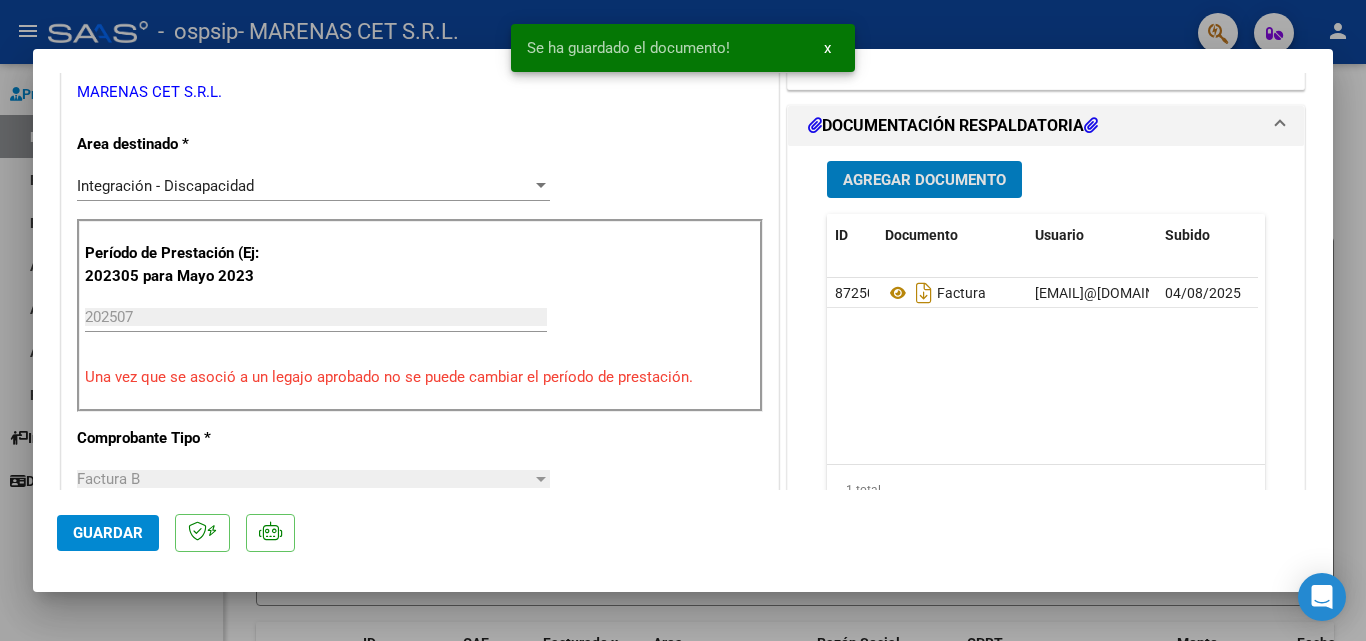 scroll, scrollTop: 500, scrollLeft: 0, axis: vertical 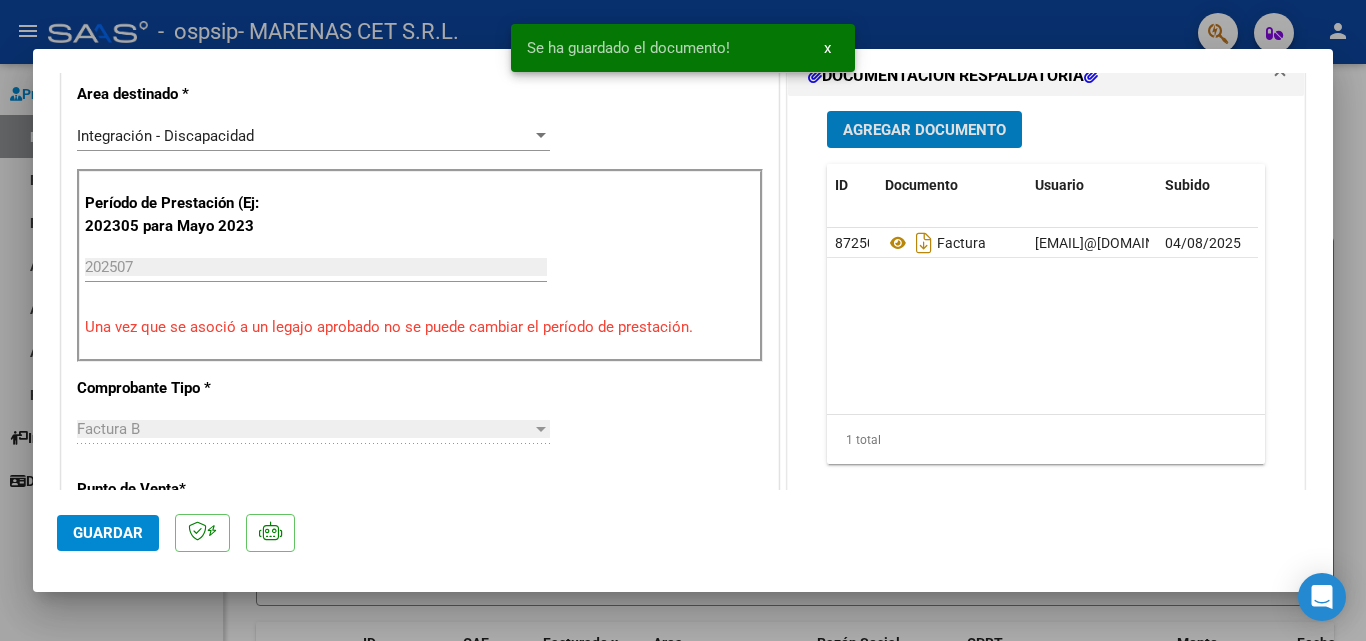 click on "Agregar Documento" at bounding box center (924, 130) 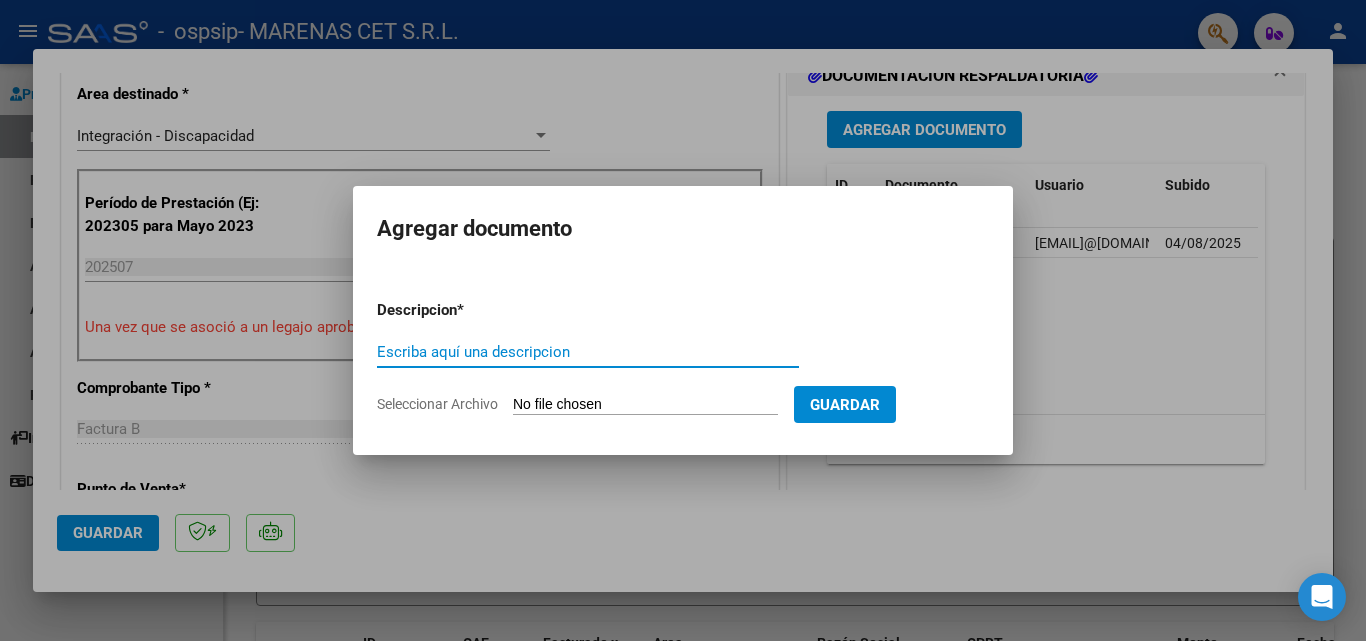 click on "Escriba aquí una descripcion" at bounding box center [588, 352] 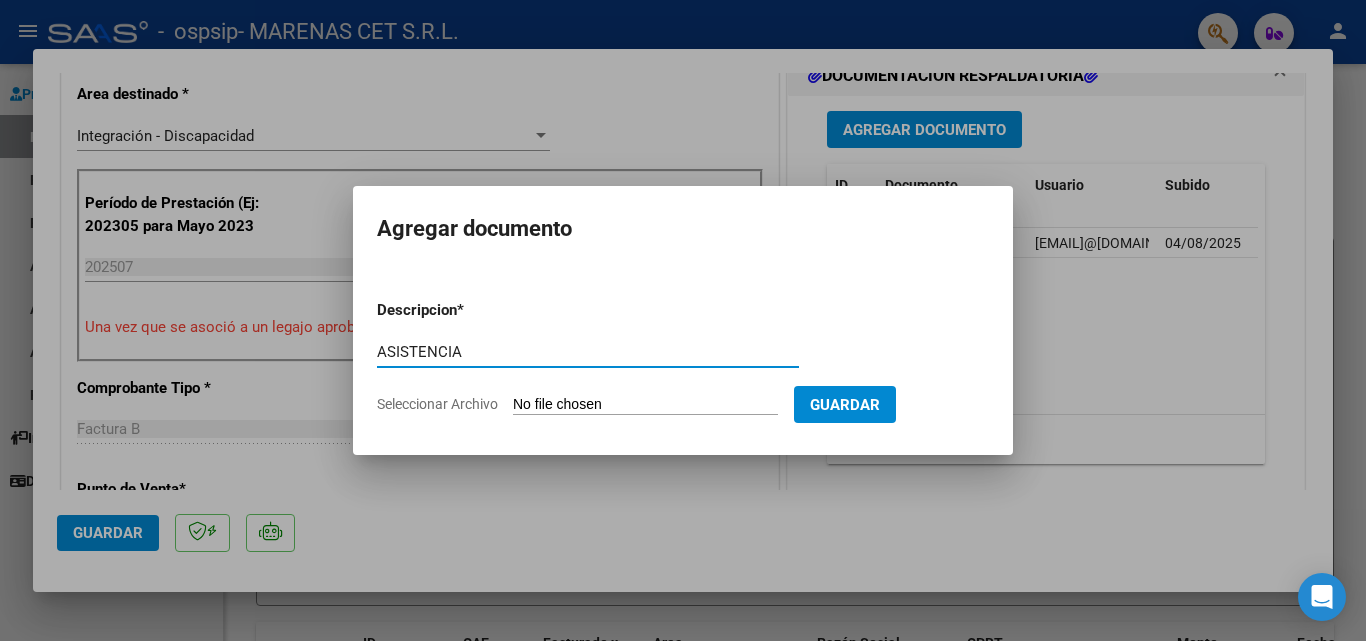 type on "ASISTENCIA" 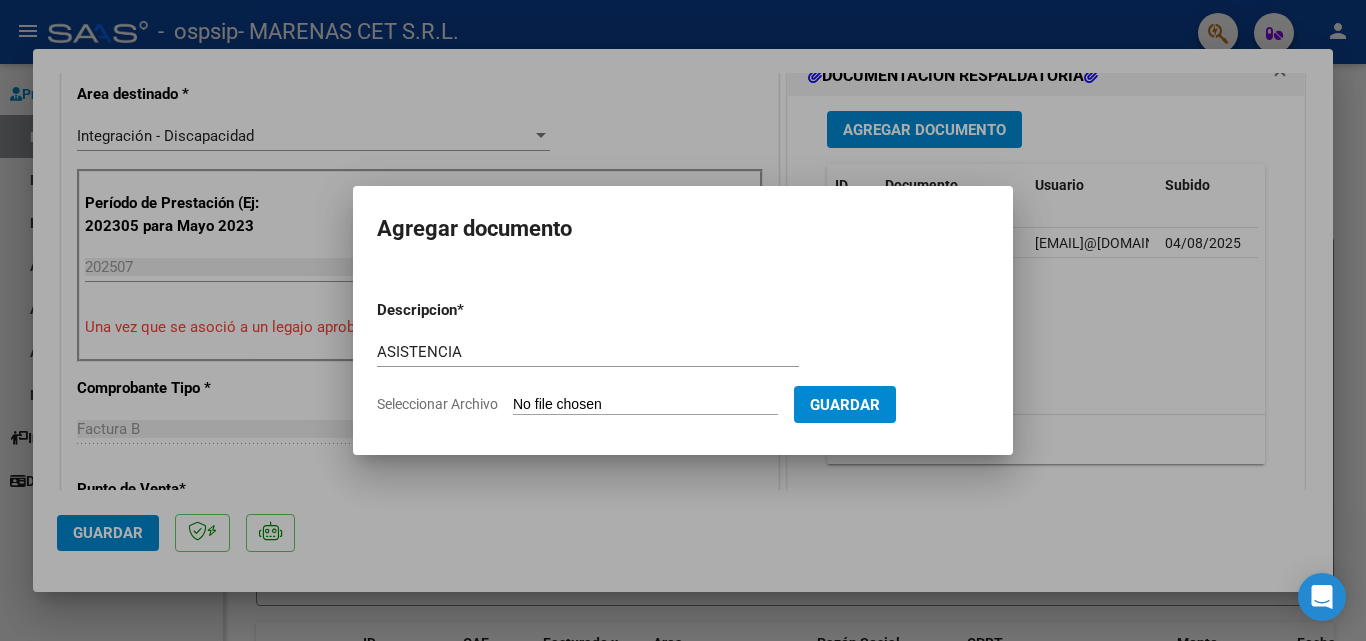type on "C:\fakepath\ASIST.ORELLANA LUCAS.pdf" 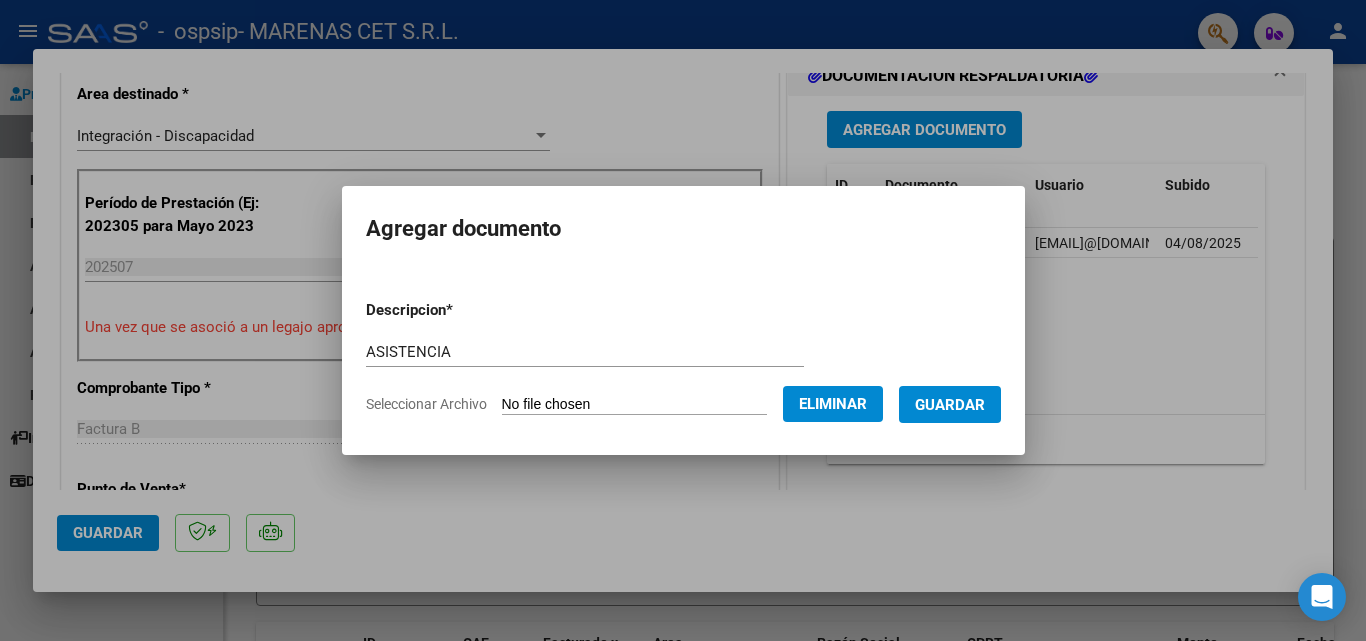 click on "Guardar" at bounding box center [950, 405] 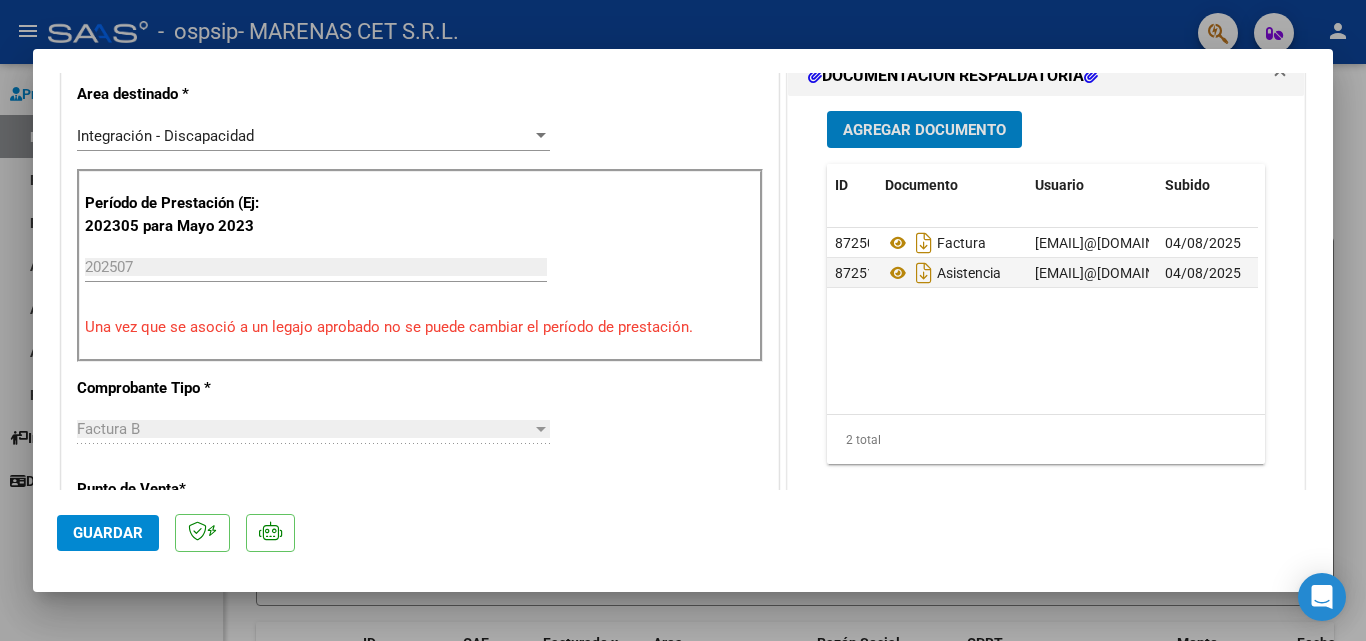 click on "Guardar" 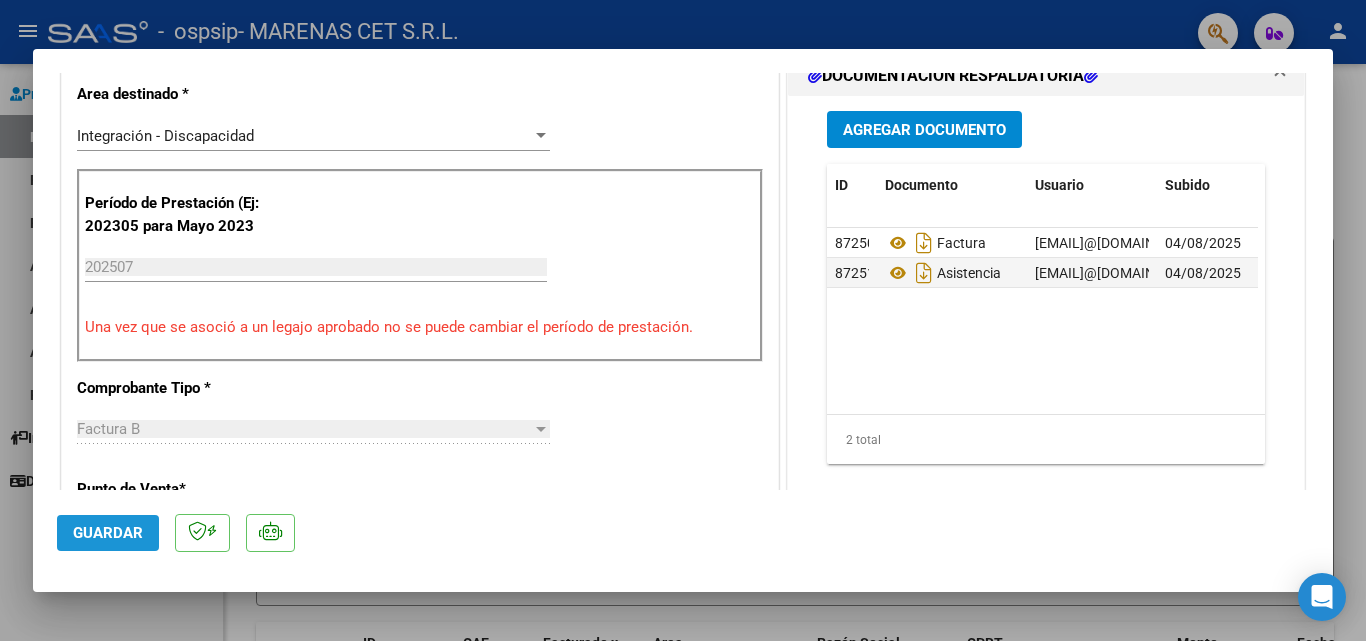 click on "Guardar" 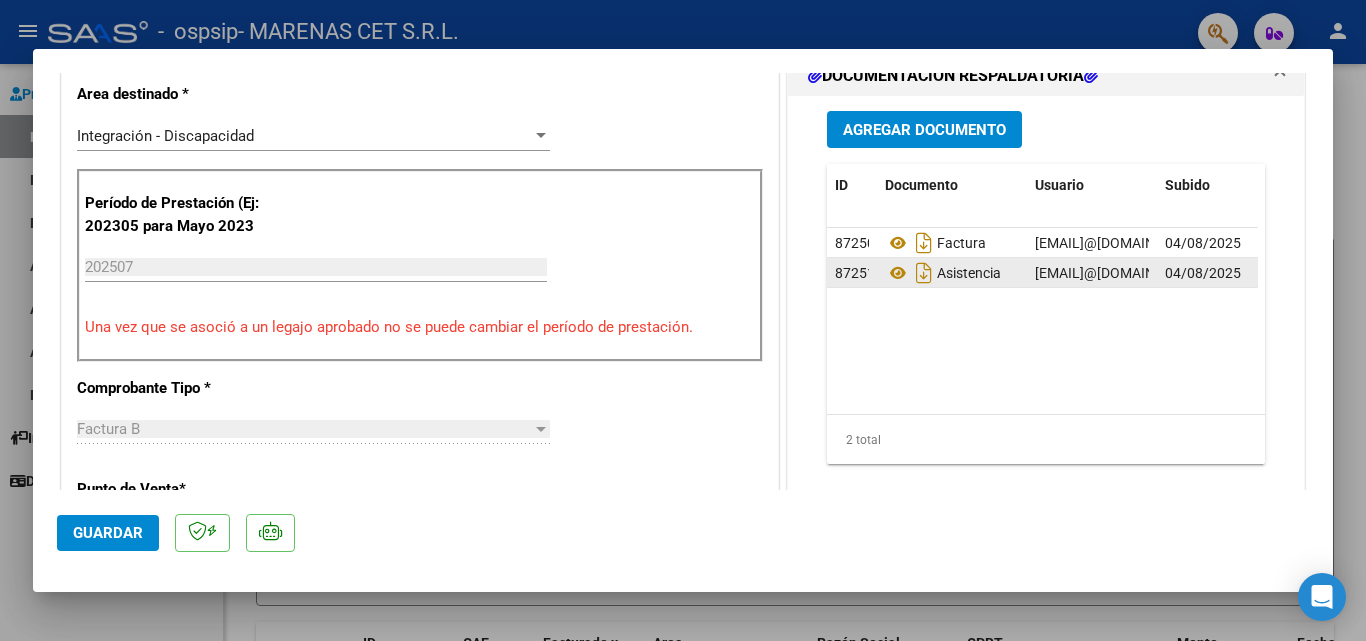 type 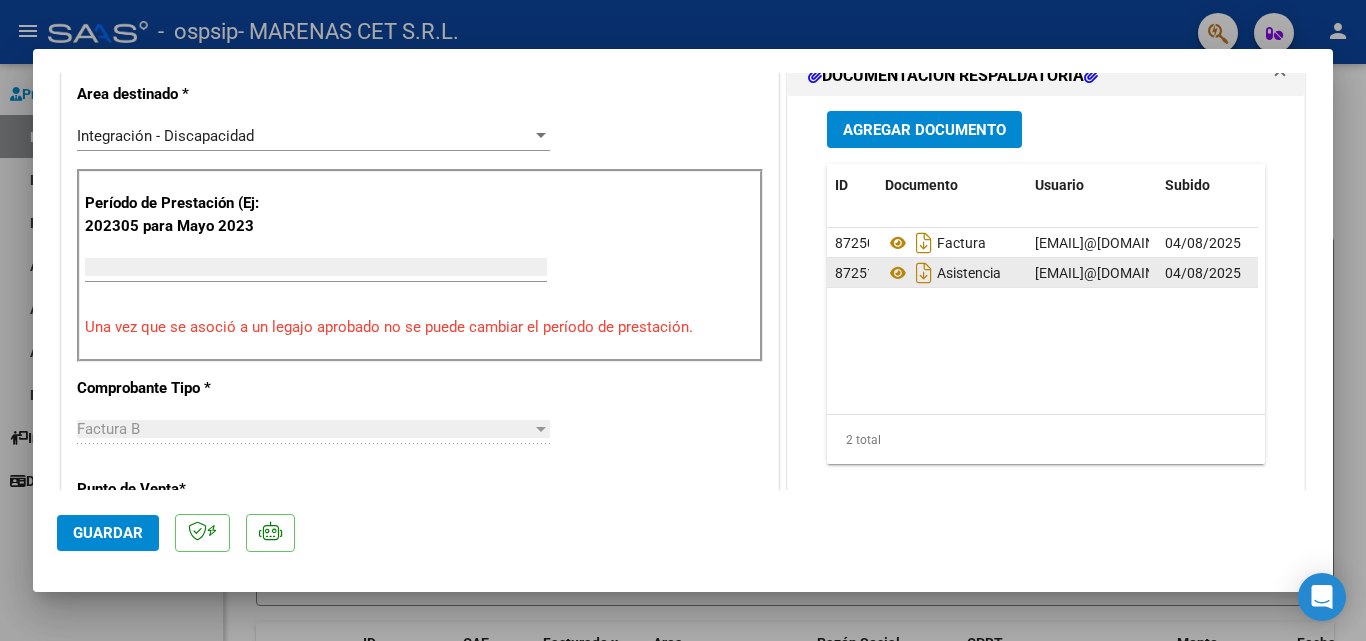 scroll, scrollTop: 414, scrollLeft: 0, axis: vertical 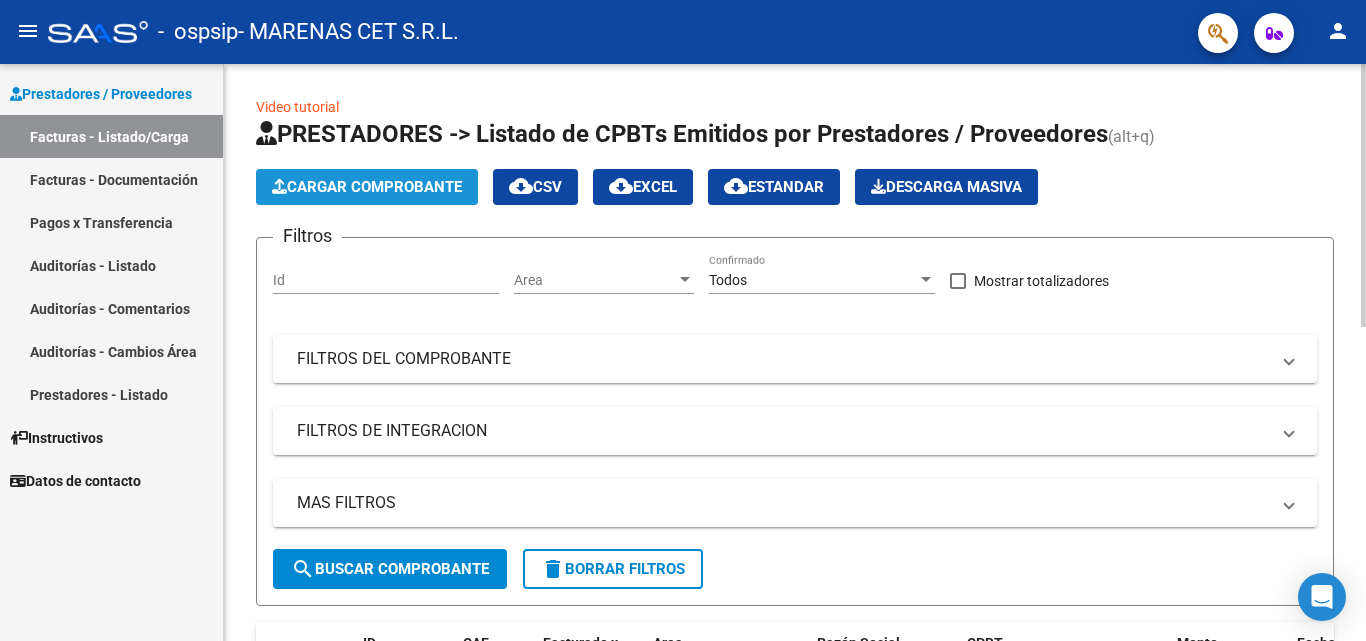 click on "Cargar Comprobante" 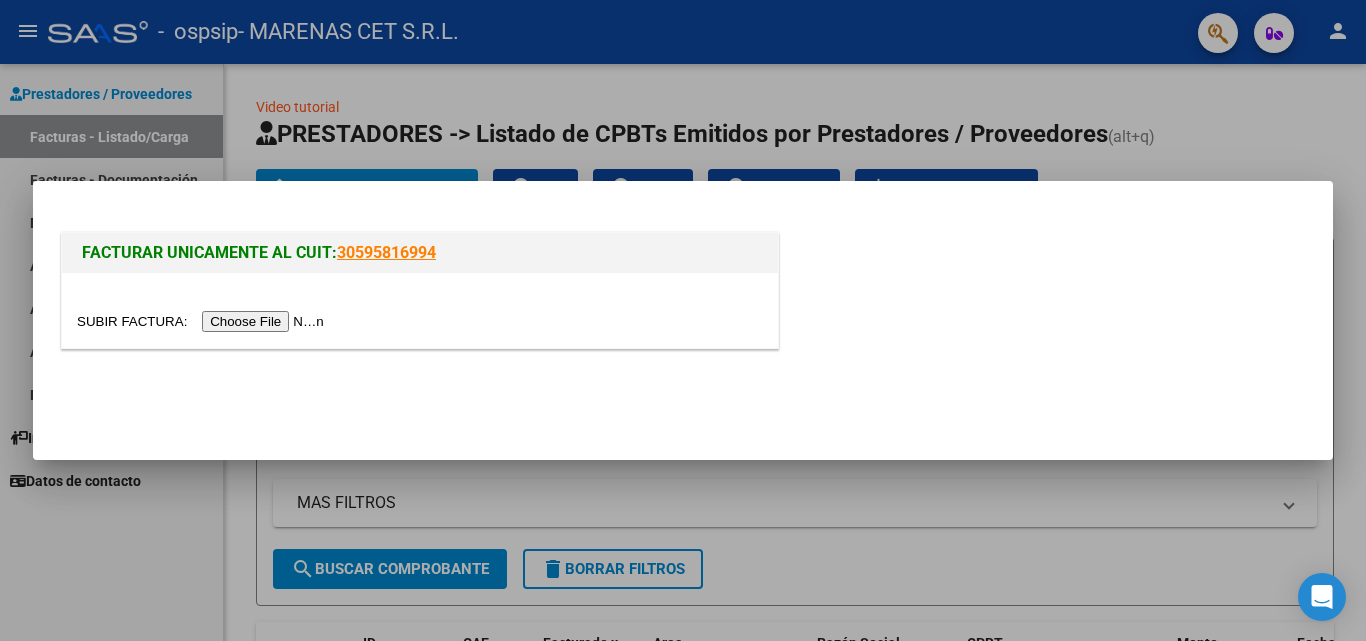 click at bounding box center (203, 321) 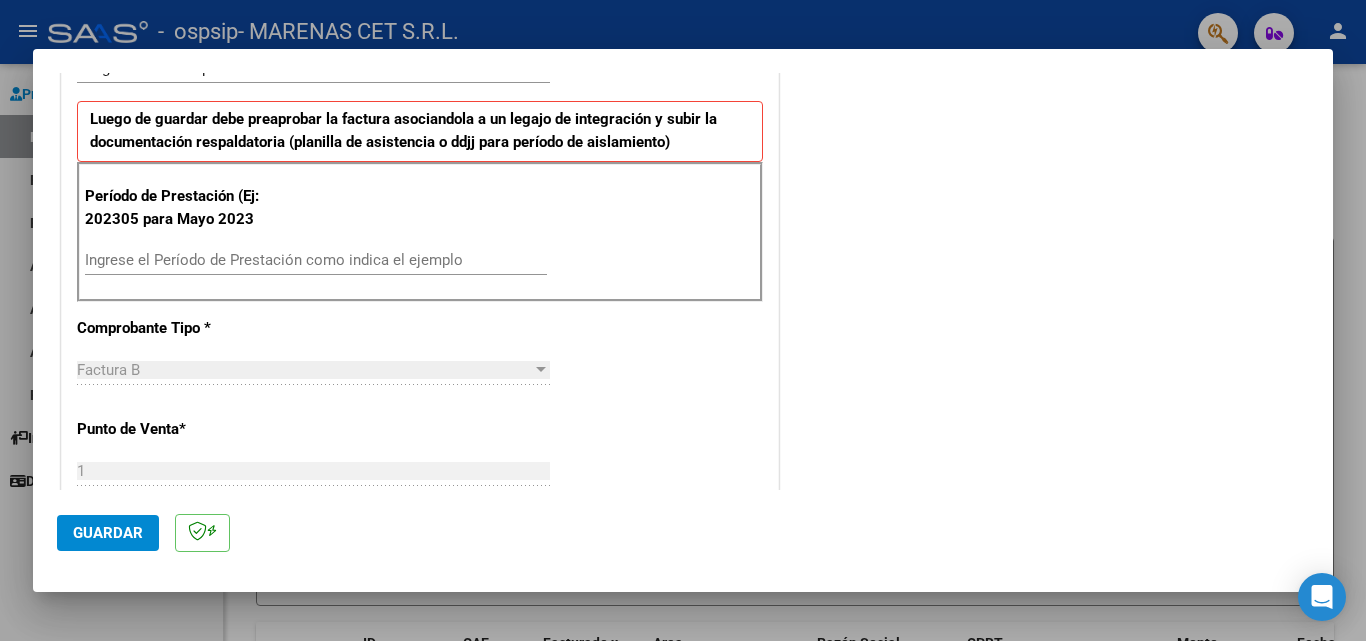 scroll, scrollTop: 500, scrollLeft: 0, axis: vertical 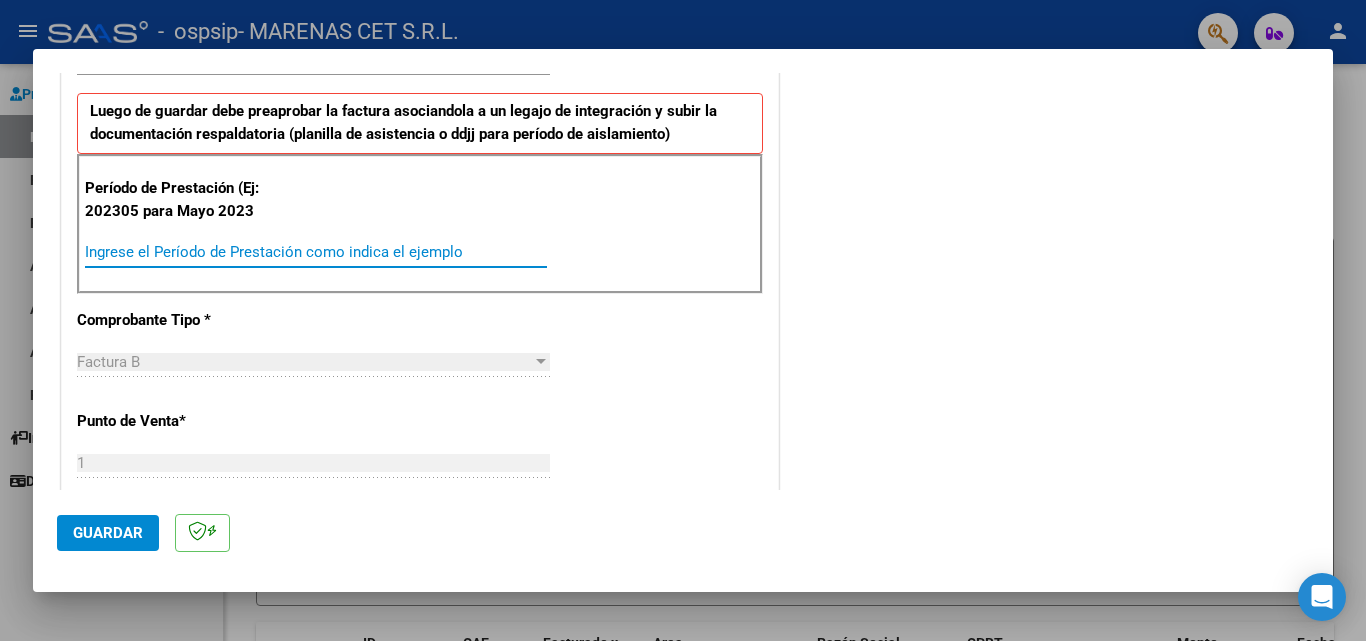 click on "Ingrese el Período de Prestación como indica el ejemplo" at bounding box center (316, 252) 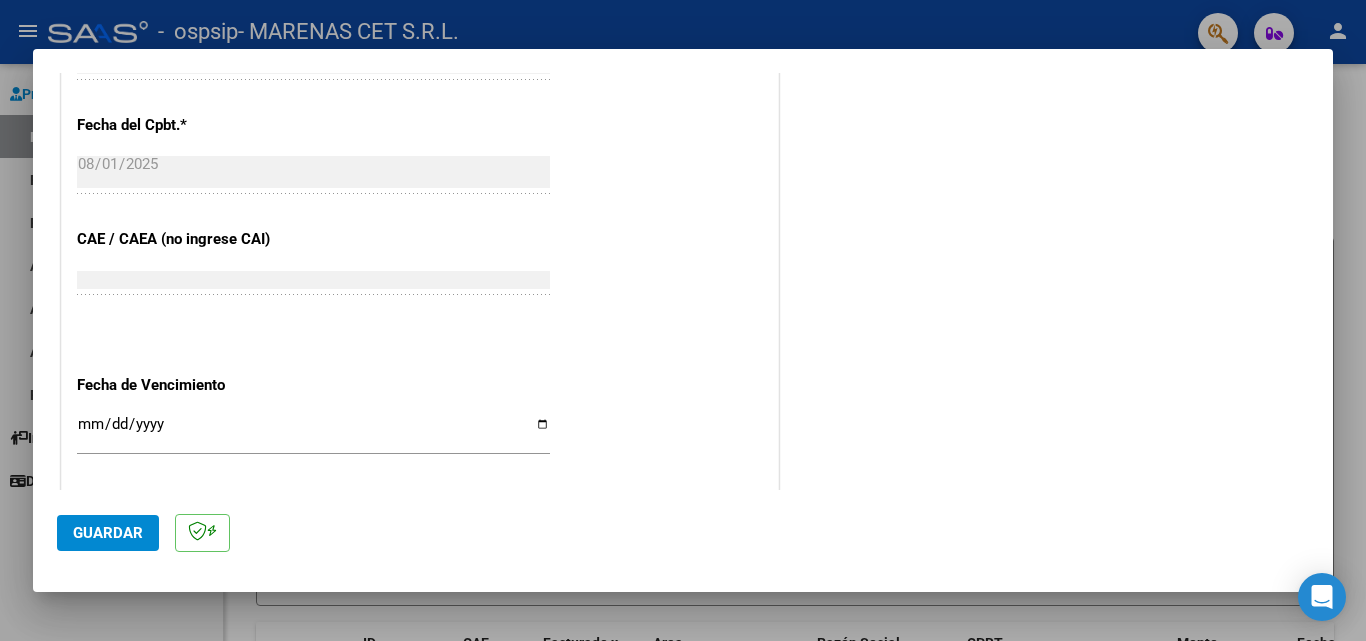 scroll, scrollTop: 1200, scrollLeft: 0, axis: vertical 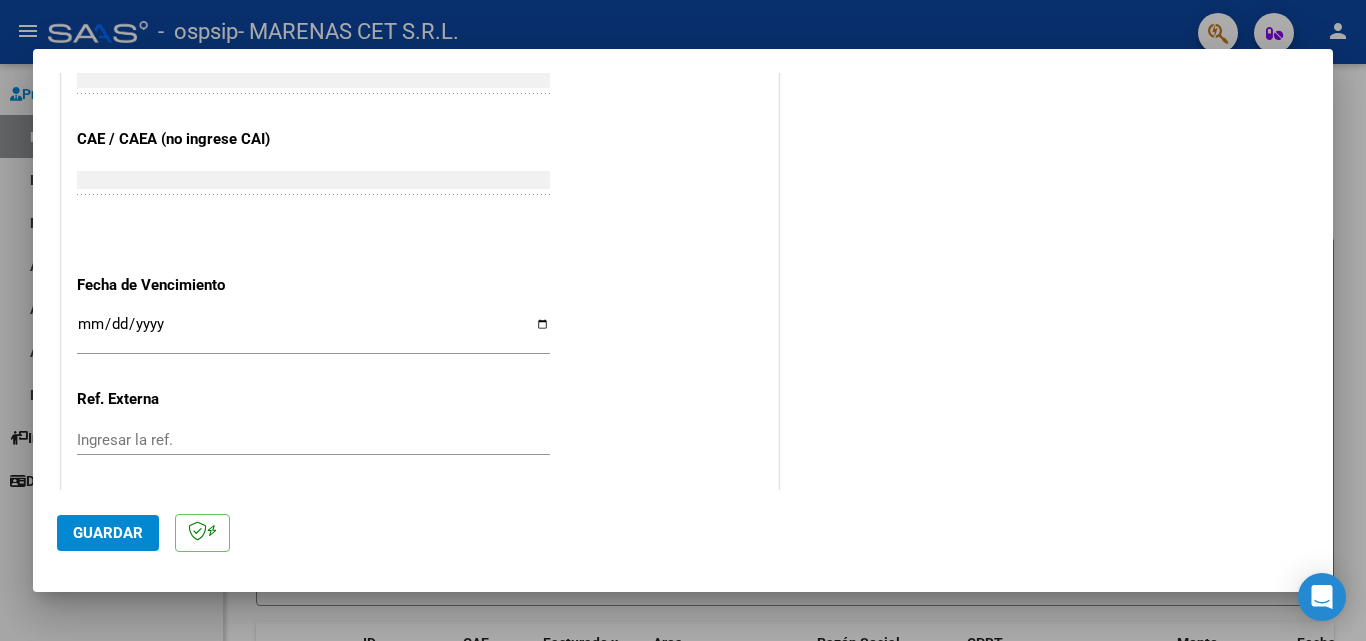 type on "202507" 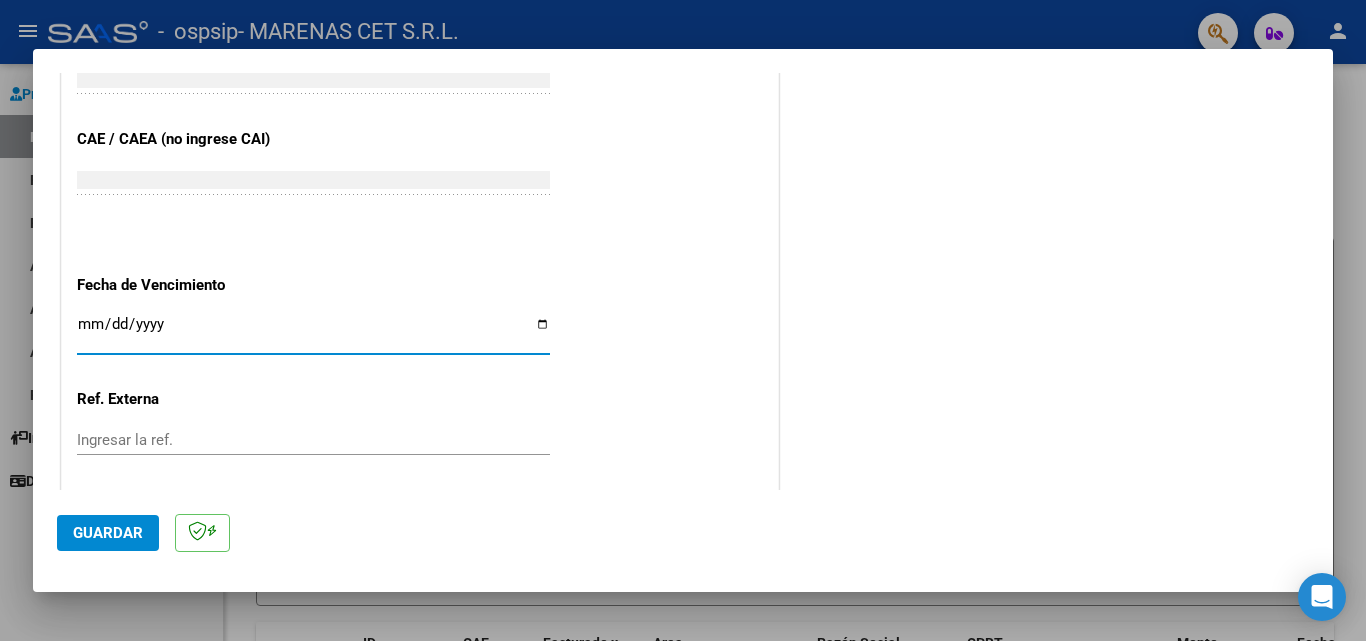 type on "2025-08-01" 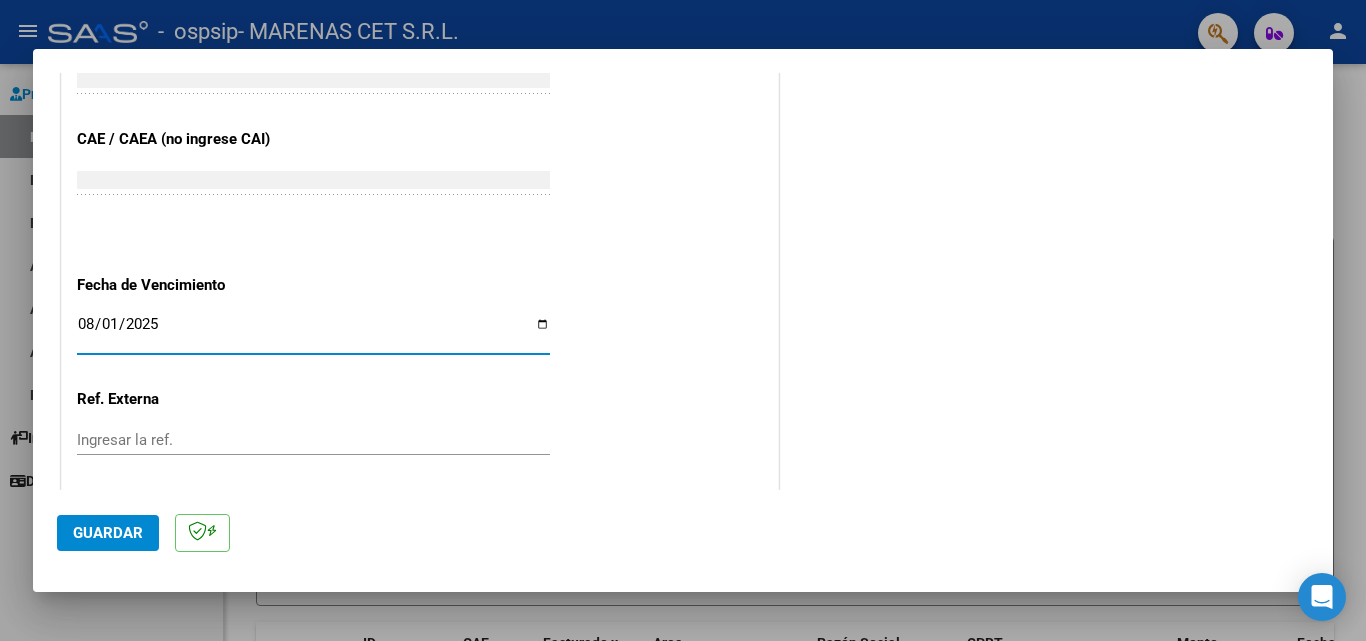scroll, scrollTop: 1305, scrollLeft: 0, axis: vertical 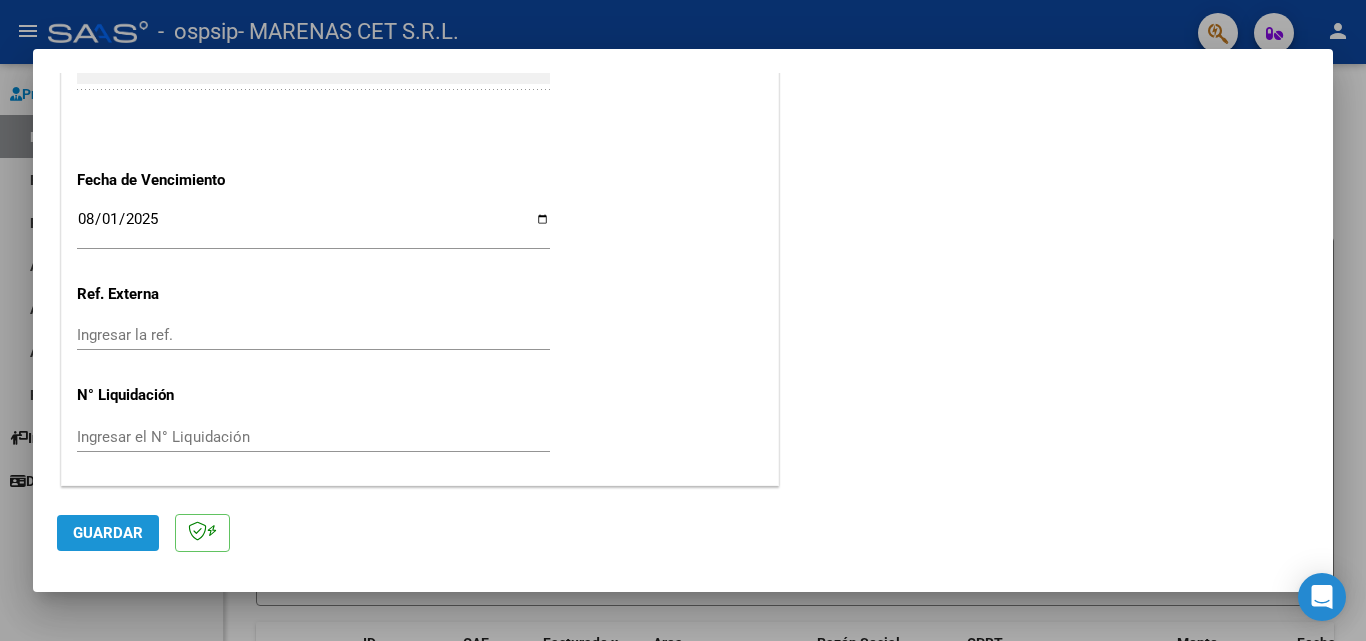 click on "Guardar" 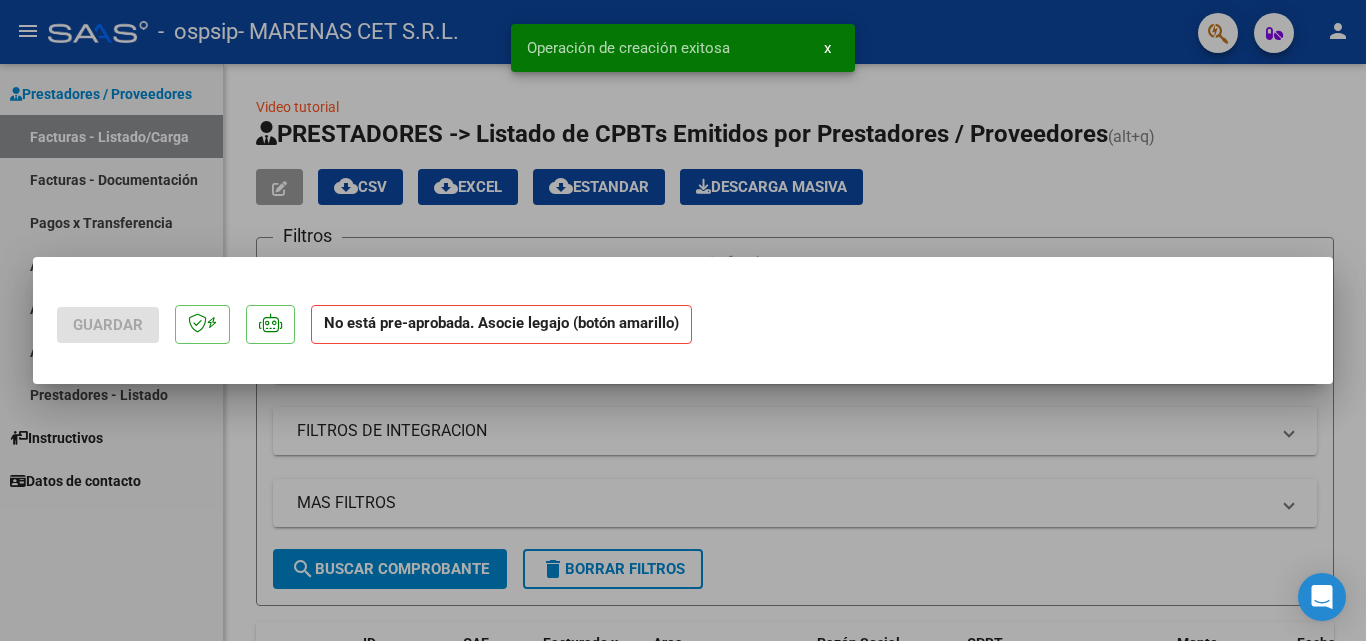 scroll, scrollTop: 0, scrollLeft: 0, axis: both 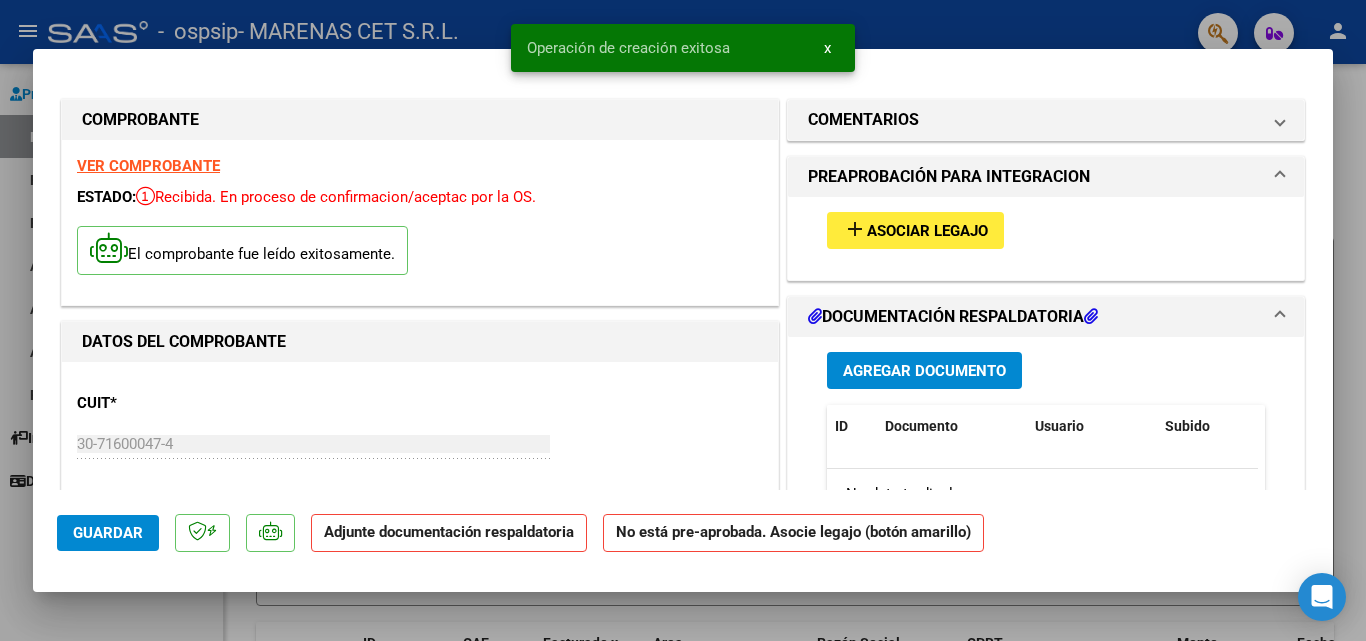 click on "Asociar Legajo" at bounding box center (927, 231) 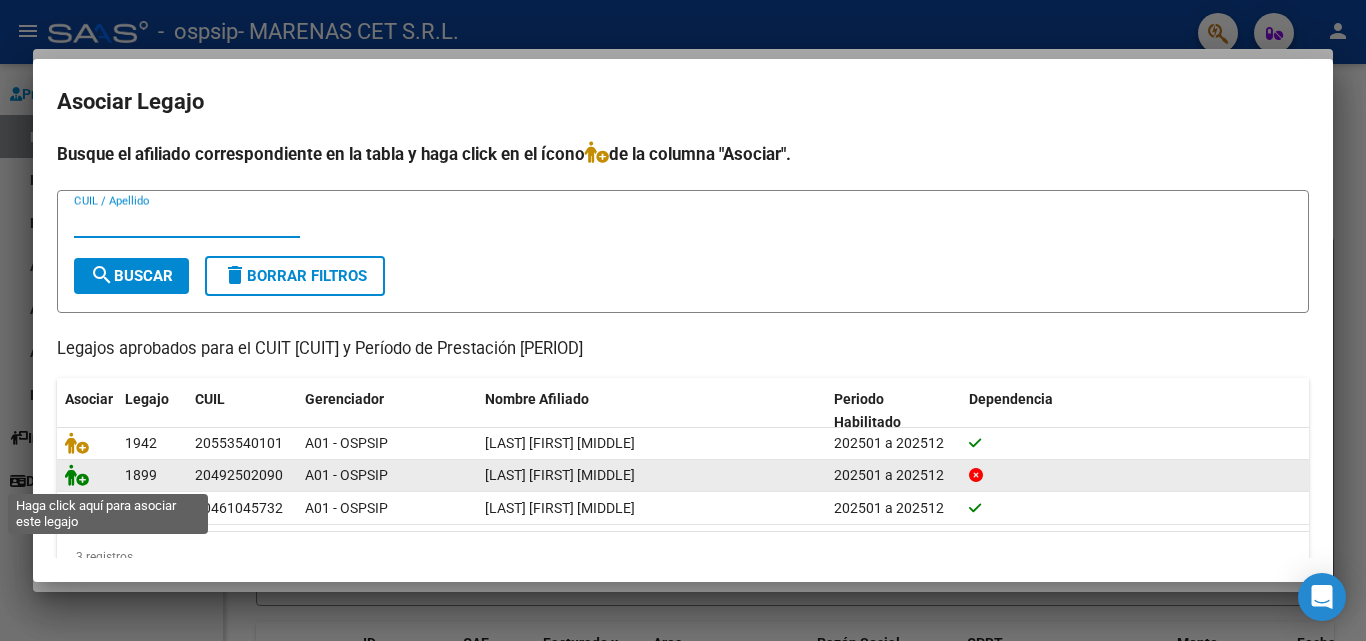 click 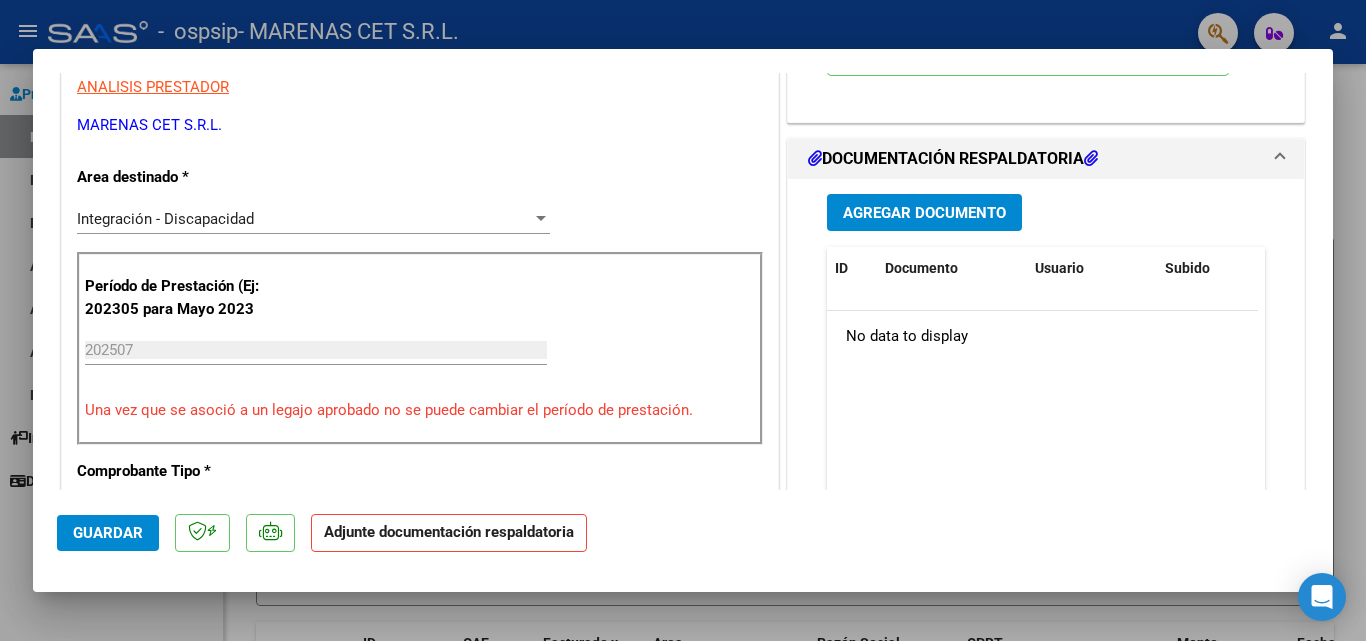 scroll, scrollTop: 400, scrollLeft: 0, axis: vertical 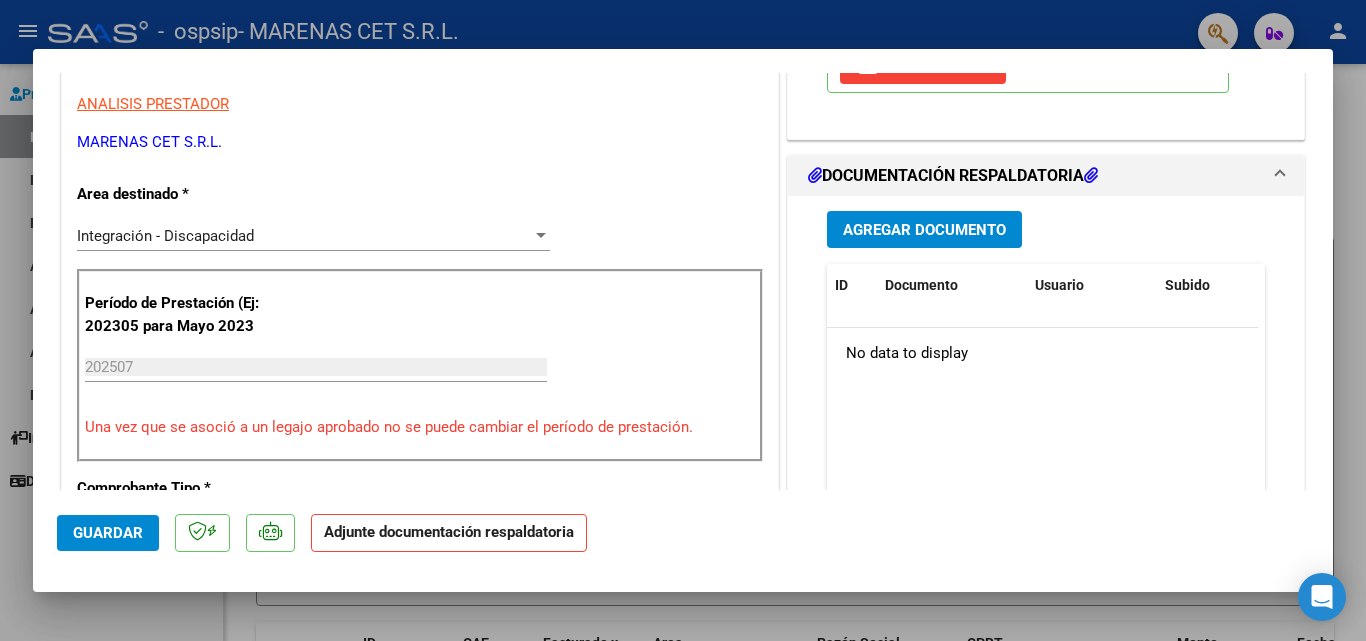 click on "Agregar Documento" at bounding box center (924, 230) 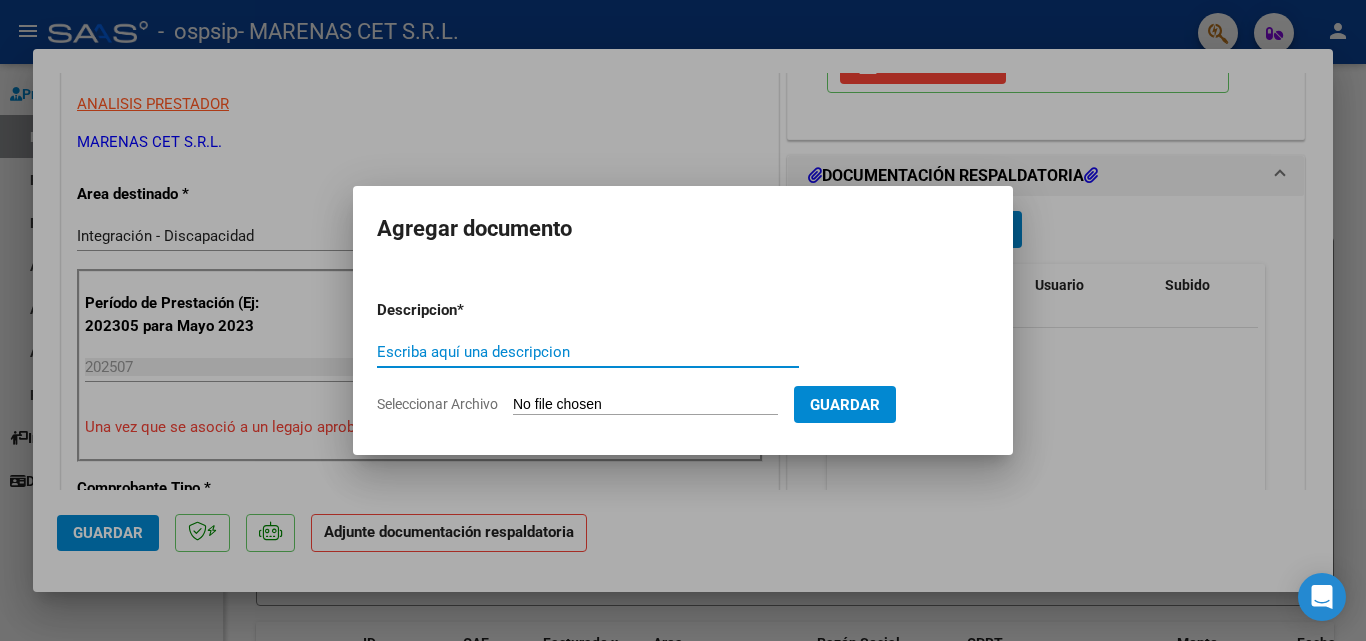 click on "Escriba aquí una descripcion" at bounding box center (588, 352) 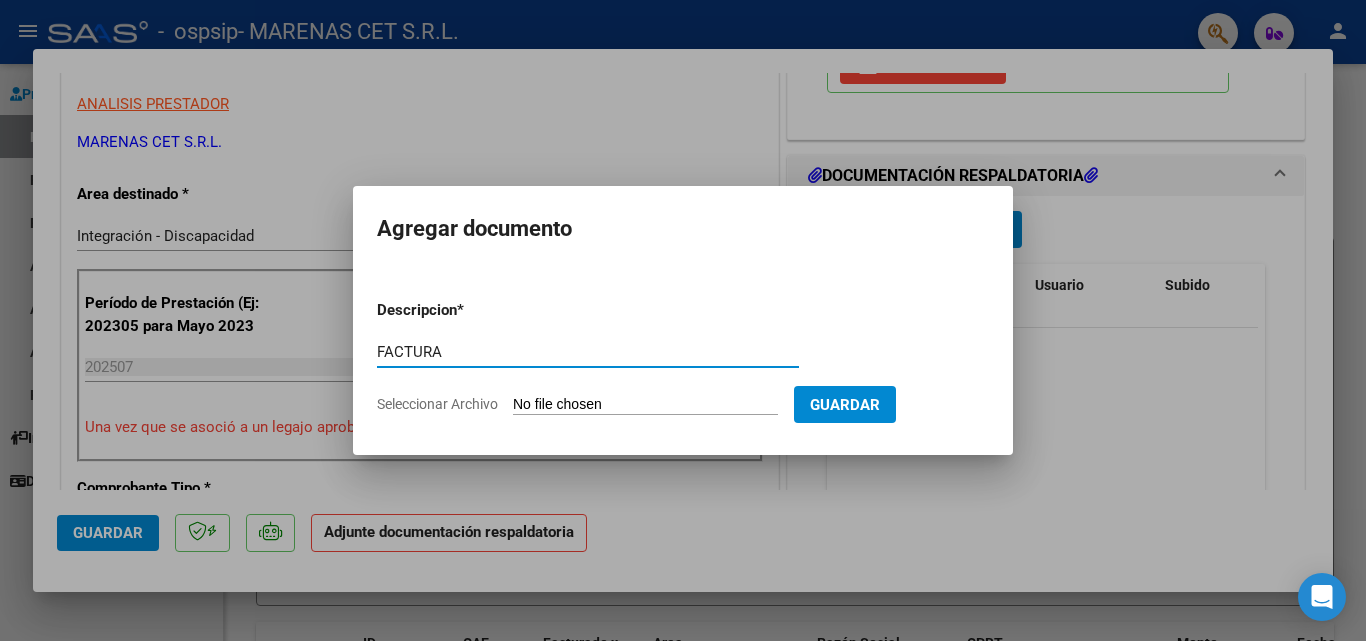 type on "FACTURA" 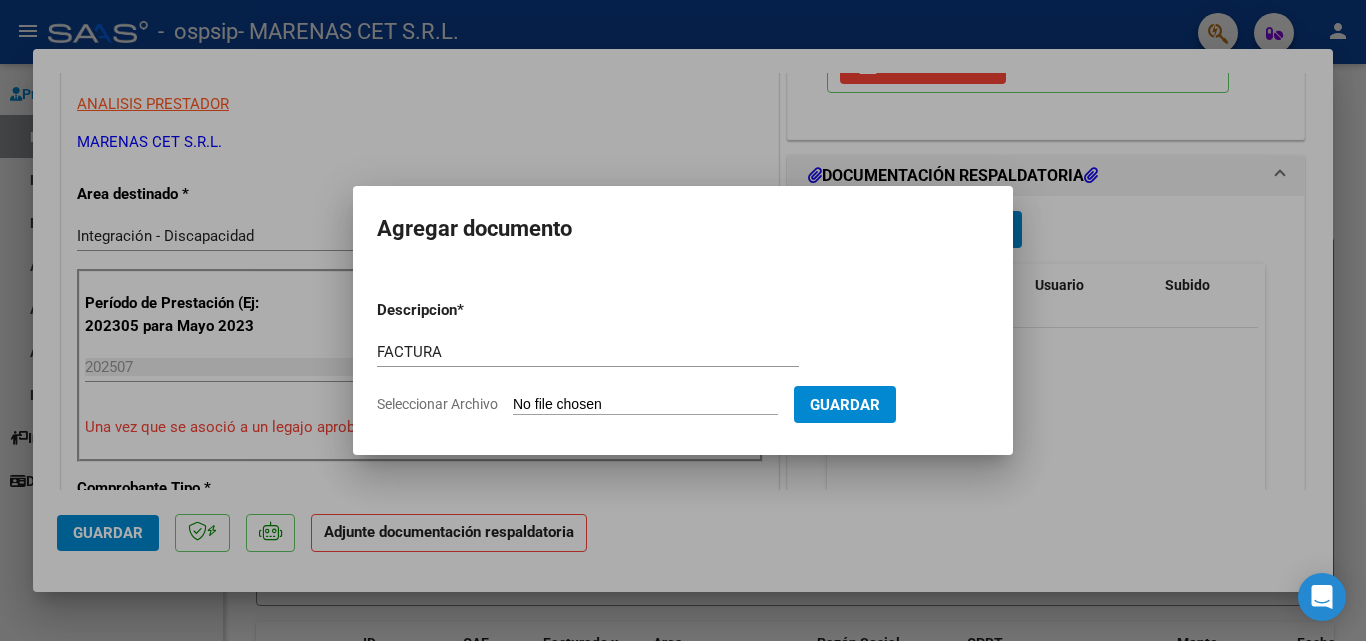 type on "C:\fakepath\MAMANI ENZO JULIO.pdf" 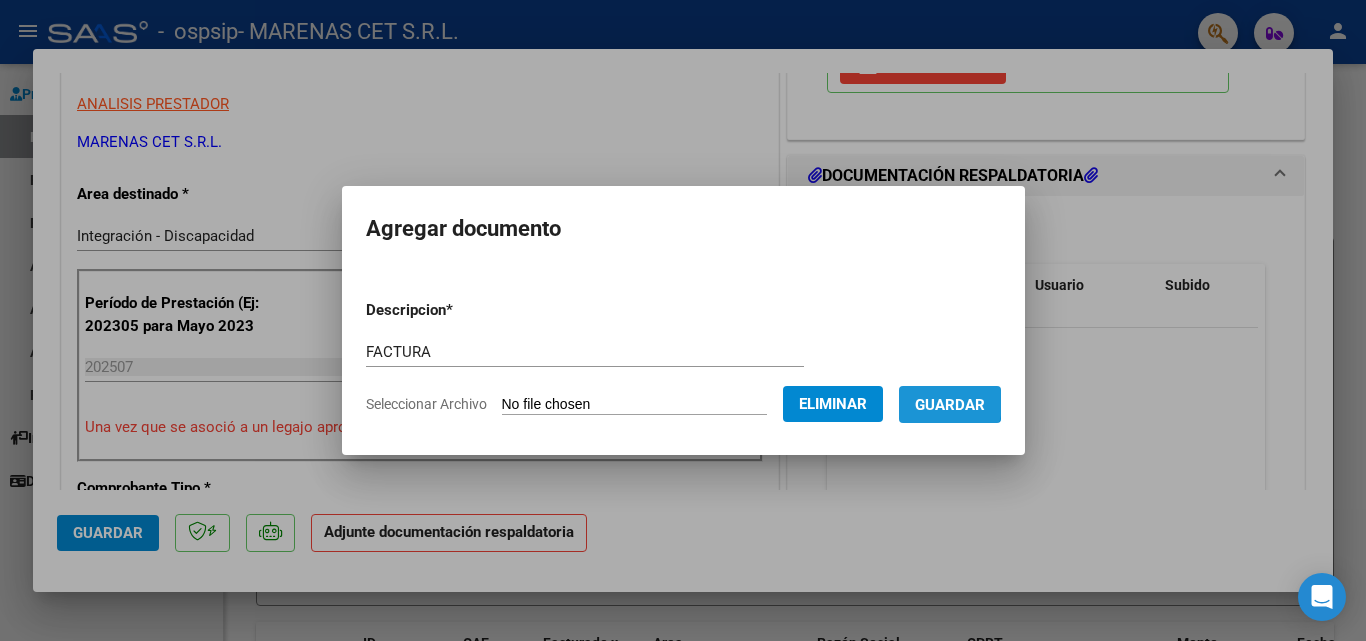 click on "Guardar" at bounding box center (950, 405) 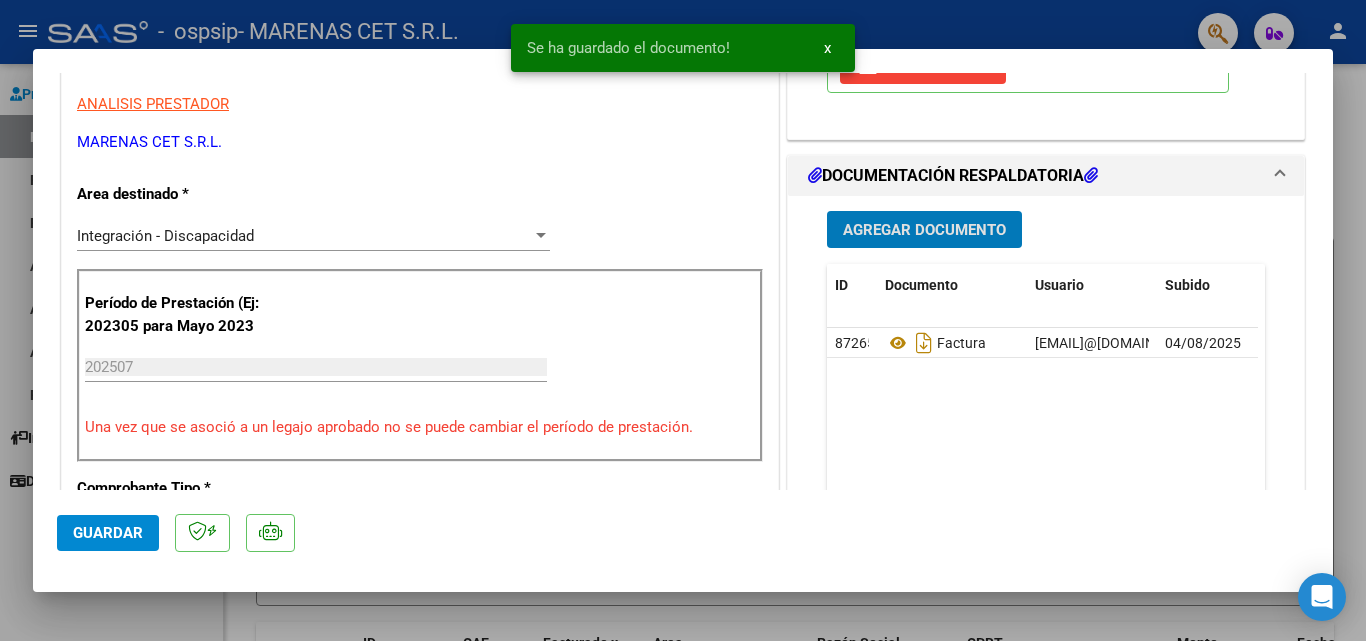click on "Agregar Documento" at bounding box center (924, 230) 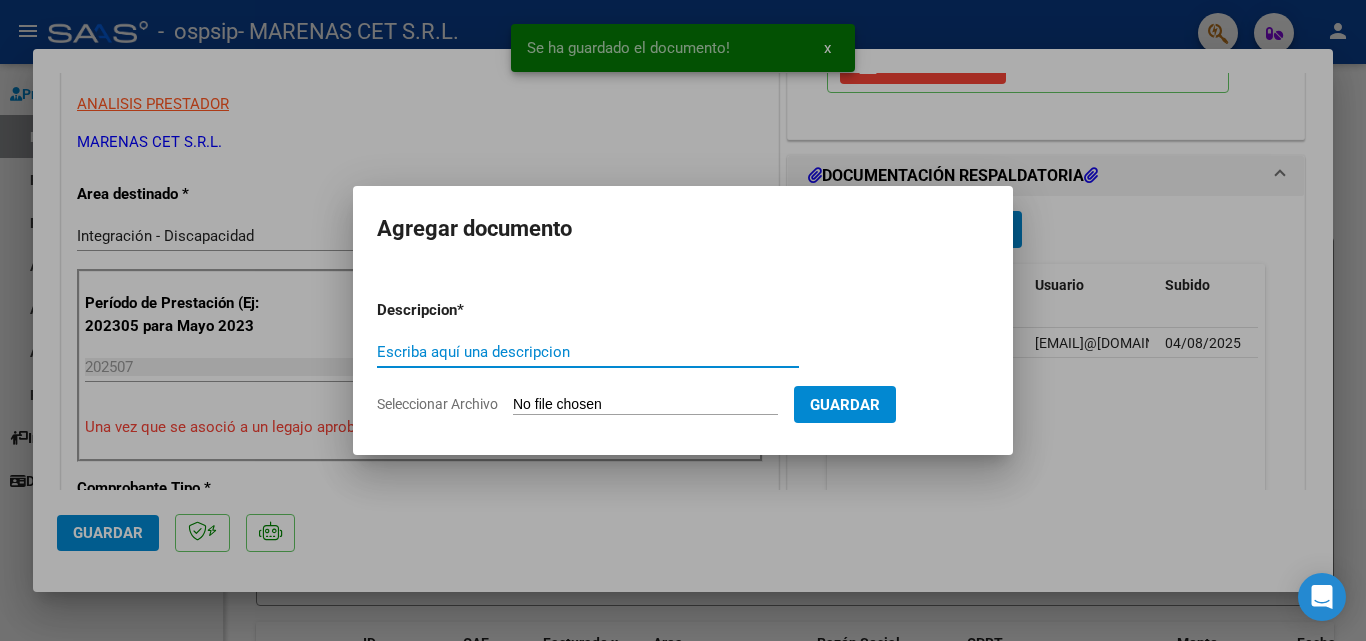 click on "Escriba aquí una descripcion" at bounding box center (588, 352) 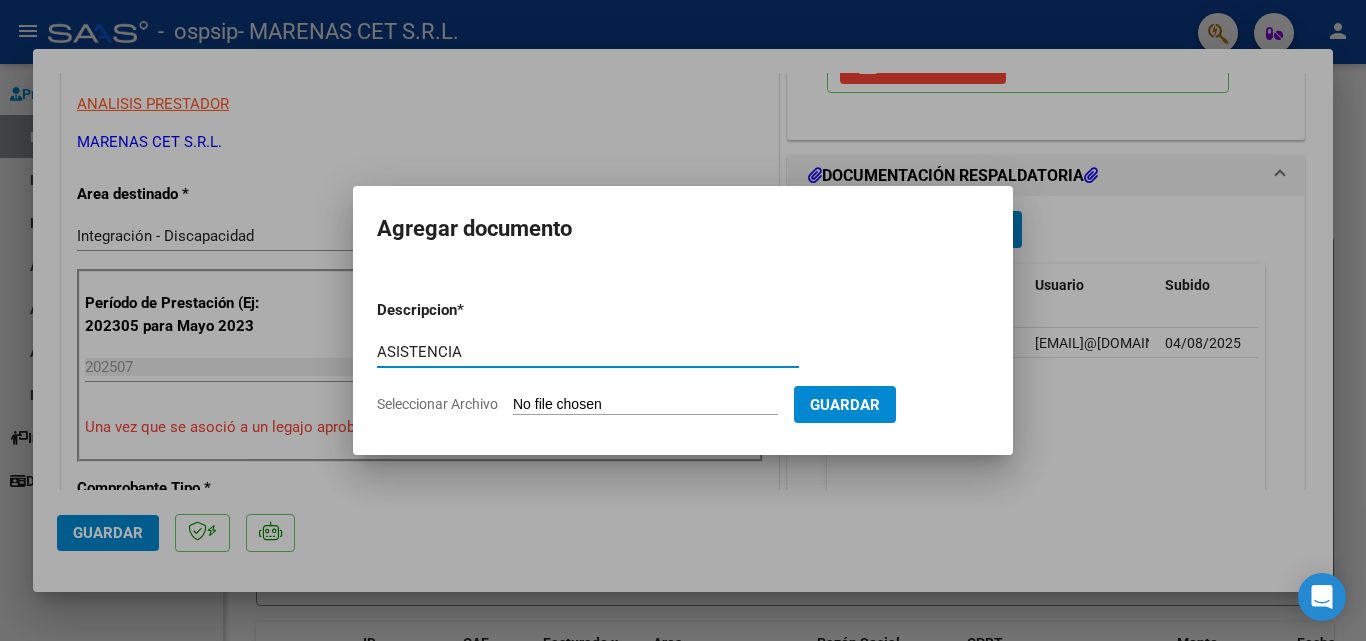type on "ASISTENCIA" 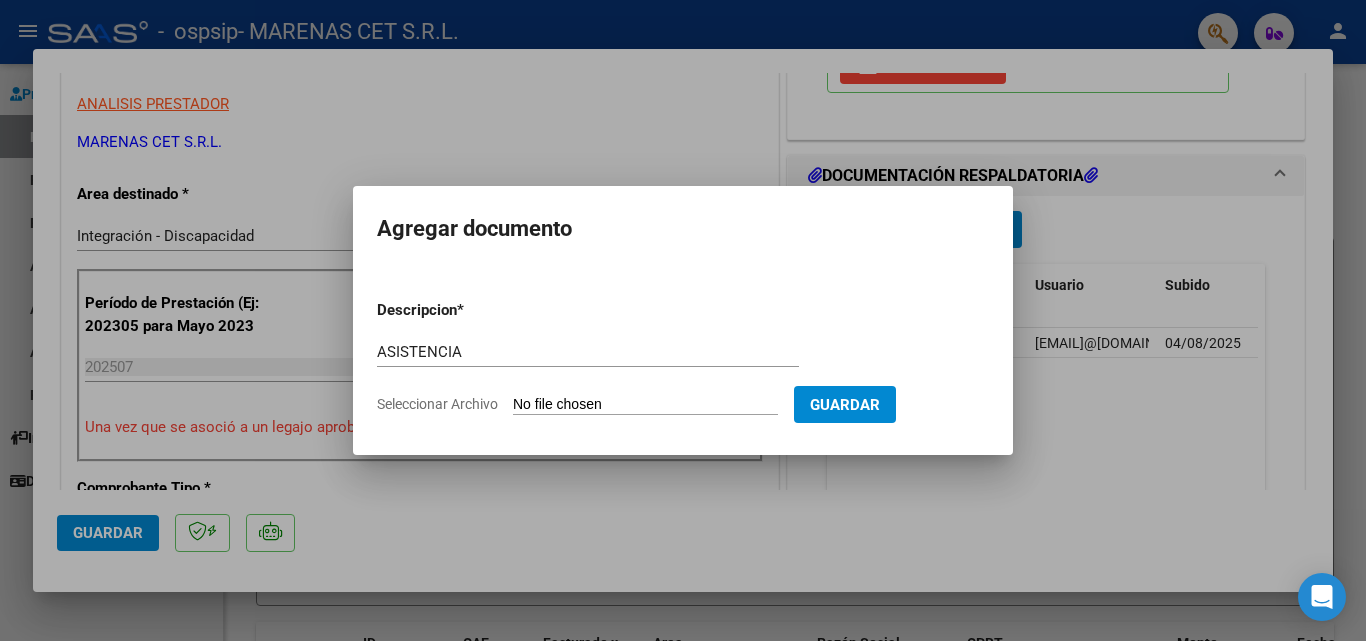 type on "C:\fakepath\ASIST.MAMANI ENZO.pdf" 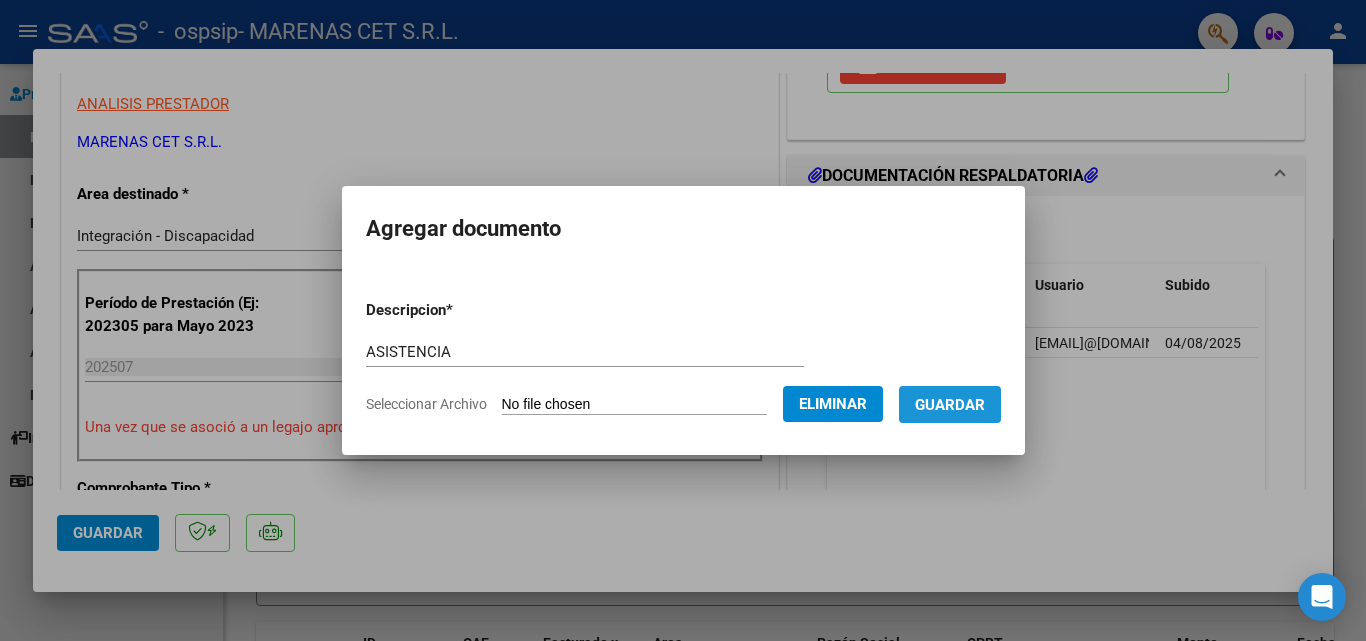 click on "Guardar" at bounding box center (950, 405) 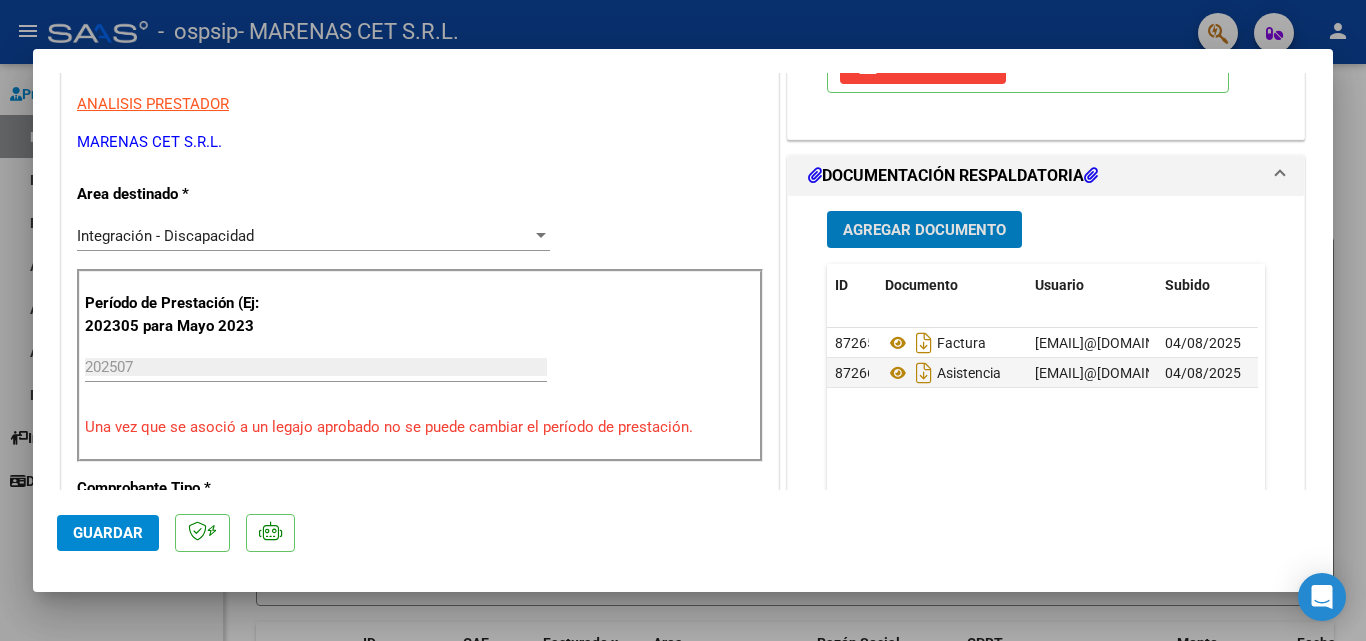 click on "Guardar" 